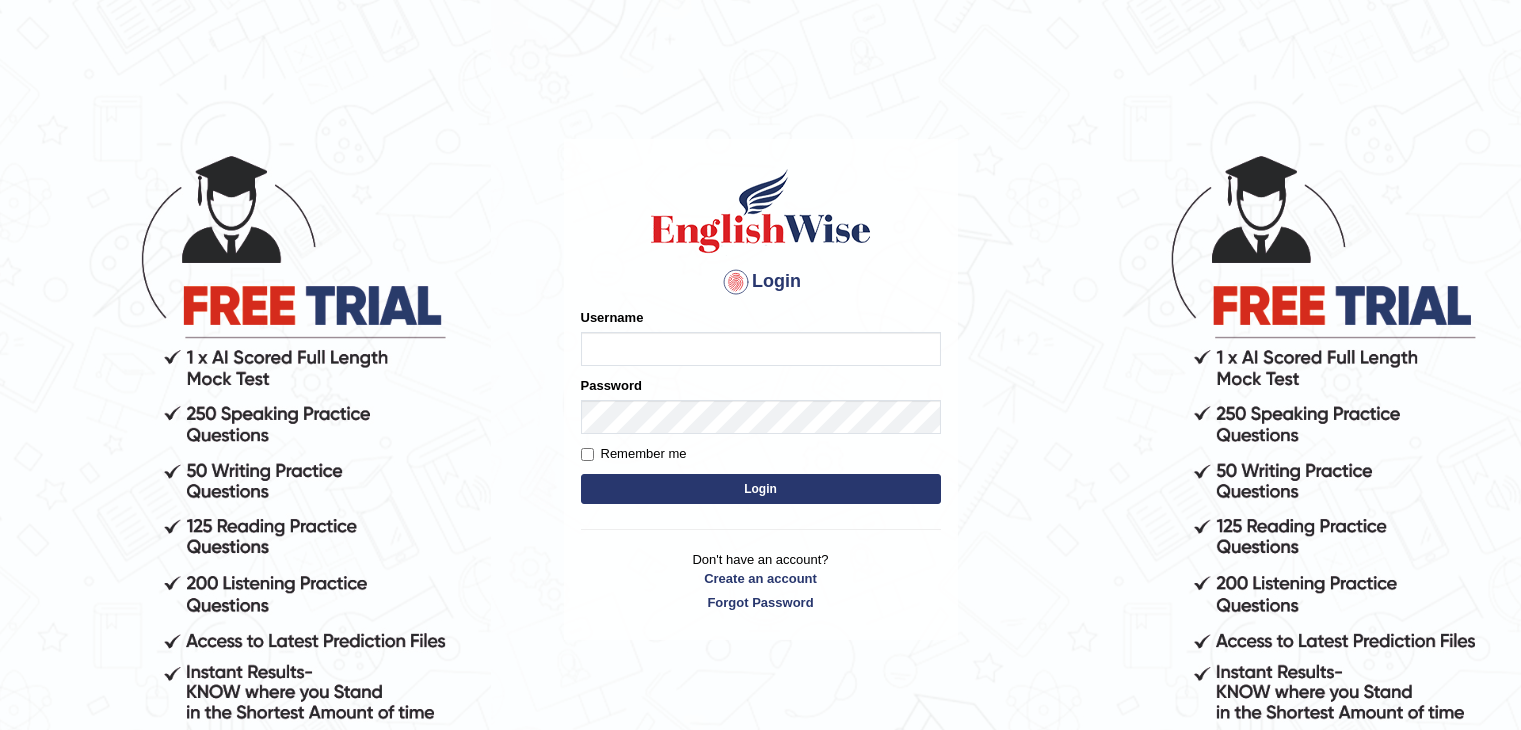 scroll, scrollTop: 0, scrollLeft: 0, axis: both 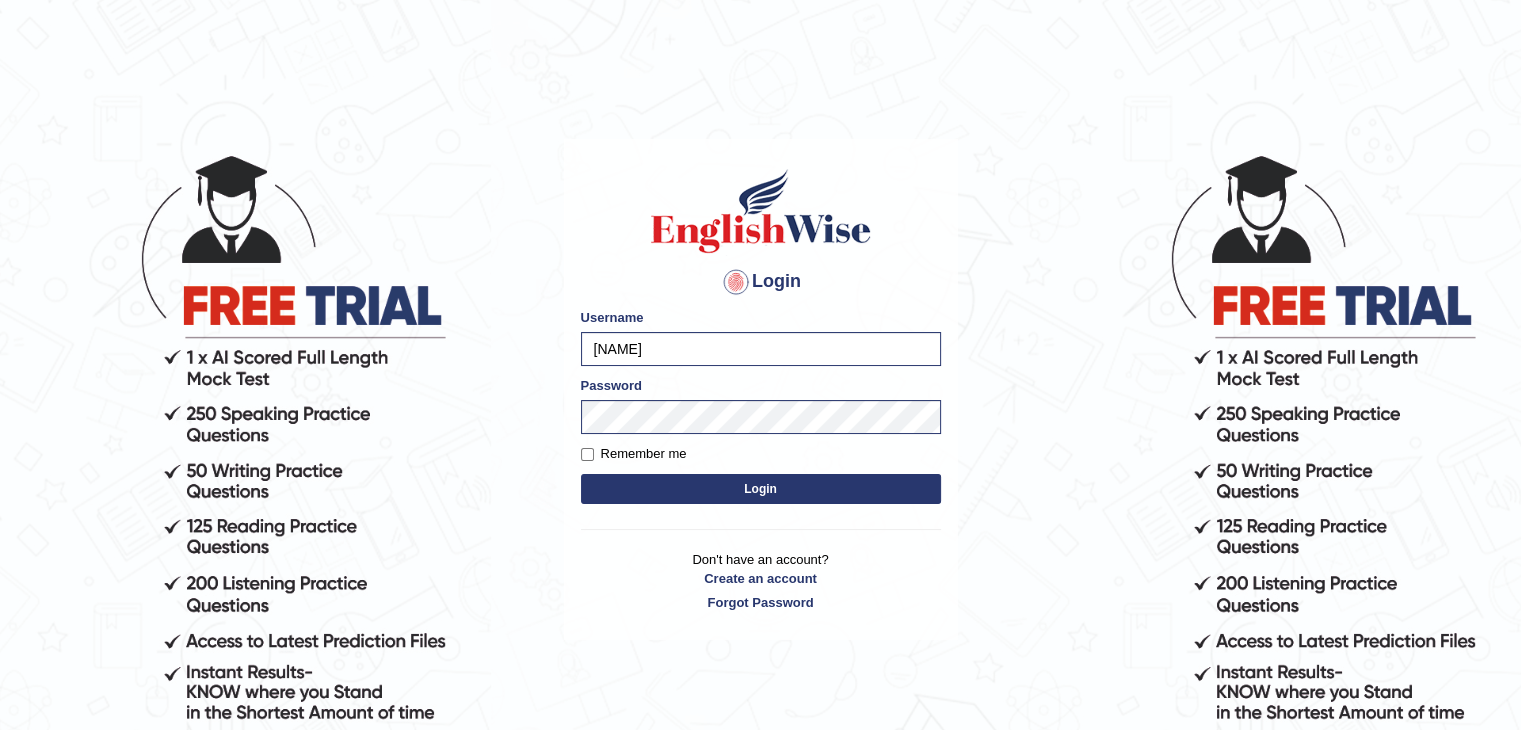 type on "[NAME]" 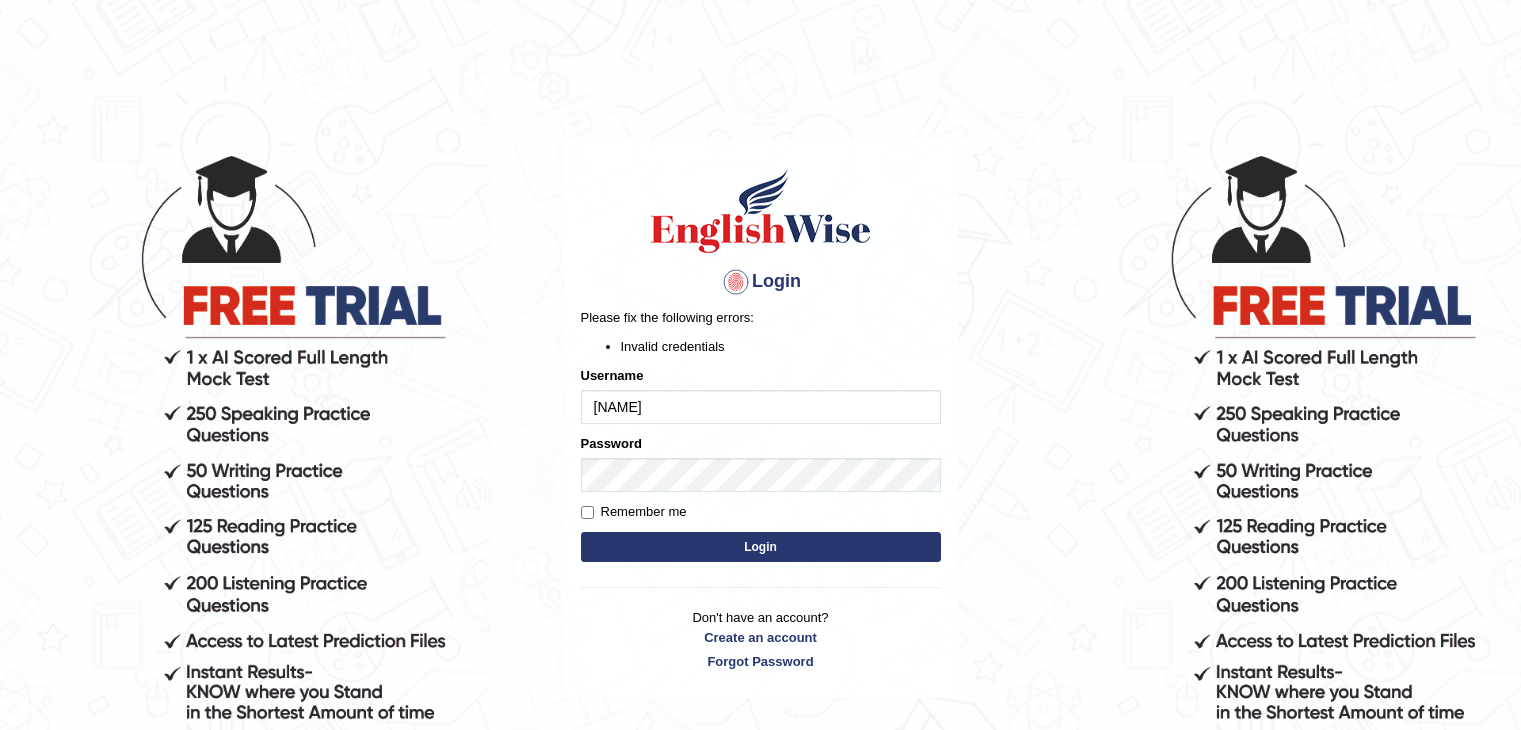 scroll, scrollTop: 0, scrollLeft: 0, axis: both 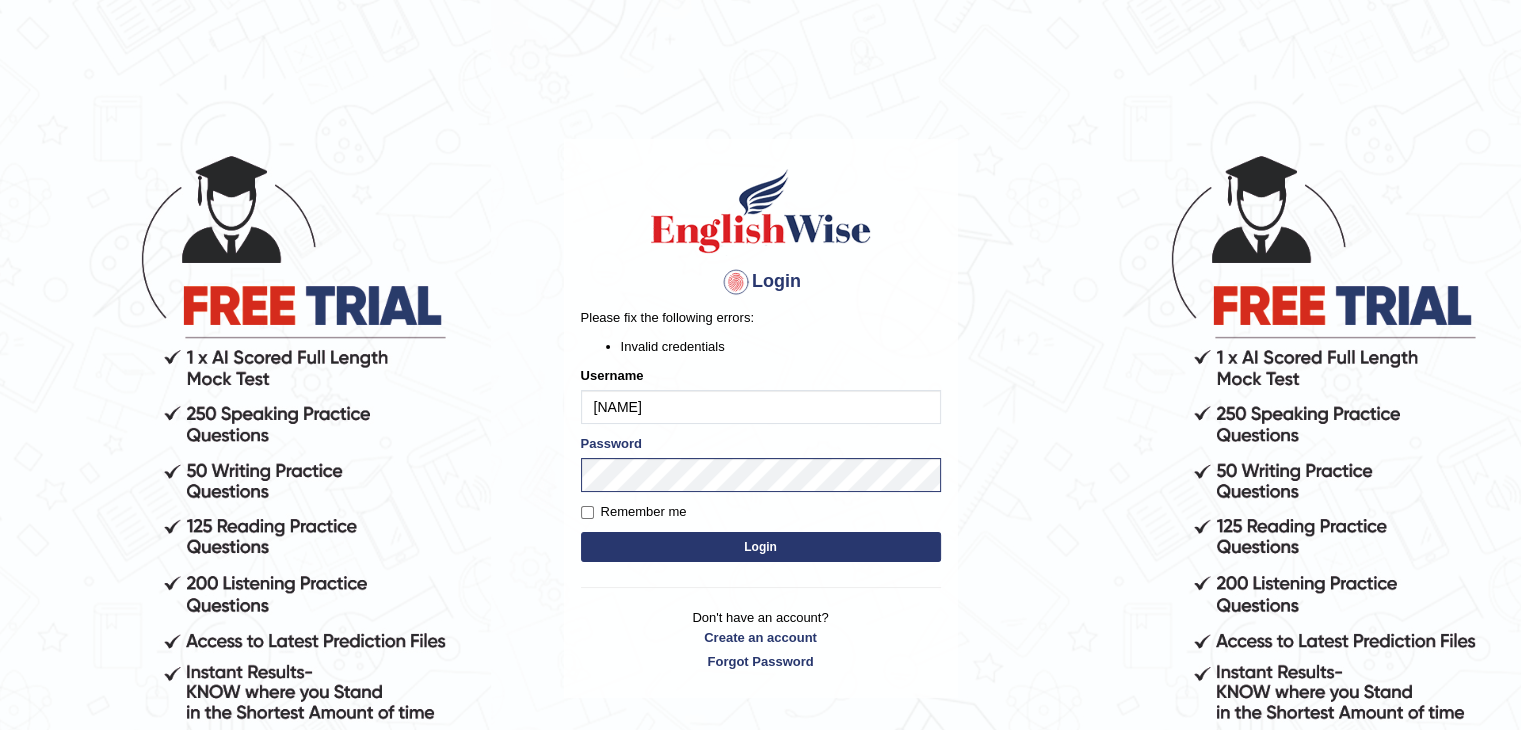 click on "Login" at bounding box center [761, 547] 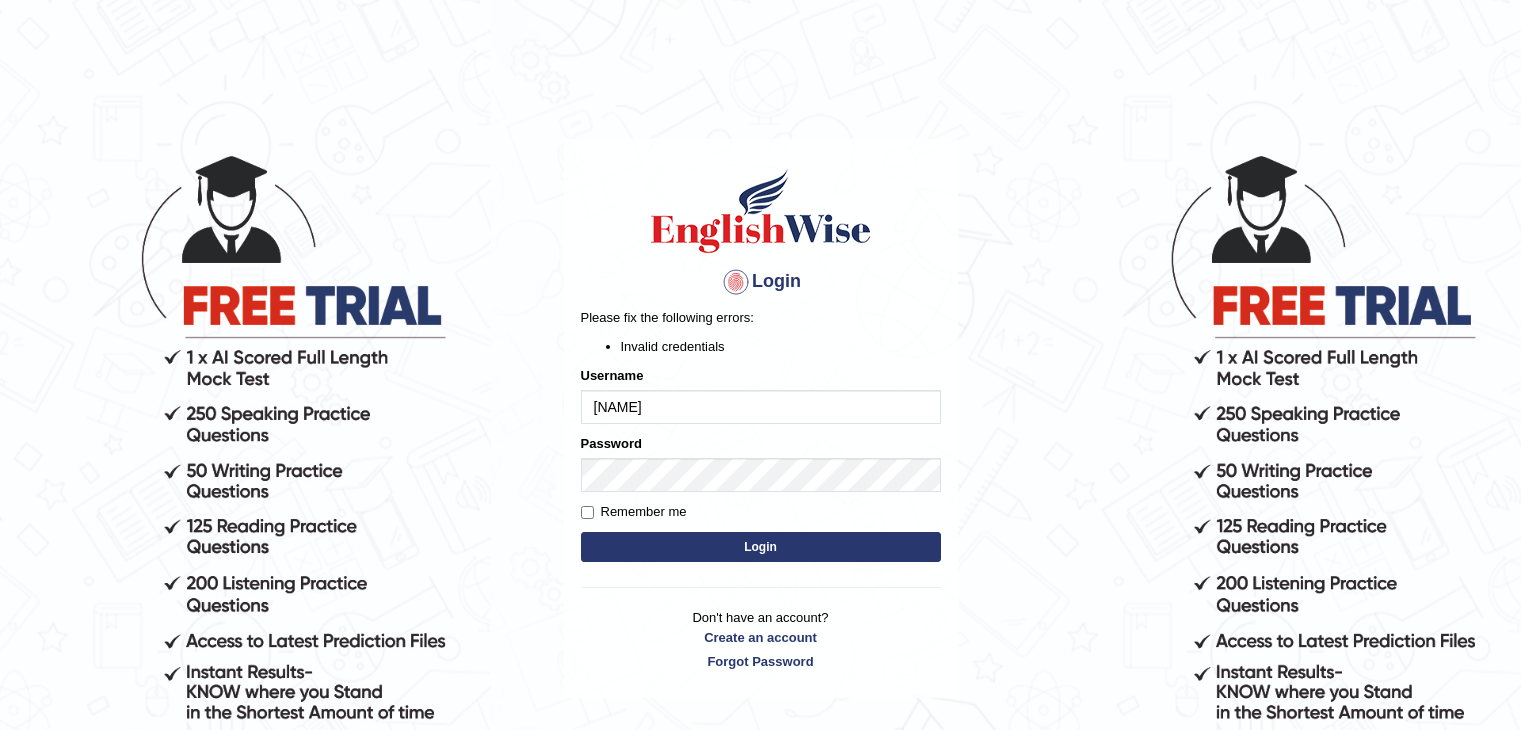 scroll, scrollTop: 0, scrollLeft: 0, axis: both 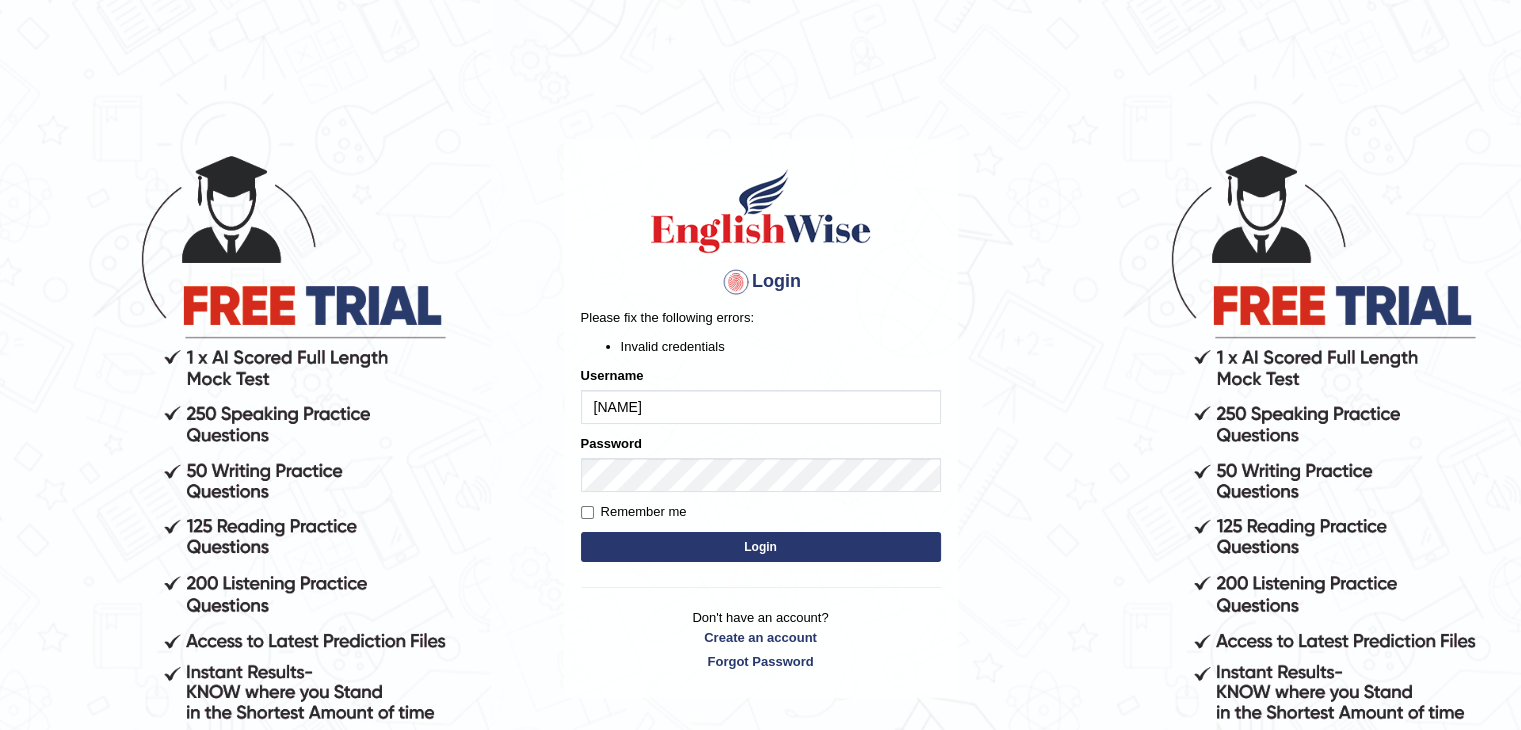 type on "[NAME]" 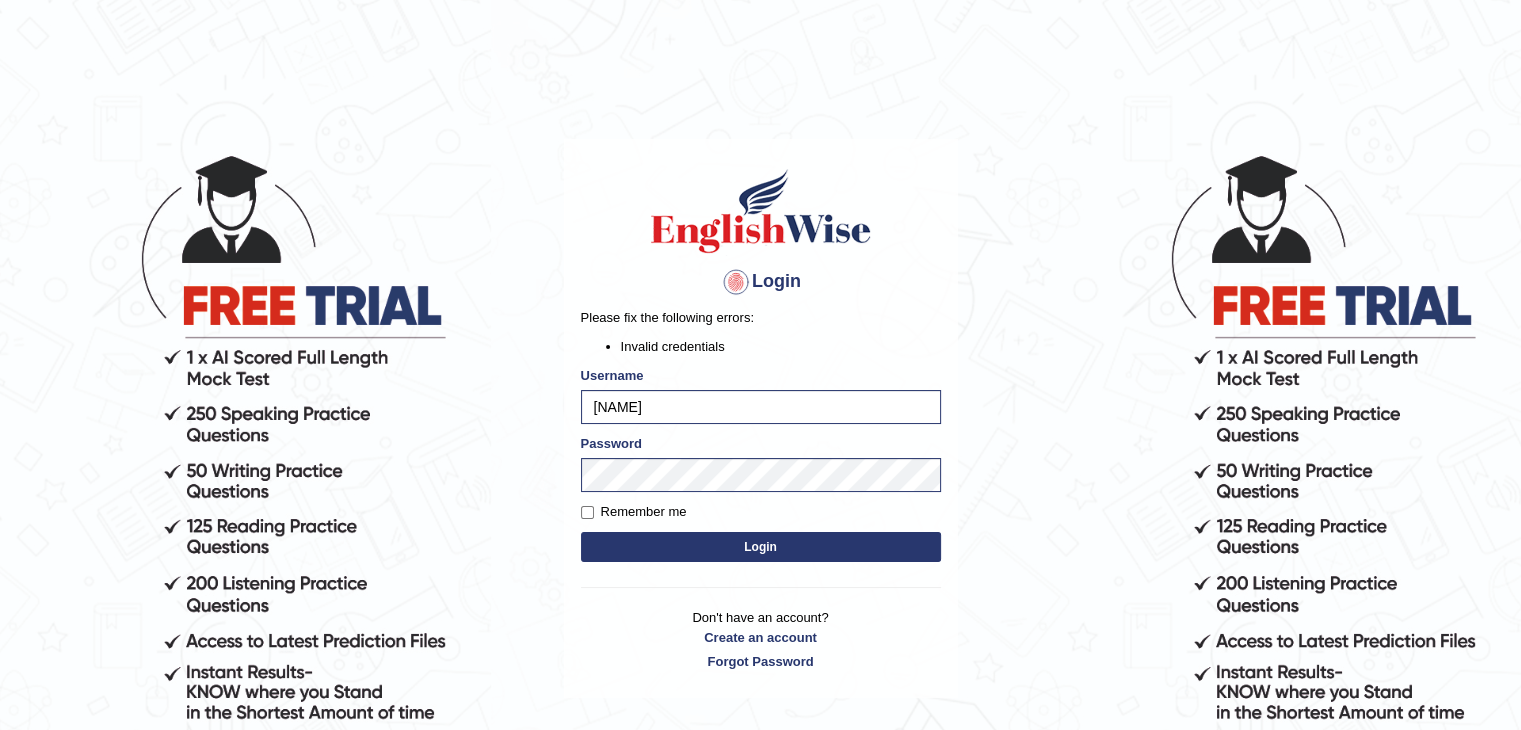click on "Login" at bounding box center [761, 547] 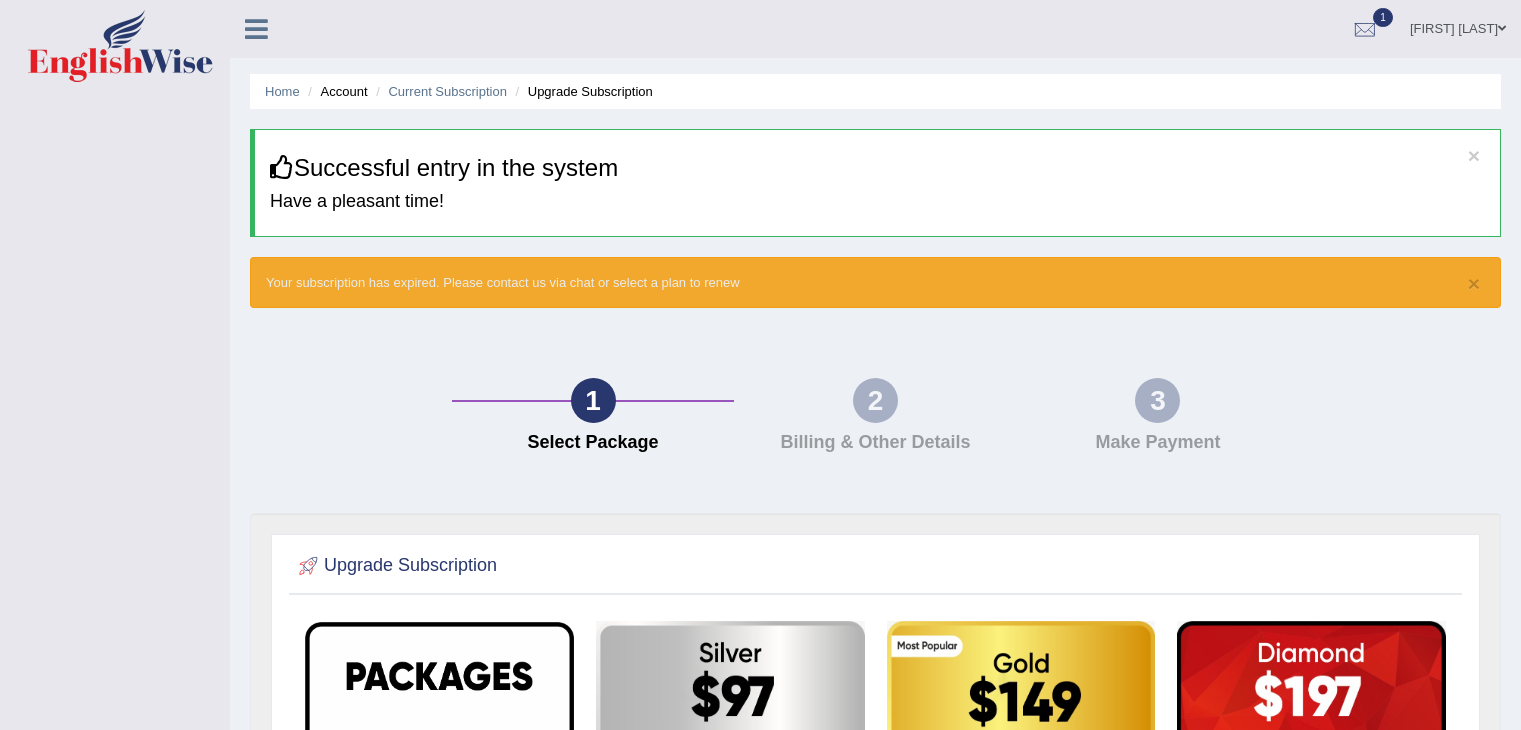 scroll, scrollTop: 0, scrollLeft: 0, axis: both 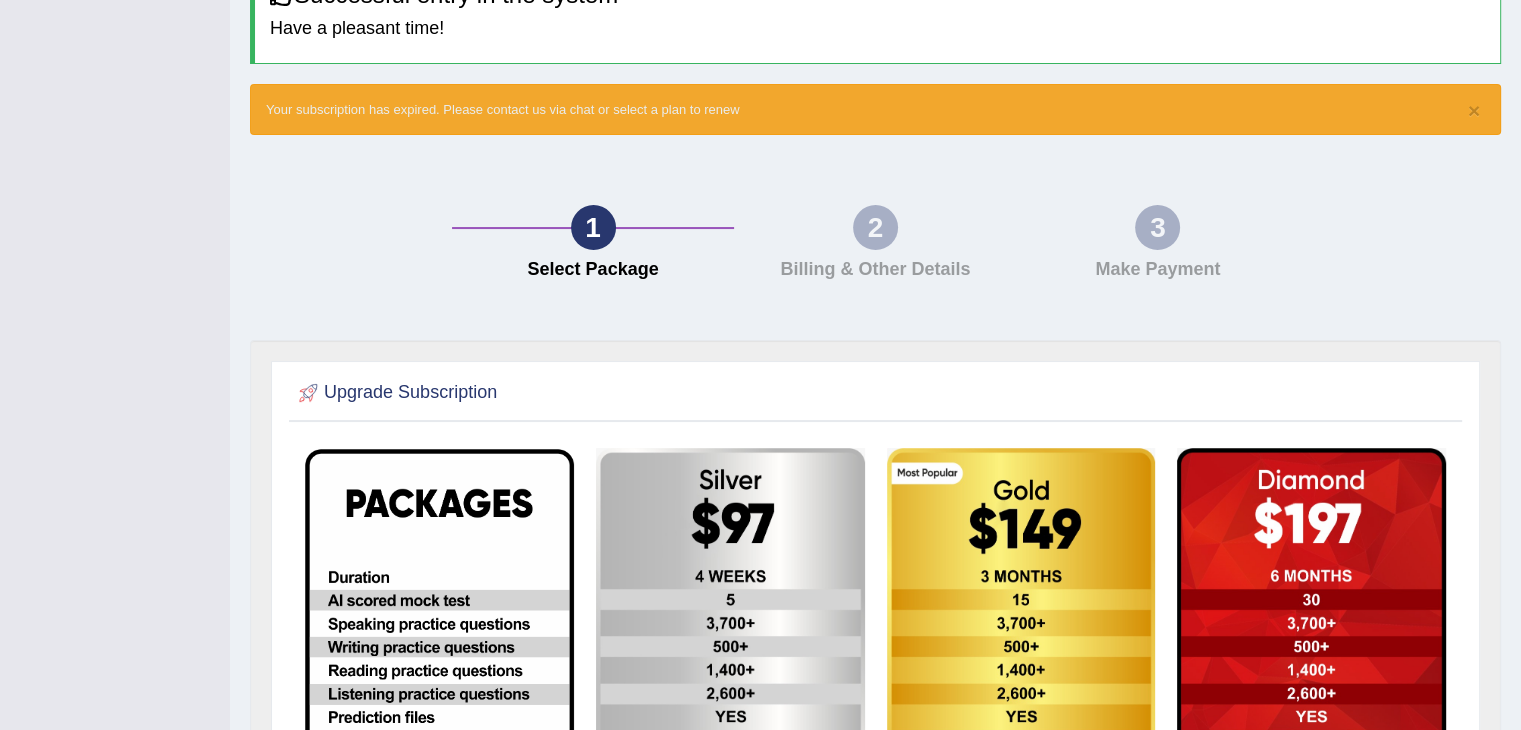 click on "×
Your subscription has expired. Please contact us via chat or select a plan to renew" at bounding box center [875, 109] 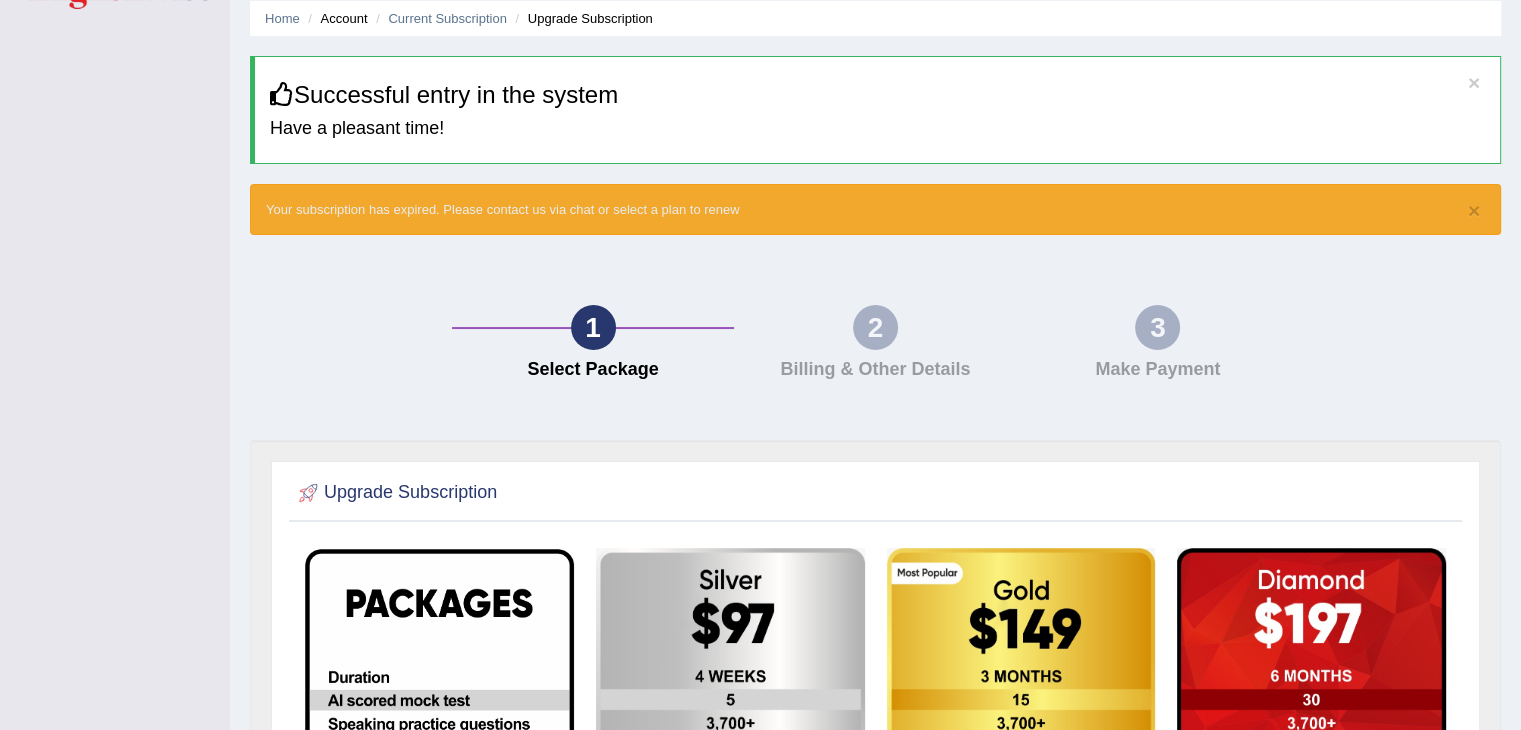scroll, scrollTop: 0, scrollLeft: 0, axis: both 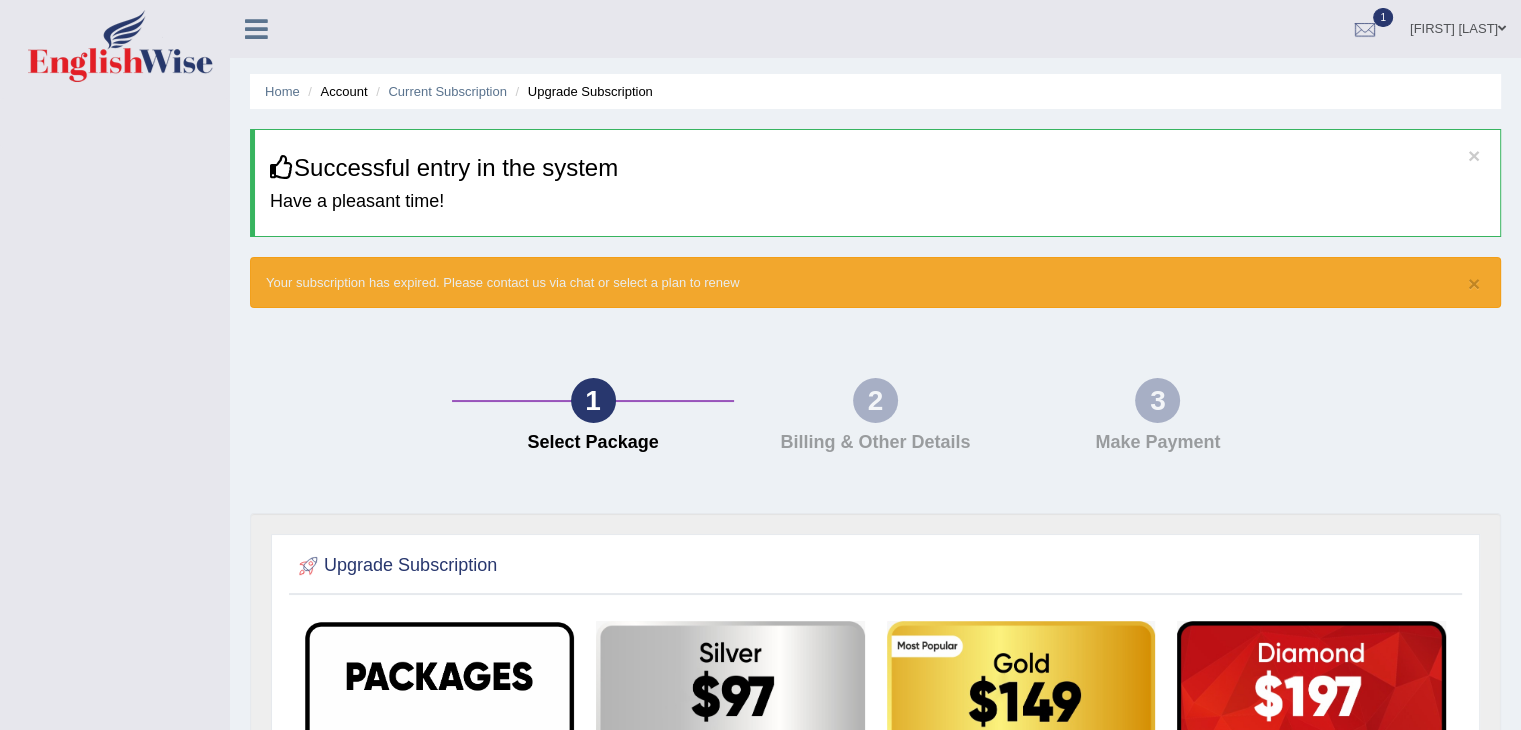 click on "Home
Account
Current Subscription
Upgrade Subscription" at bounding box center [875, 91] 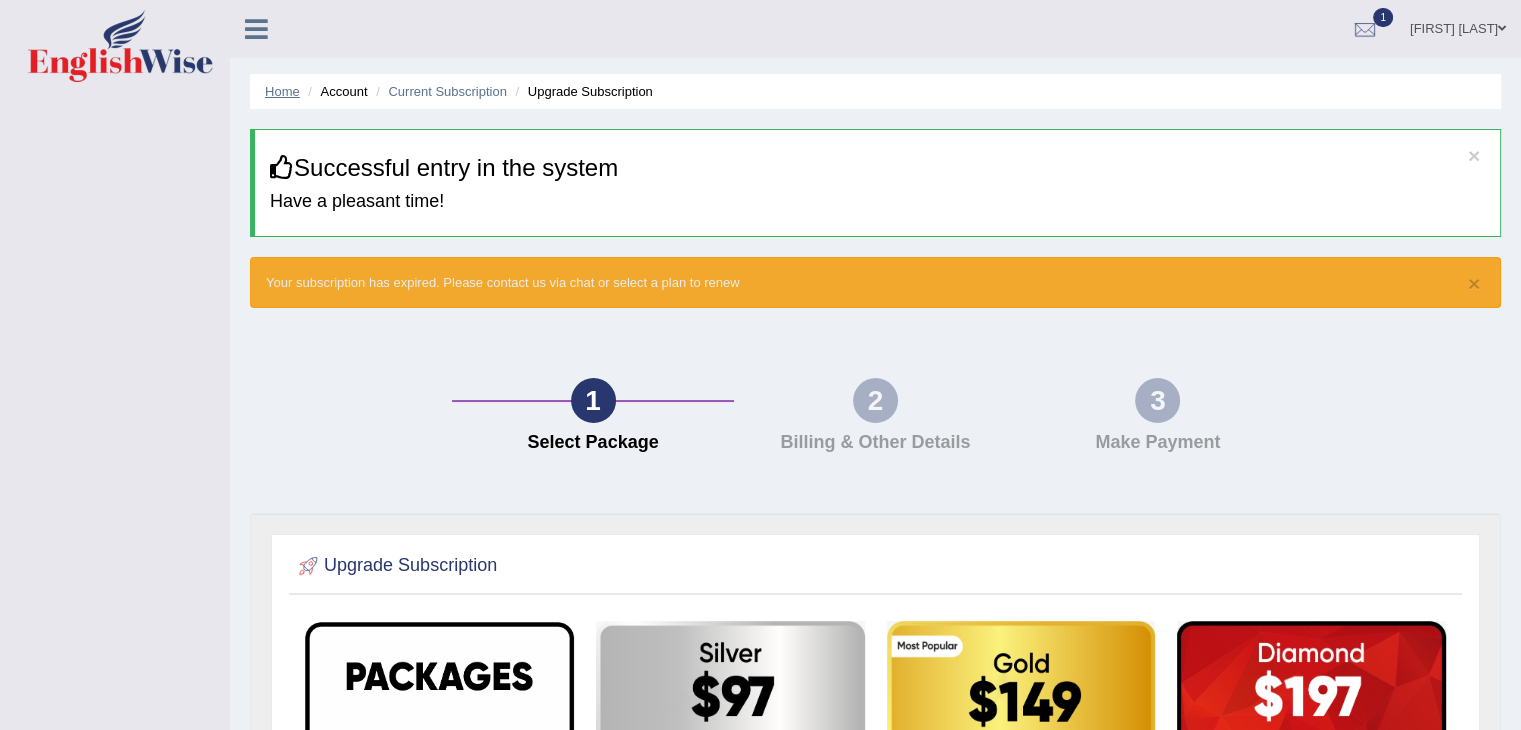 click on "Home" at bounding box center (282, 91) 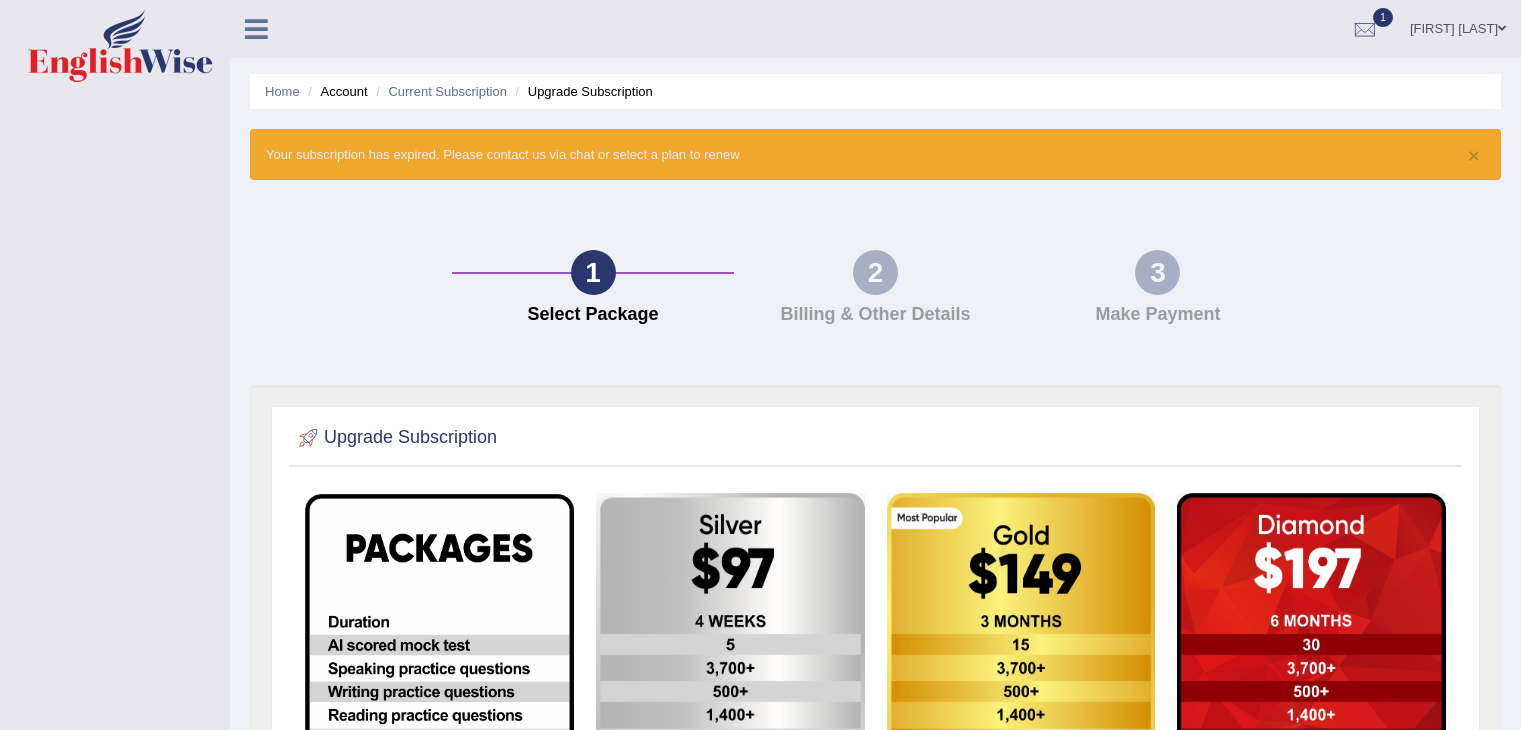 scroll, scrollTop: 0, scrollLeft: 0, axis: both 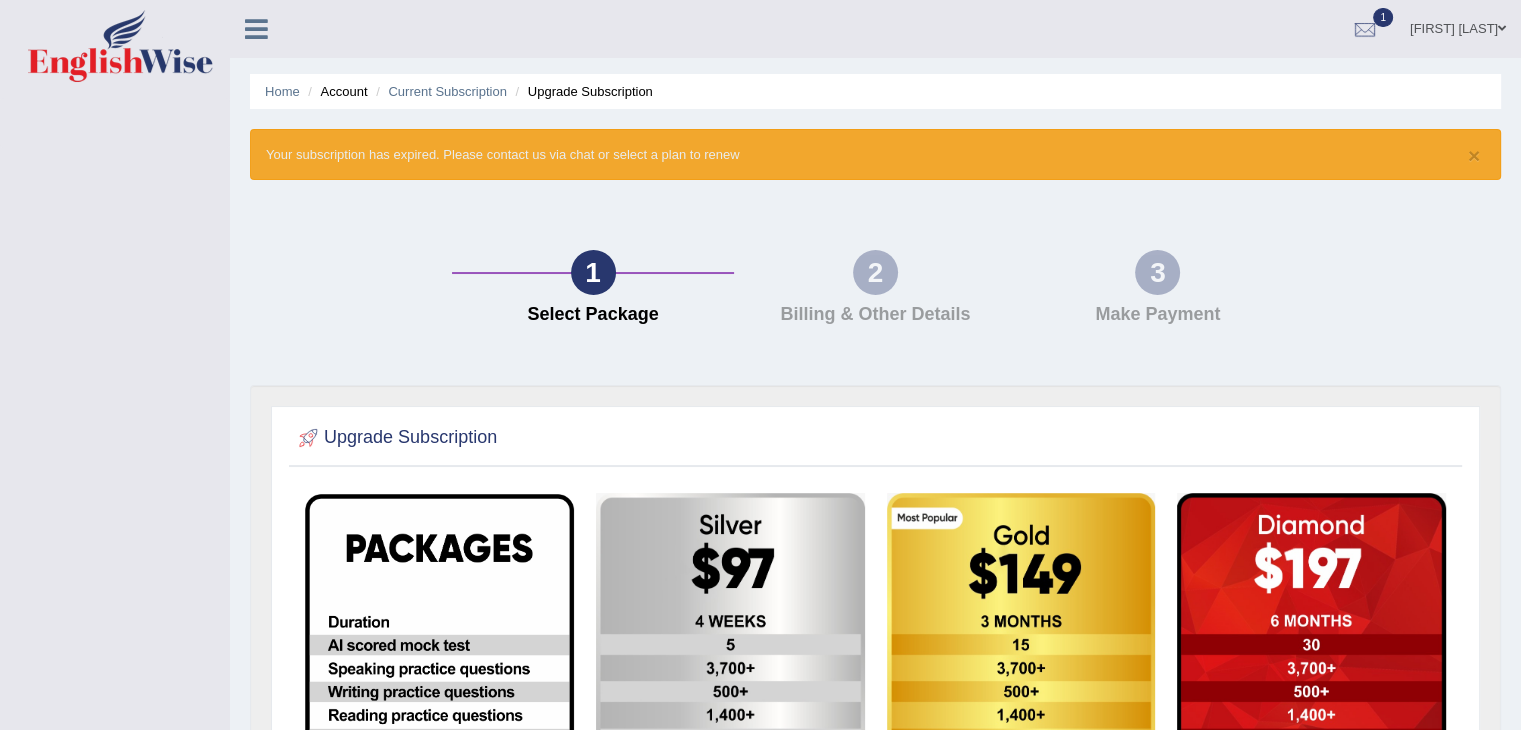 click on "odi onosetale" at bounding box center (1458, 26) 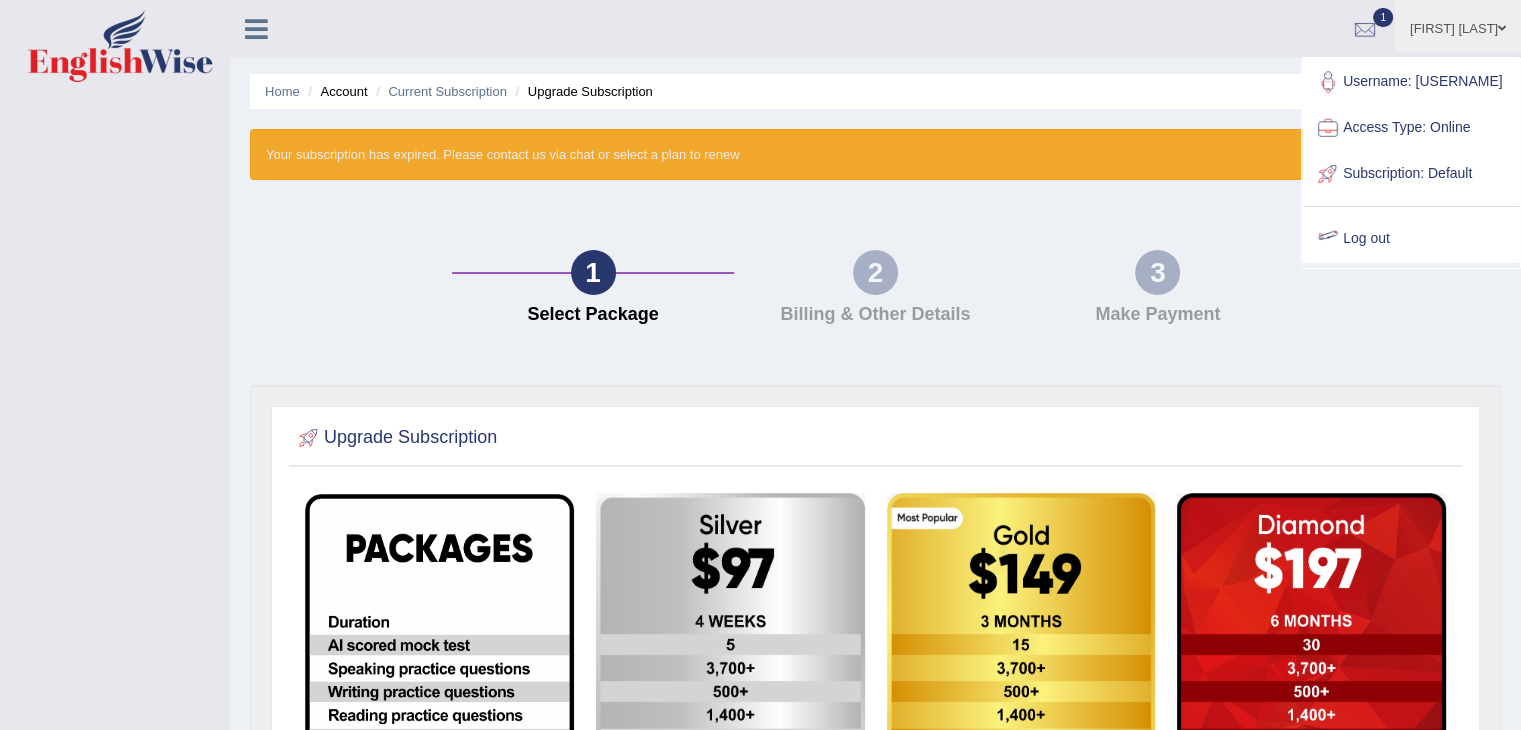 click on "Log out" at bounding box center (1411, 239) 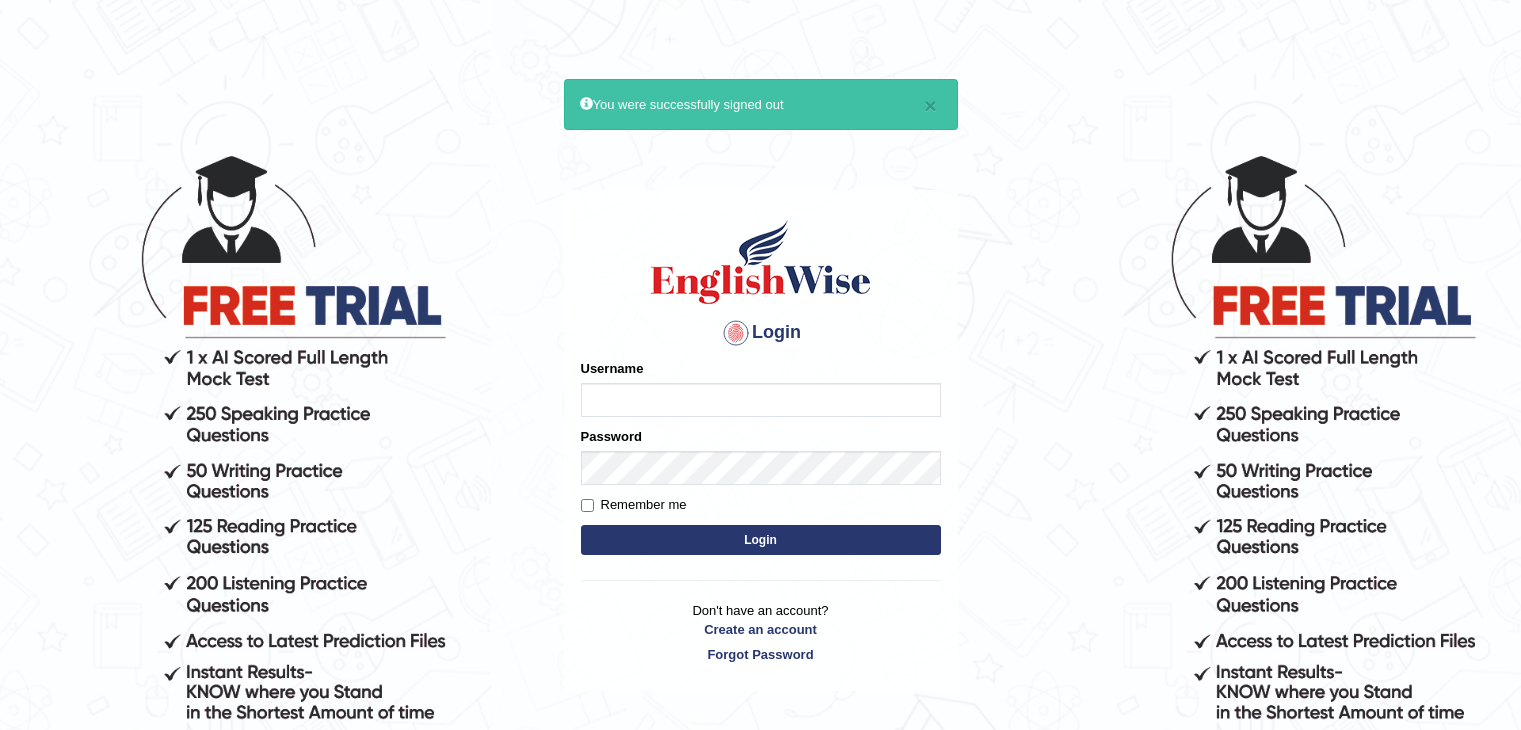 scroll, scrollTop: 0, scrollLeft: 0, axis: both 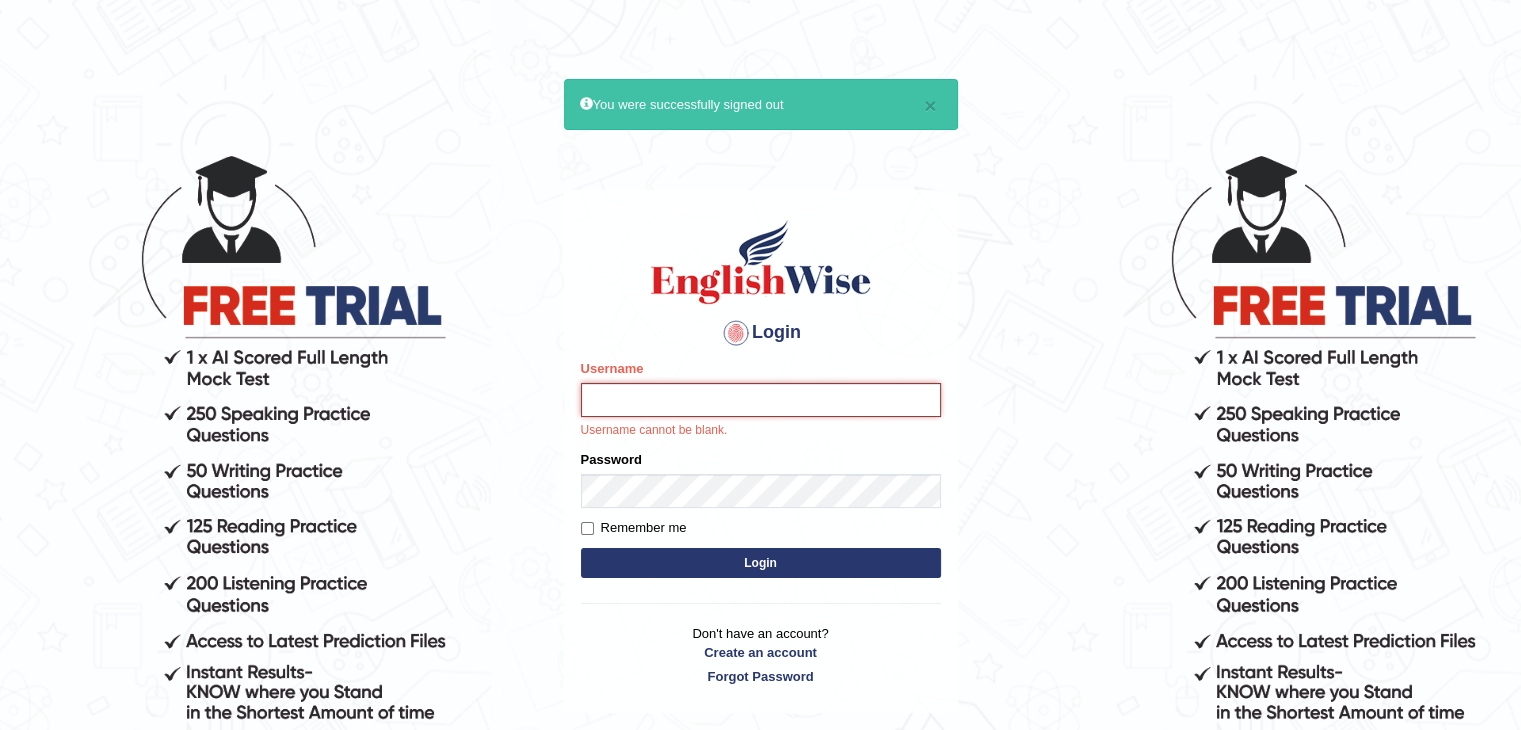 type on "odinata08" 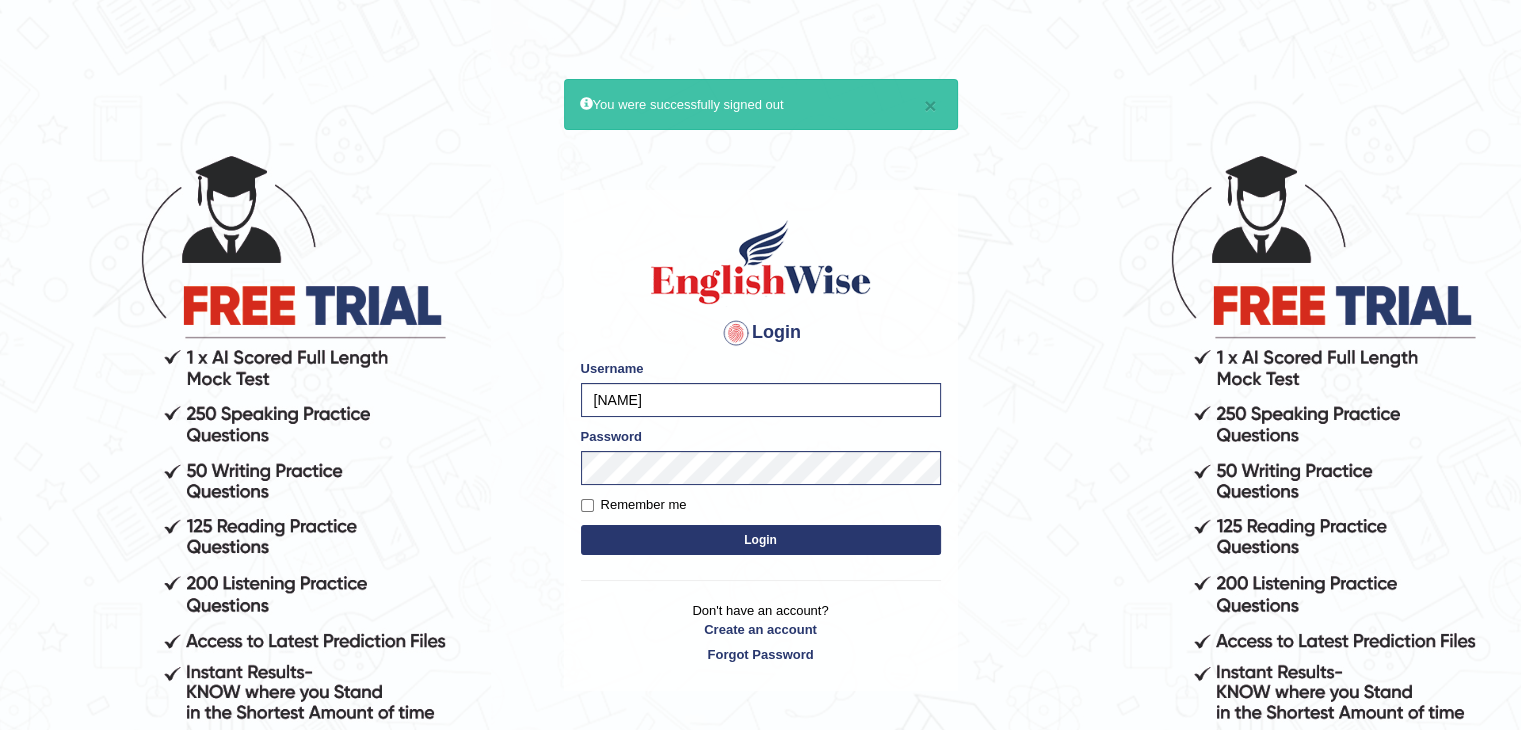click on "Login" at bounding box center (761, 540) 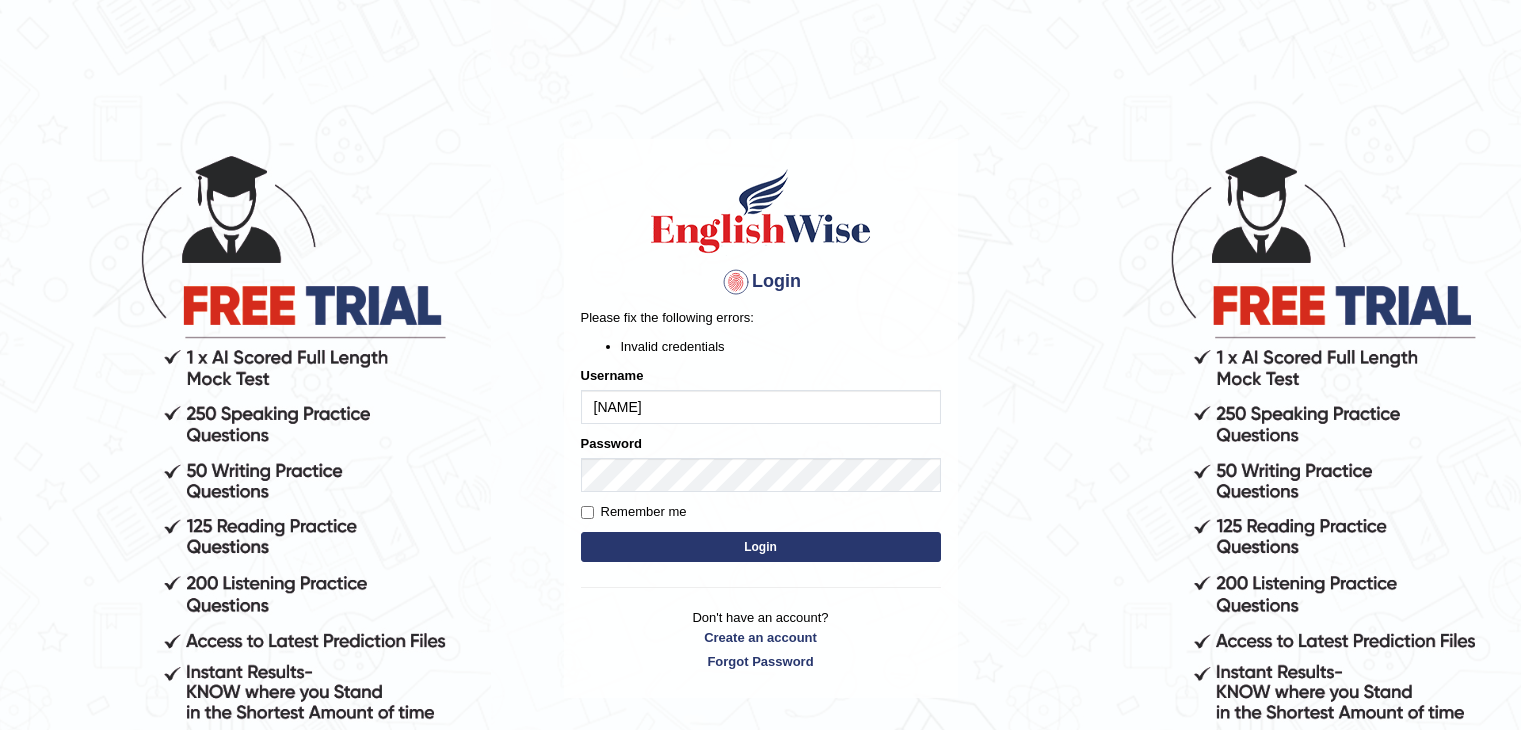 scroll, scrollTop: 0, scrollLeft: 0, axis: both 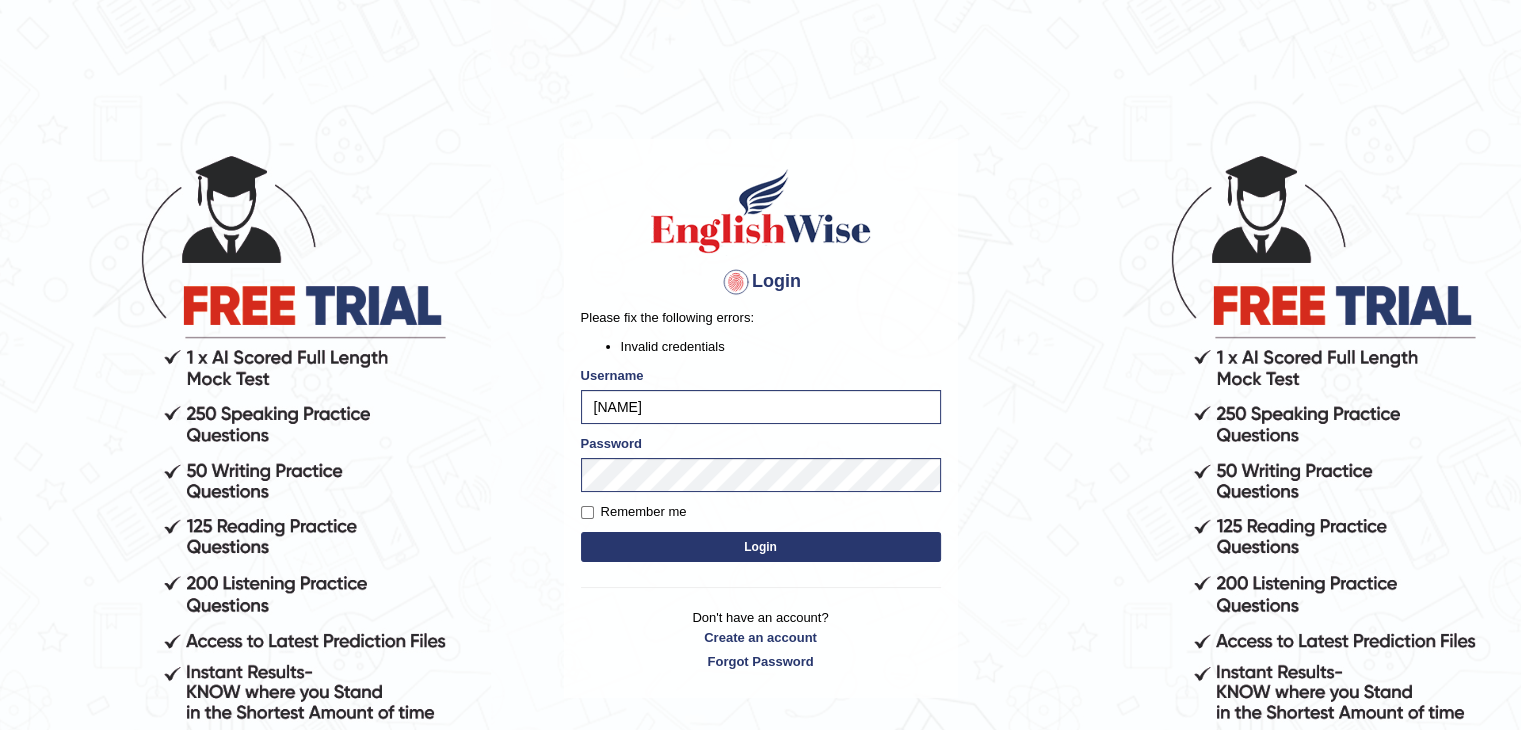 click on "Login" at bounding box center [761, 547] 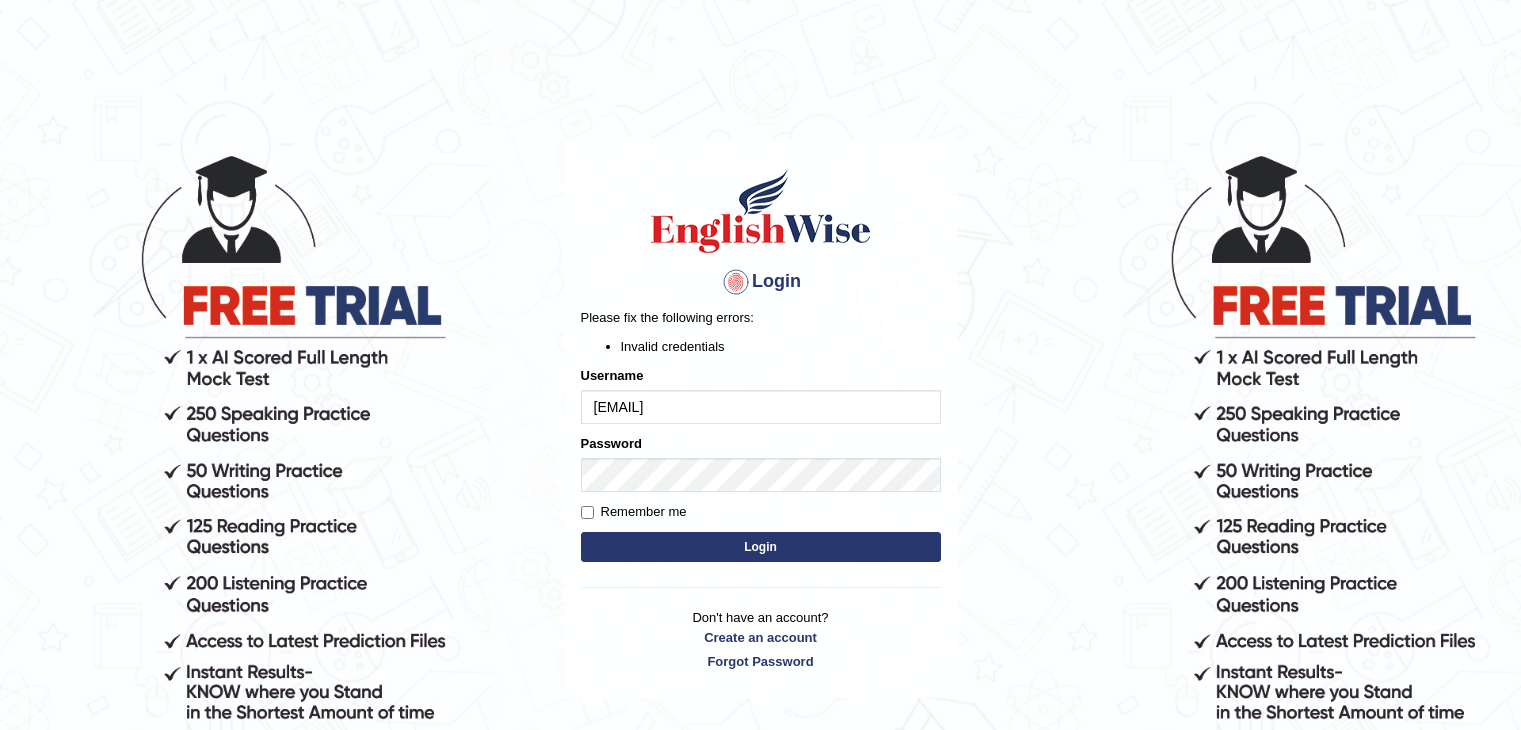 scroll, scrollTop: 0, scrollLeft: 0, axis: both 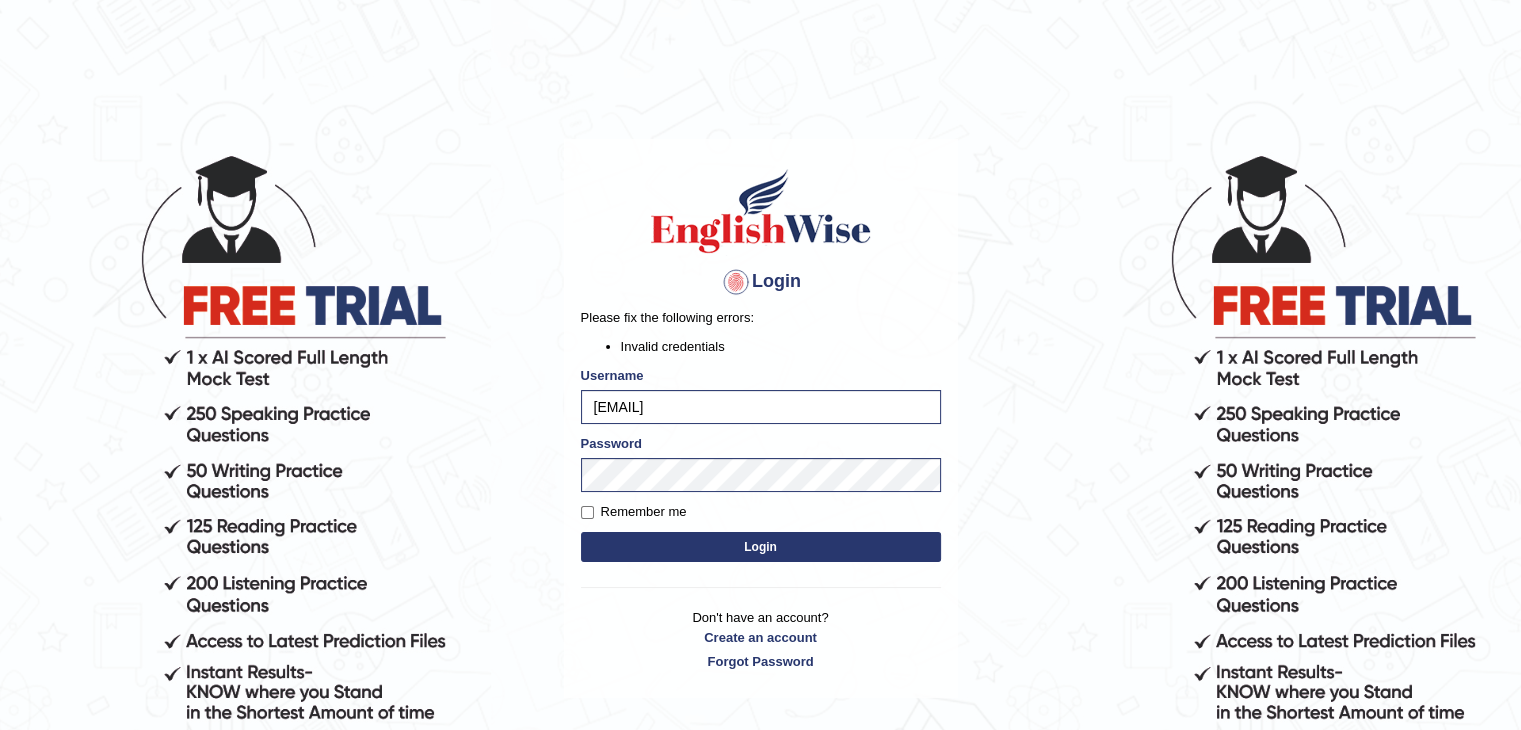click on "Login" at bounding box center [761, 547] 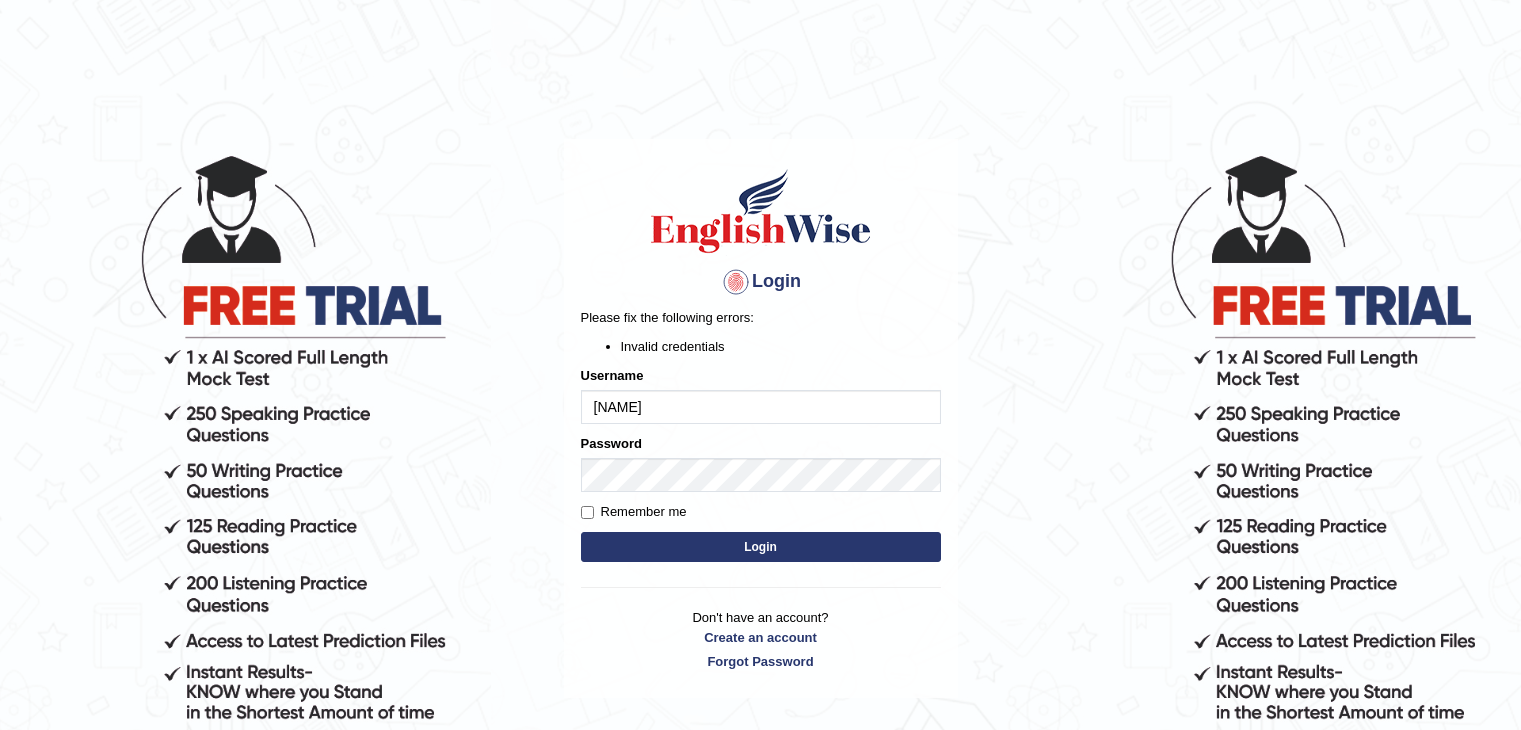 scroll, scrollTop: 0, scrollLeft: 0, axis: both 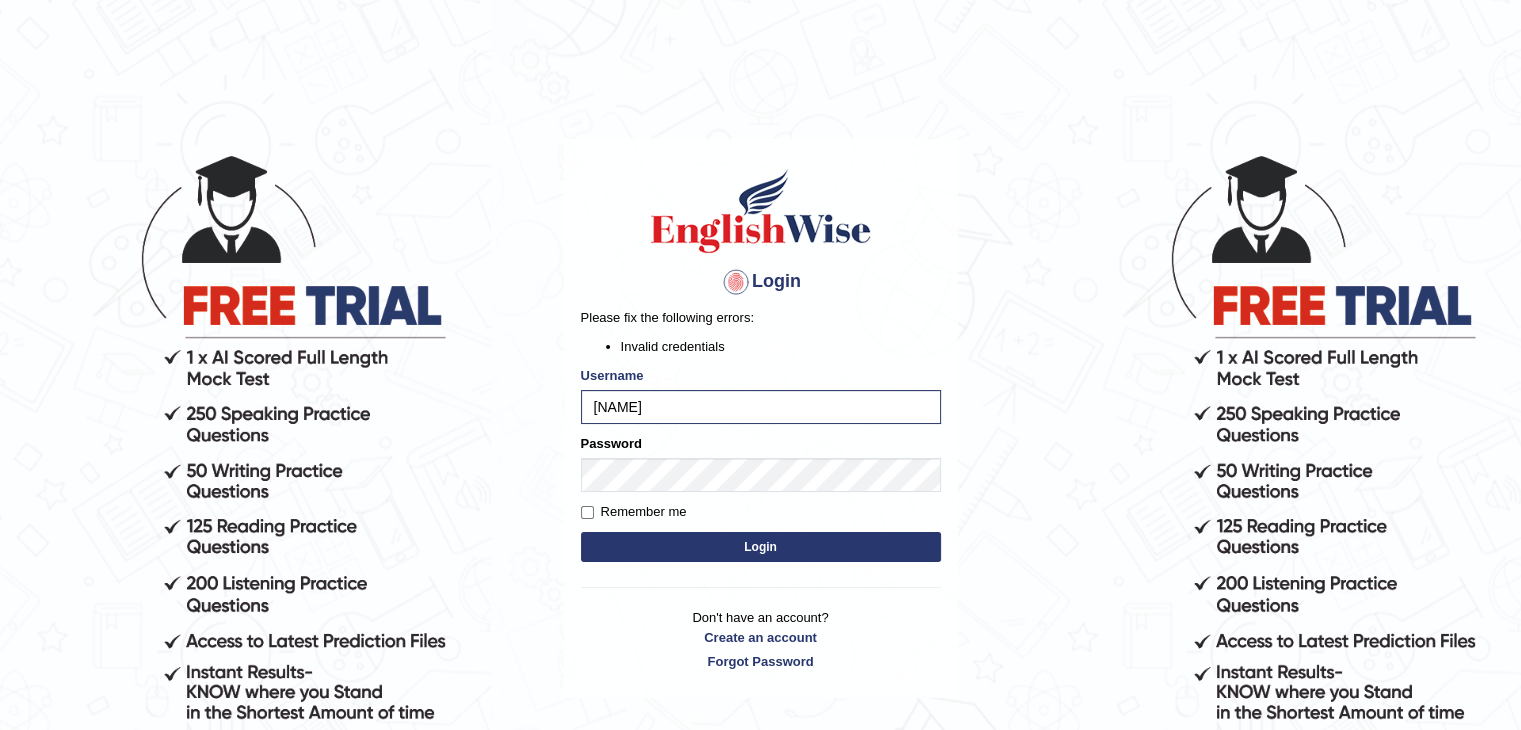 click on "Login" at bounding box center (761, 547) 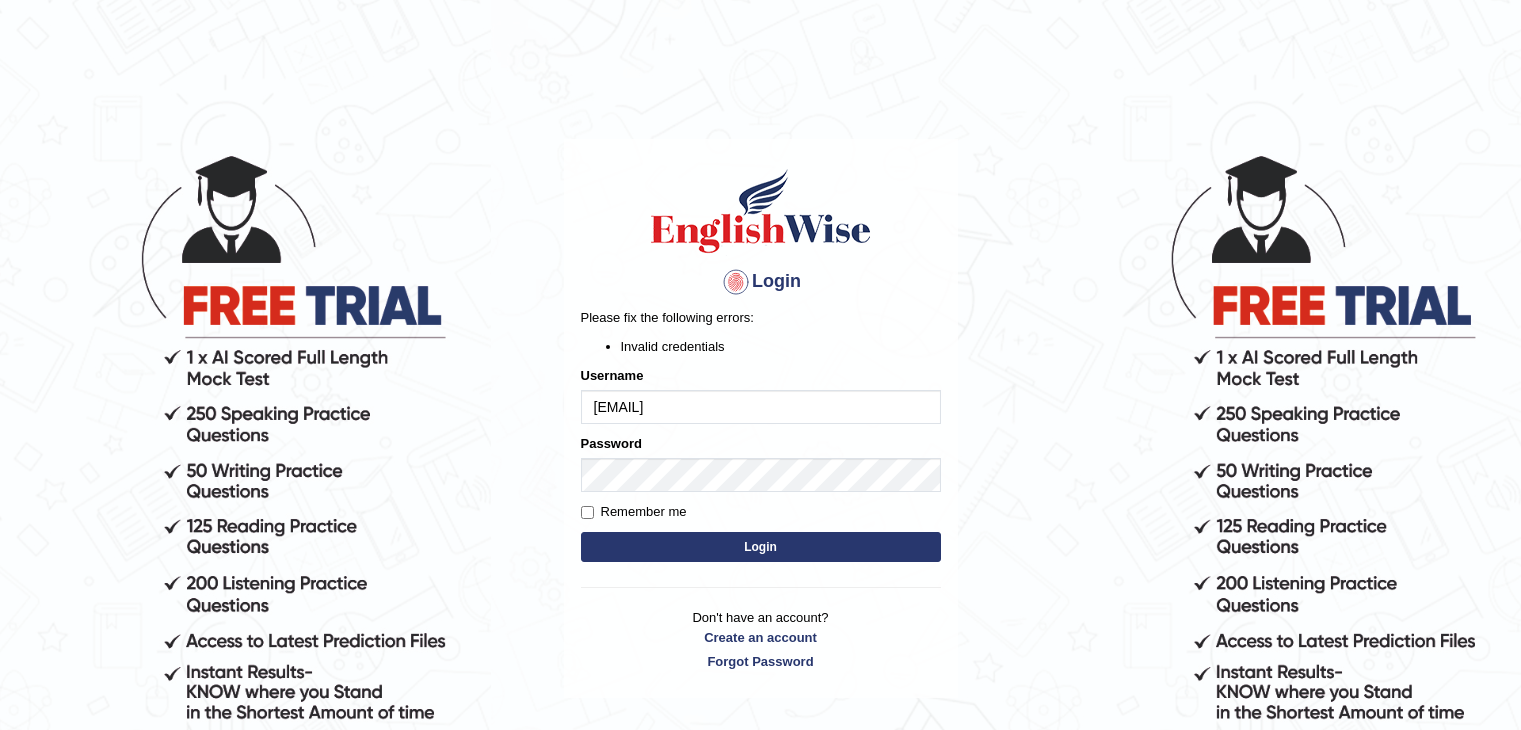 scroll, scrollTop: 0, scrollLeft: 0, axis: both 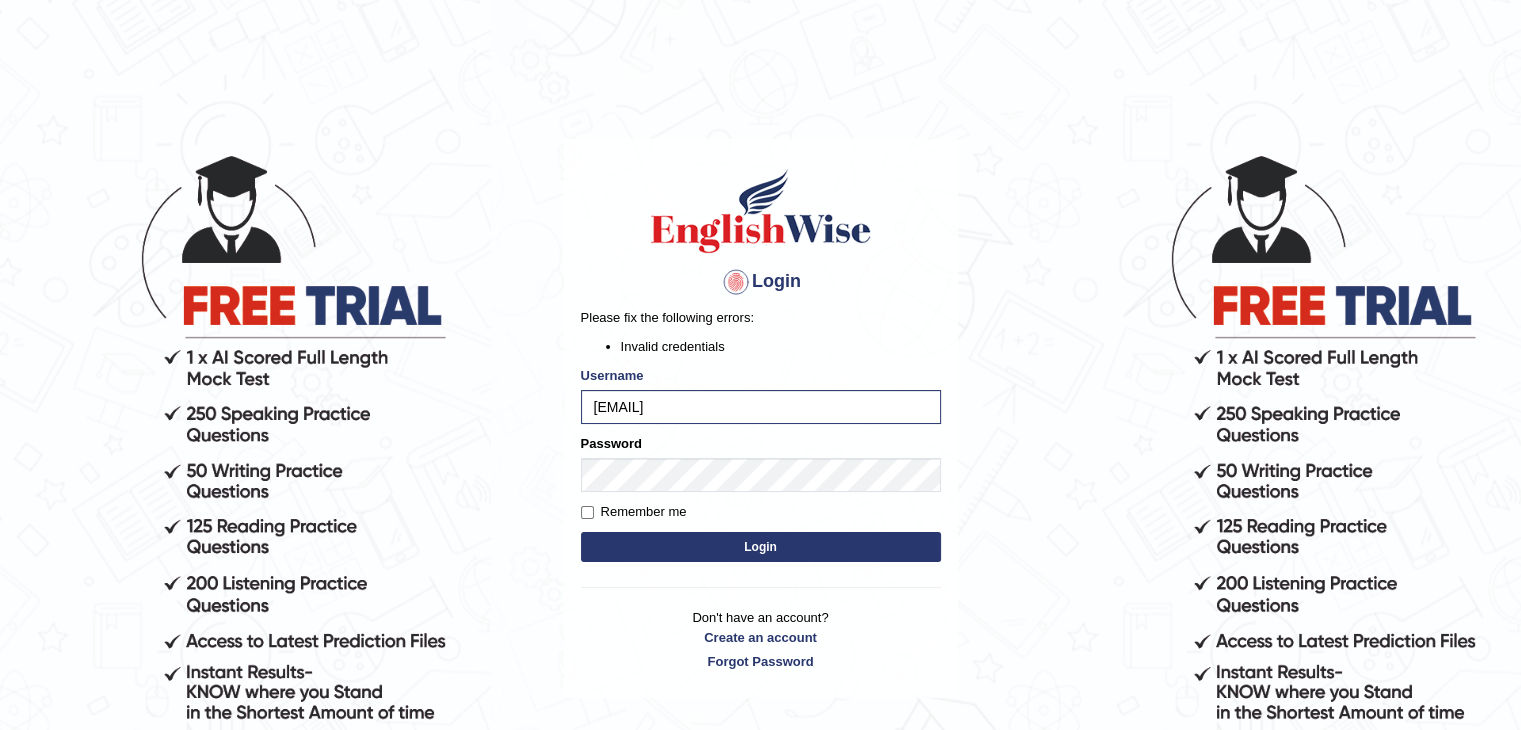 click on "Login" at bounding box center [761, 547] 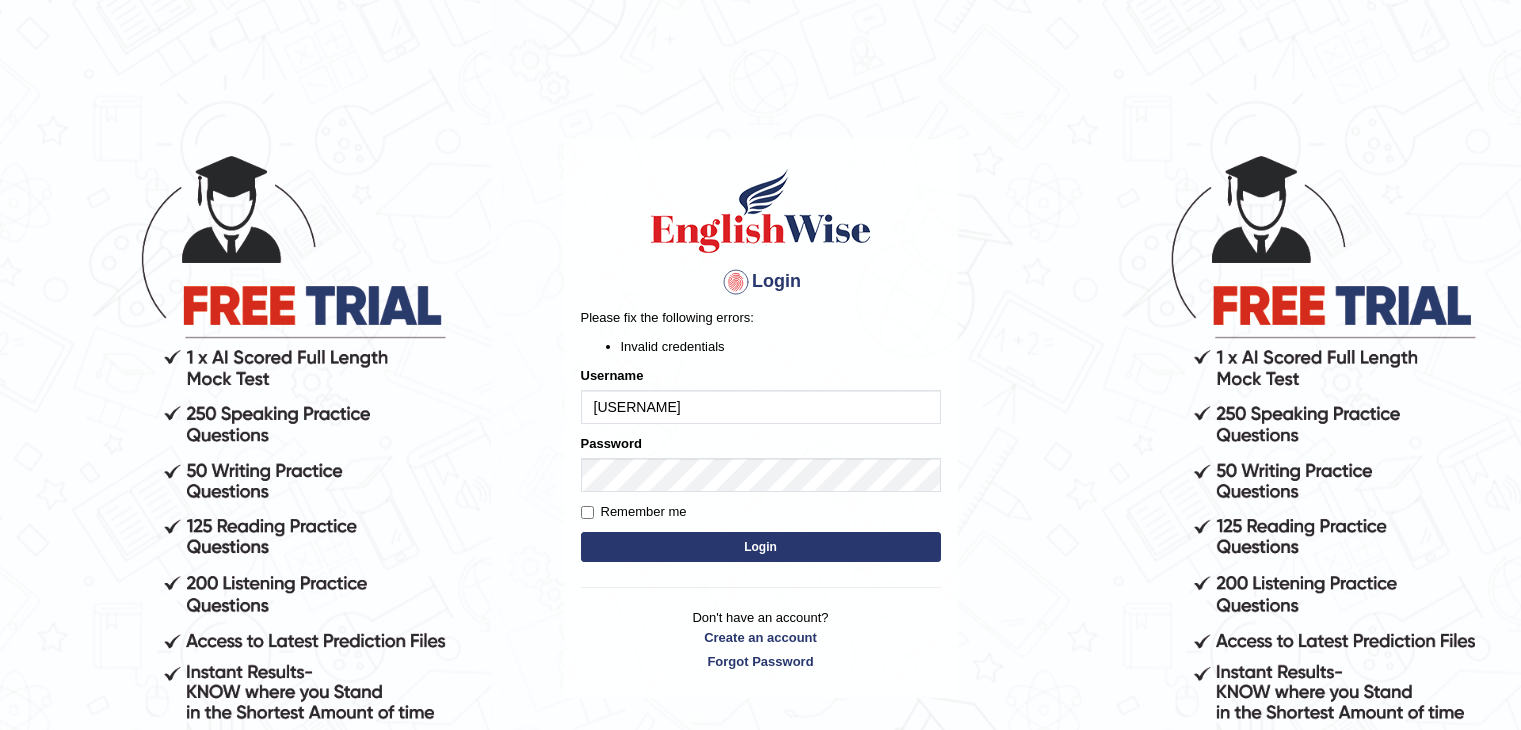 scroll, scrollTop: 0, scrollLeft: 0, axis: both 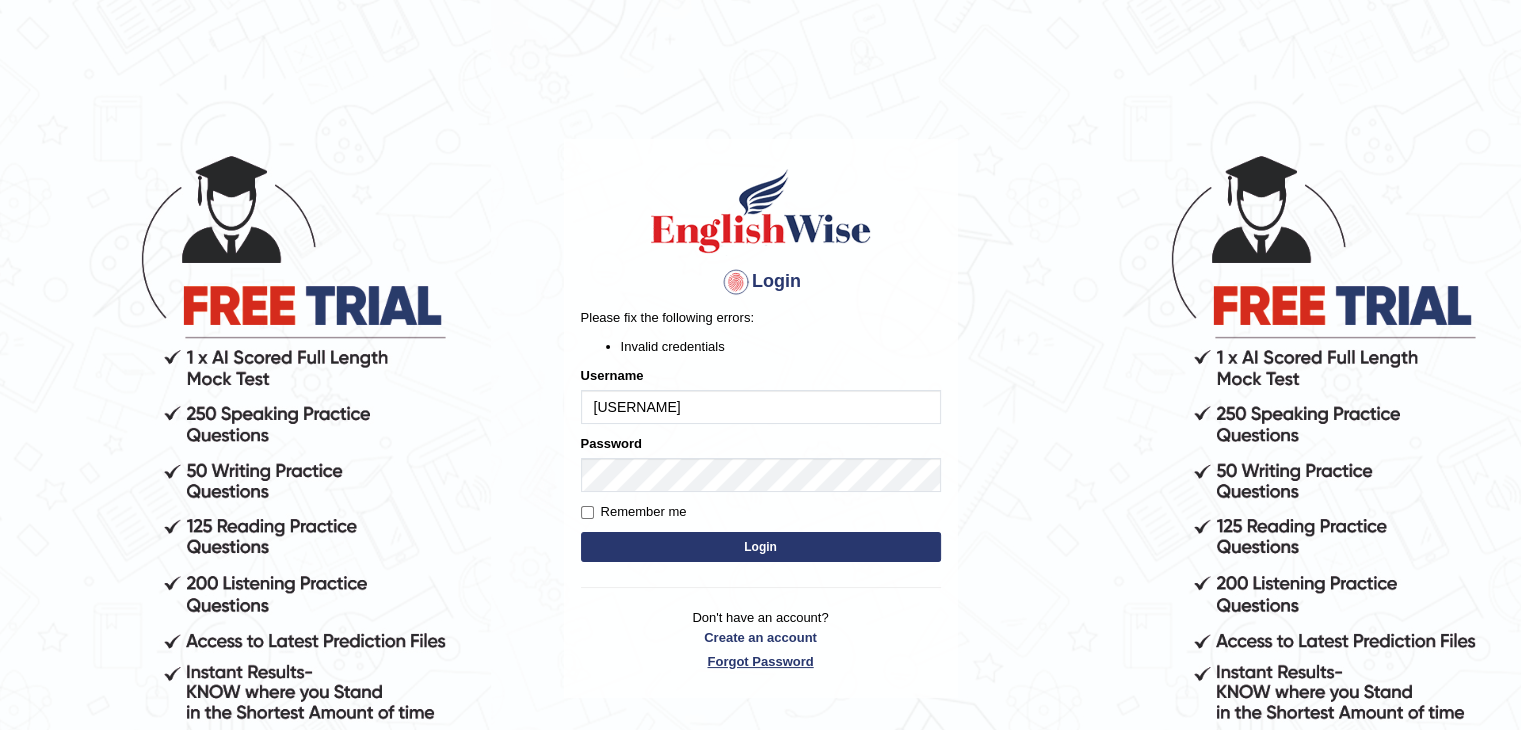 click on "Forgot Password" at bounding box center (761, 661) 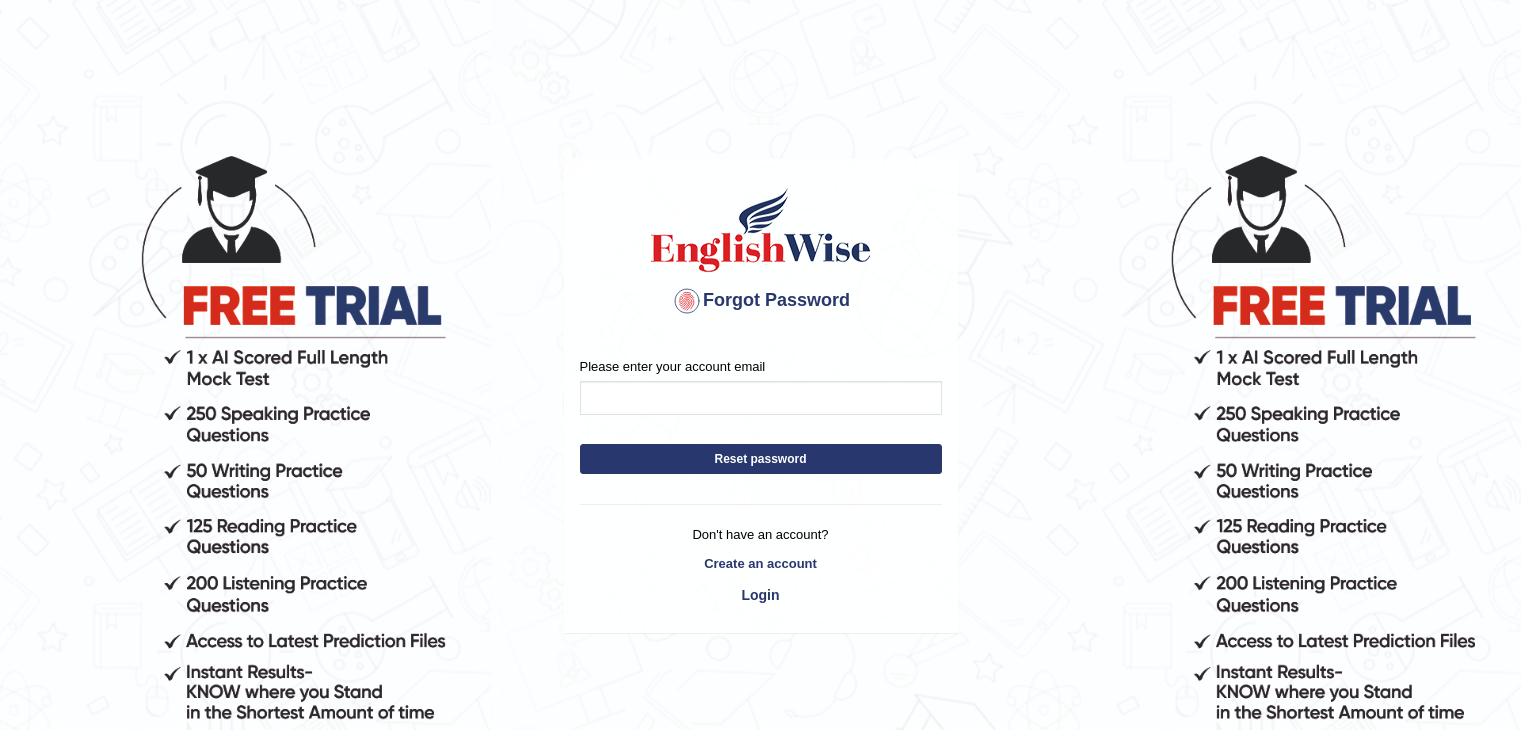 scroll, scrollTop: 0, scrollLeft: 0, axis: both 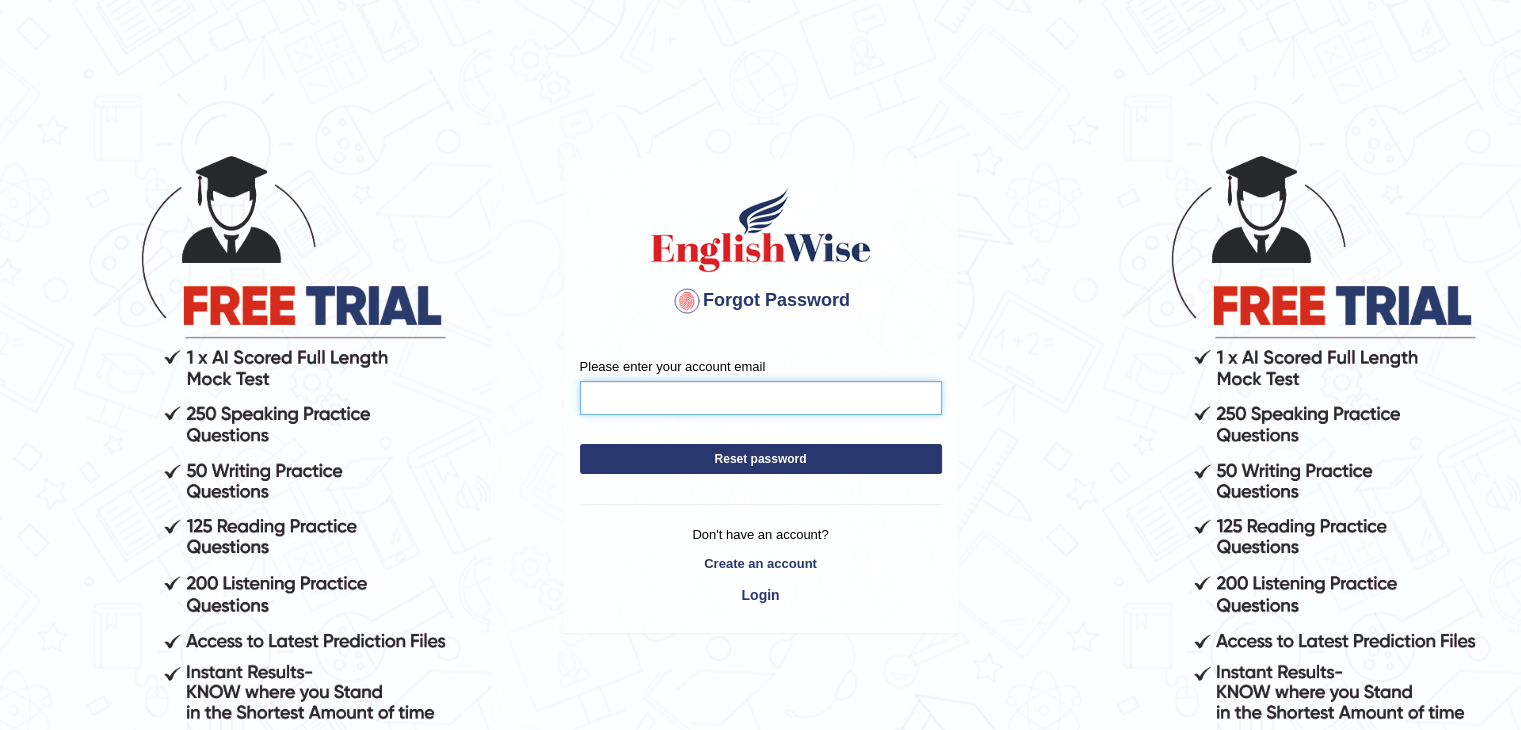 click on "Please enter your account email" at bounding box center (761, 398) 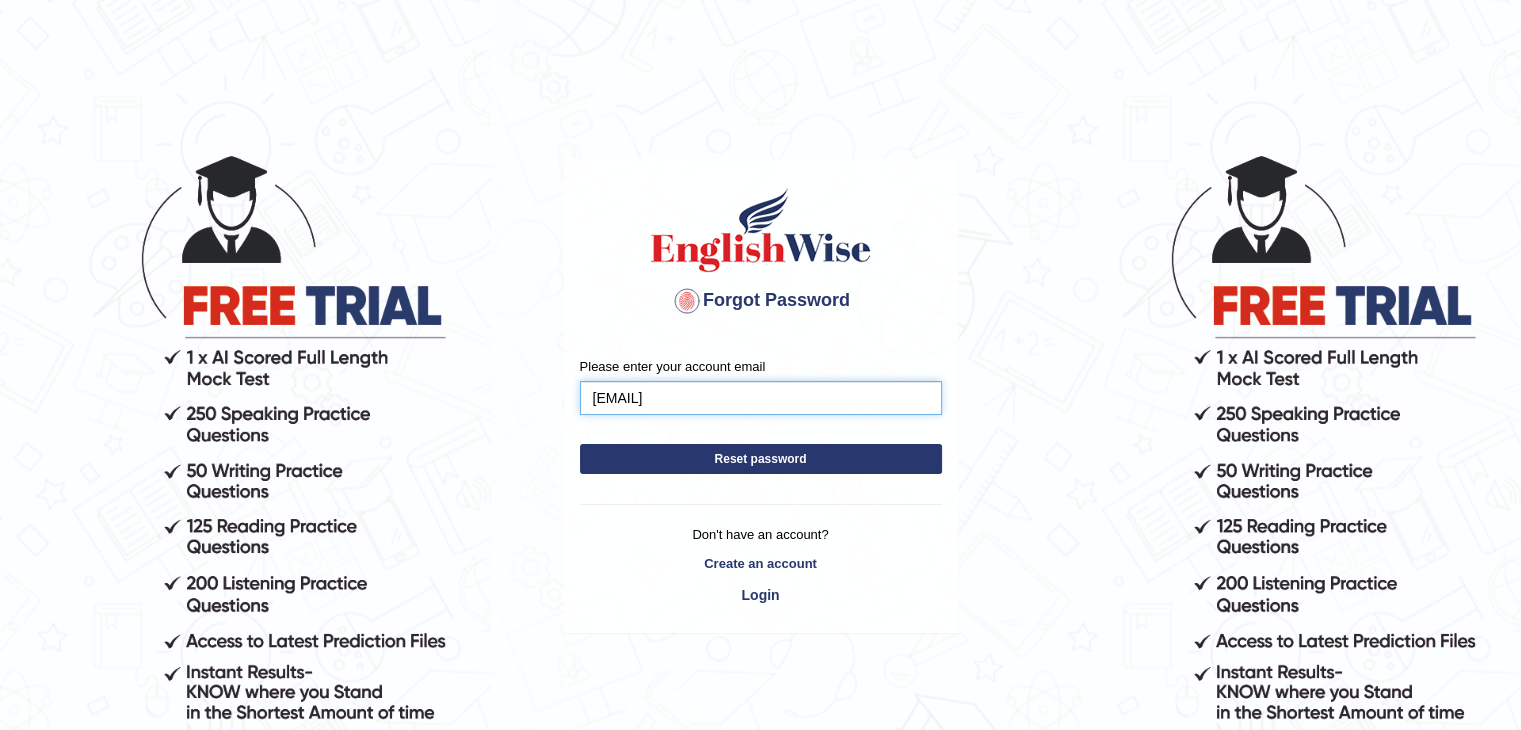 type on "[EMAIL]" 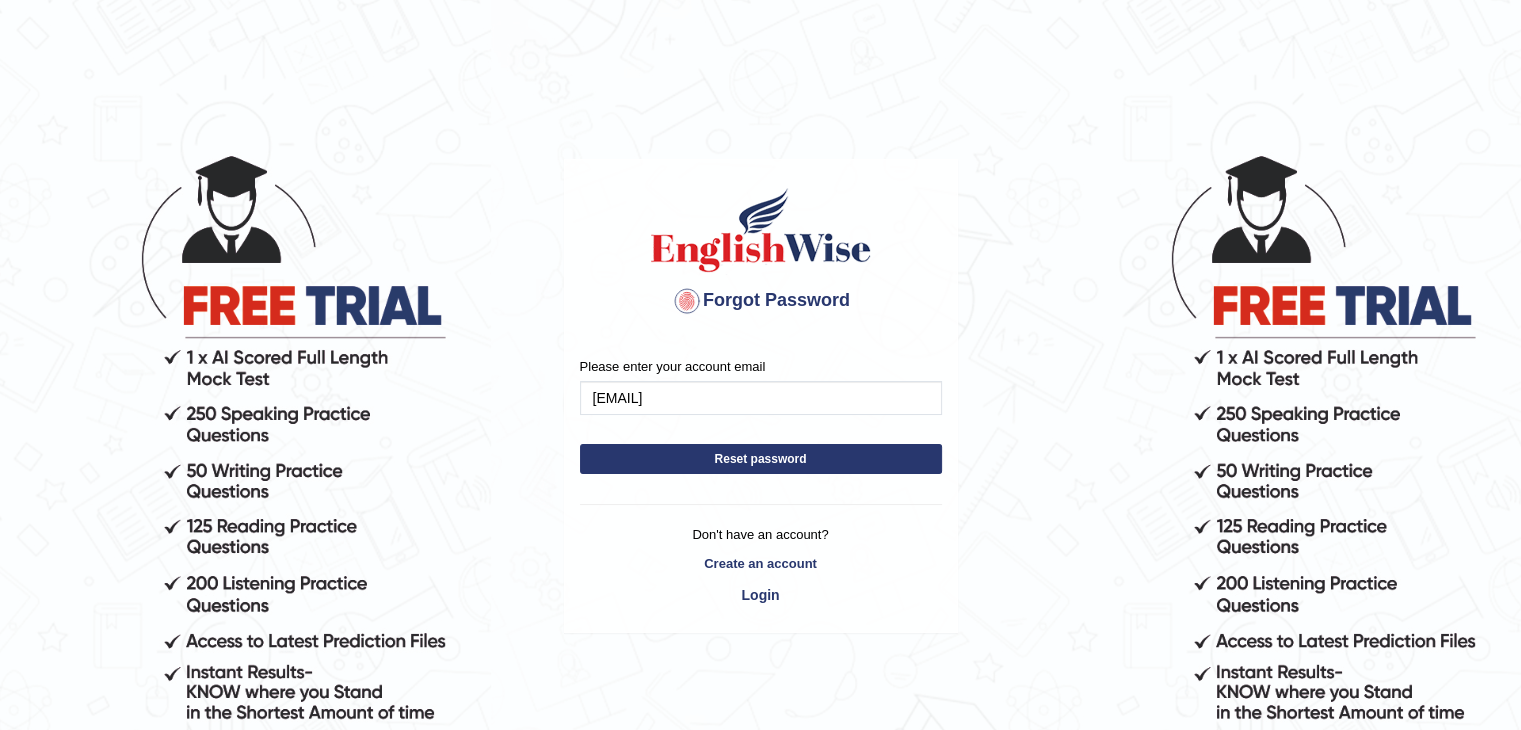 click on "Reset password" at bounding box center [761, 459] 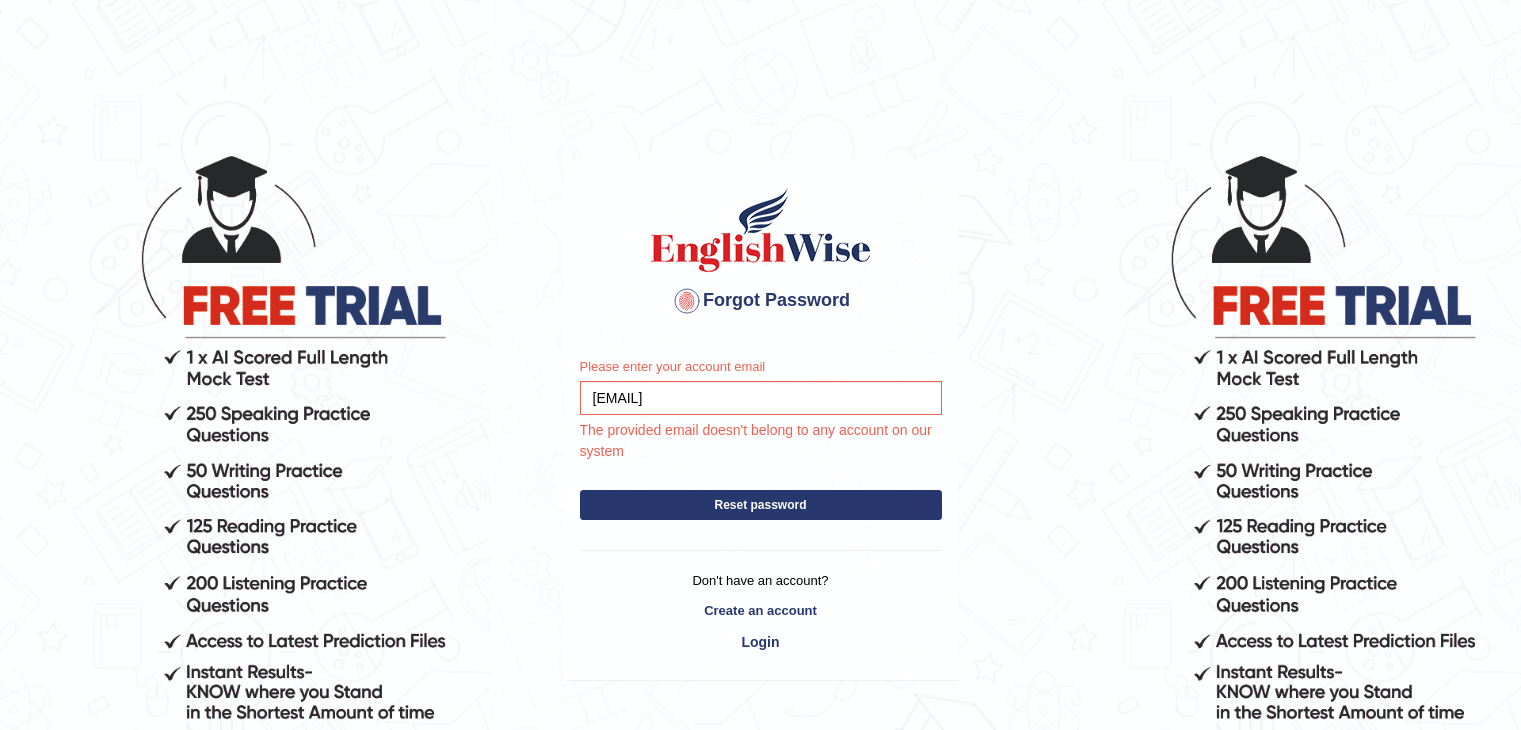scroll, scrollTop: 0, scrollLeft: 0, axis: both 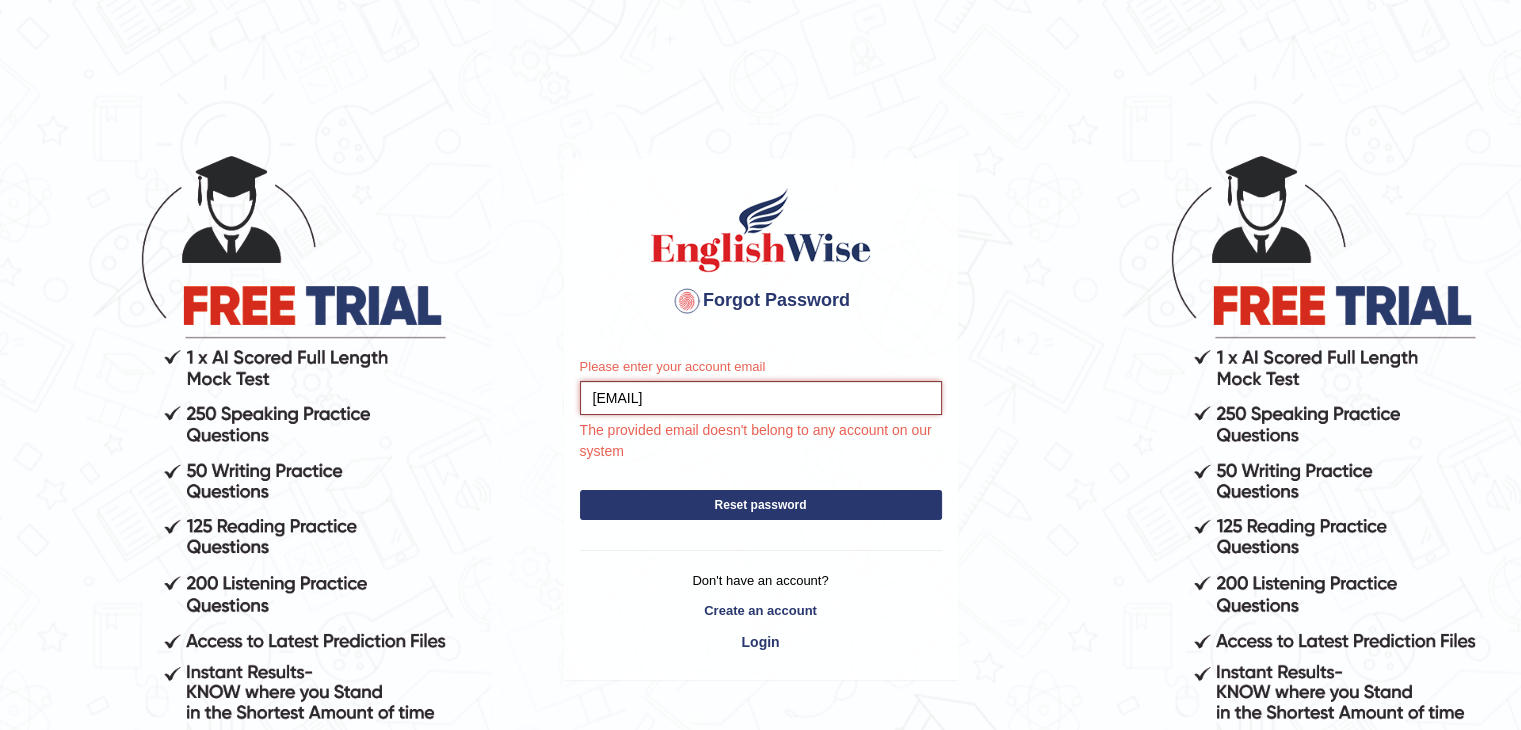 click on "odinata08@gmail.com" at bounding box center [761, 398] 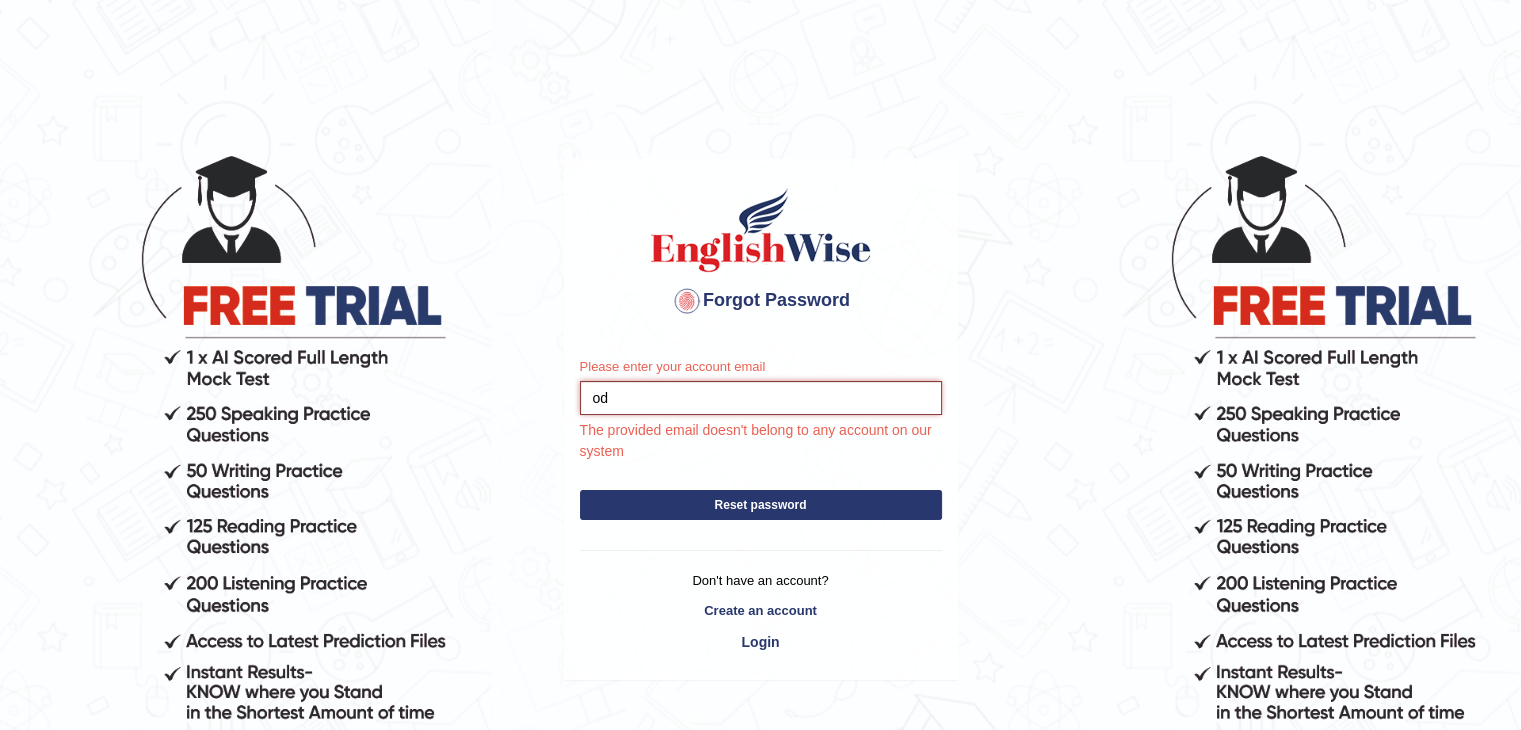 type on "o" 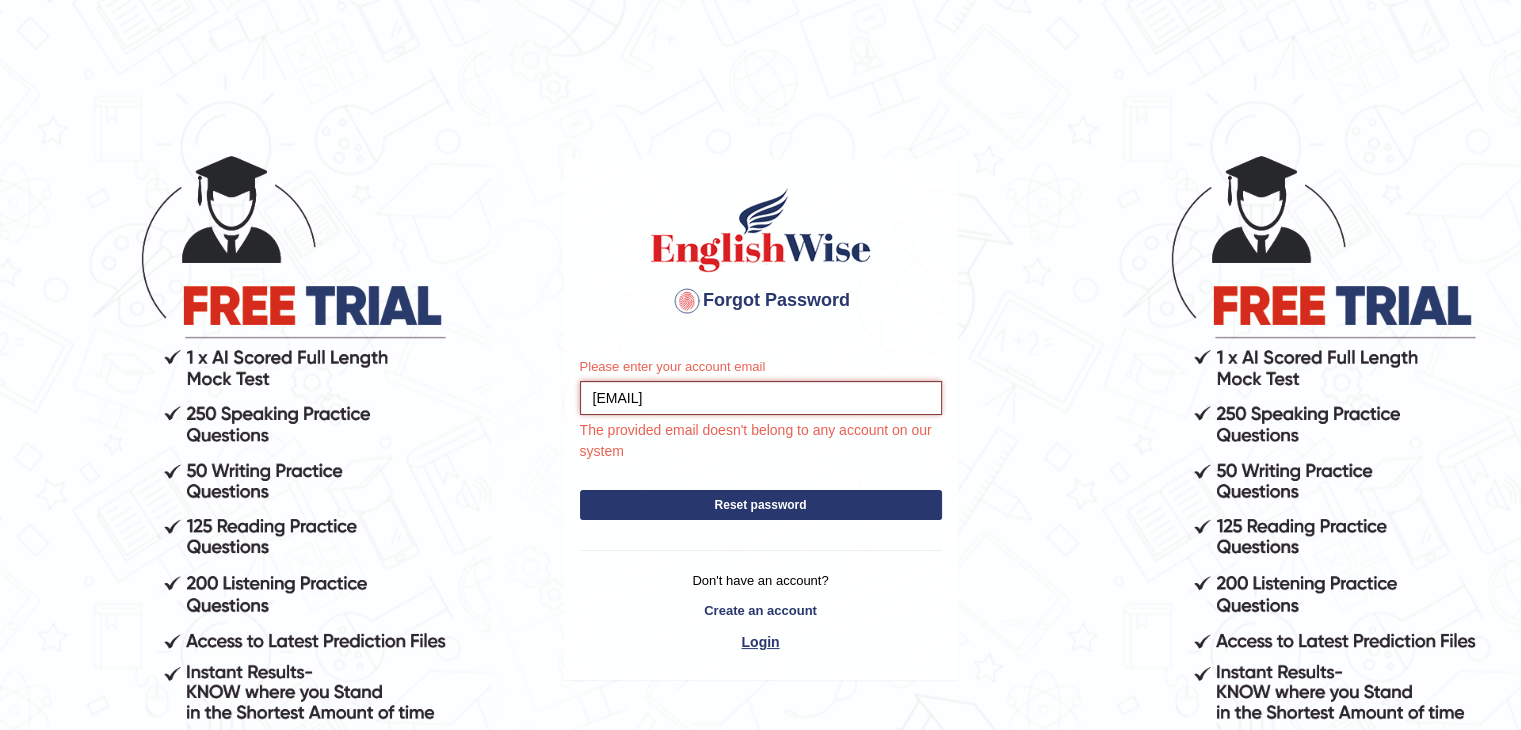 type on "[EMAIL]" 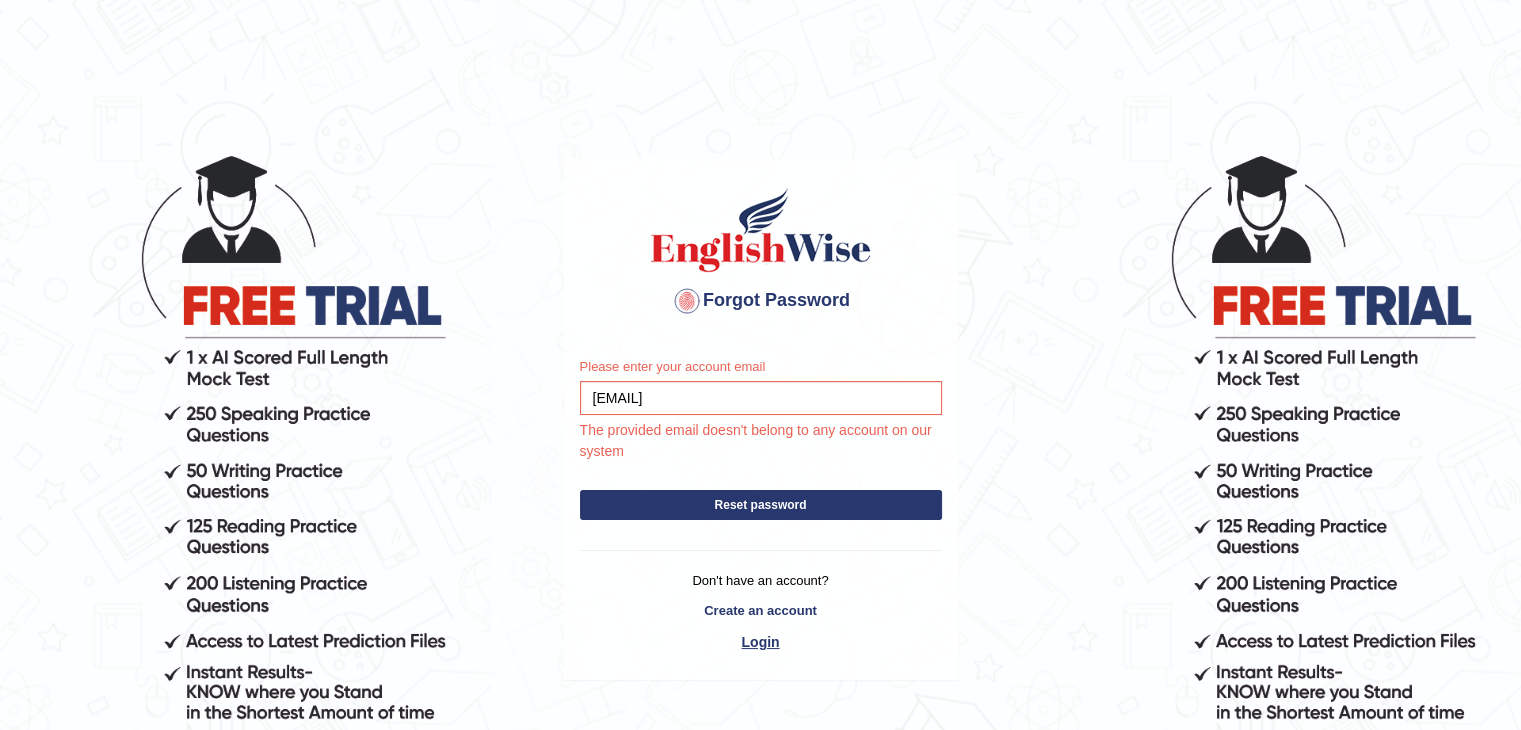 click on "Forgot Password
Please enter your account email
odianosenathaniel08@gmail.com
The provided email doesn't belong to any account on our system
Reset password
Don't have an account?
Create an account 	     Login" at bounding box center (761, 424) 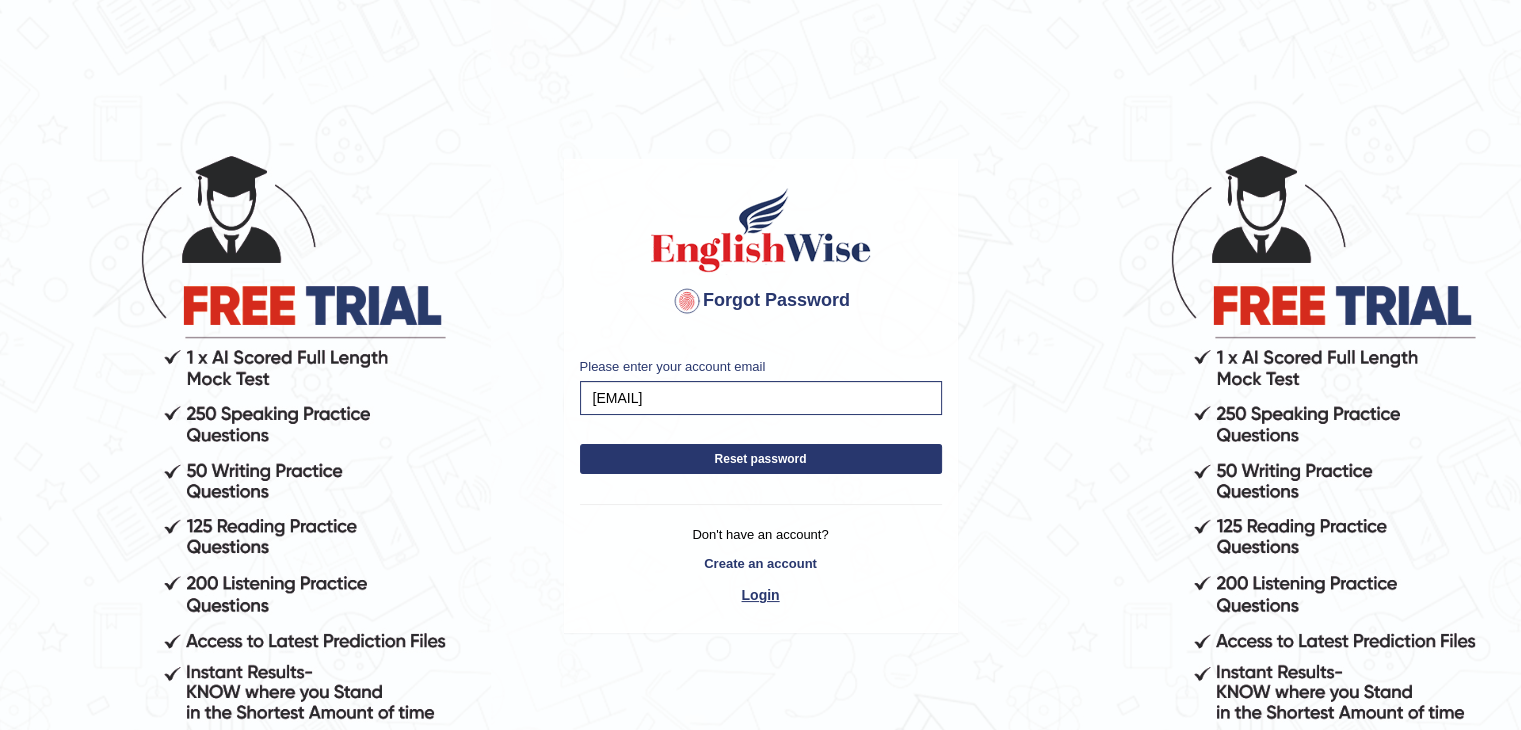 click on "Login" at bounding box center (761, 595) 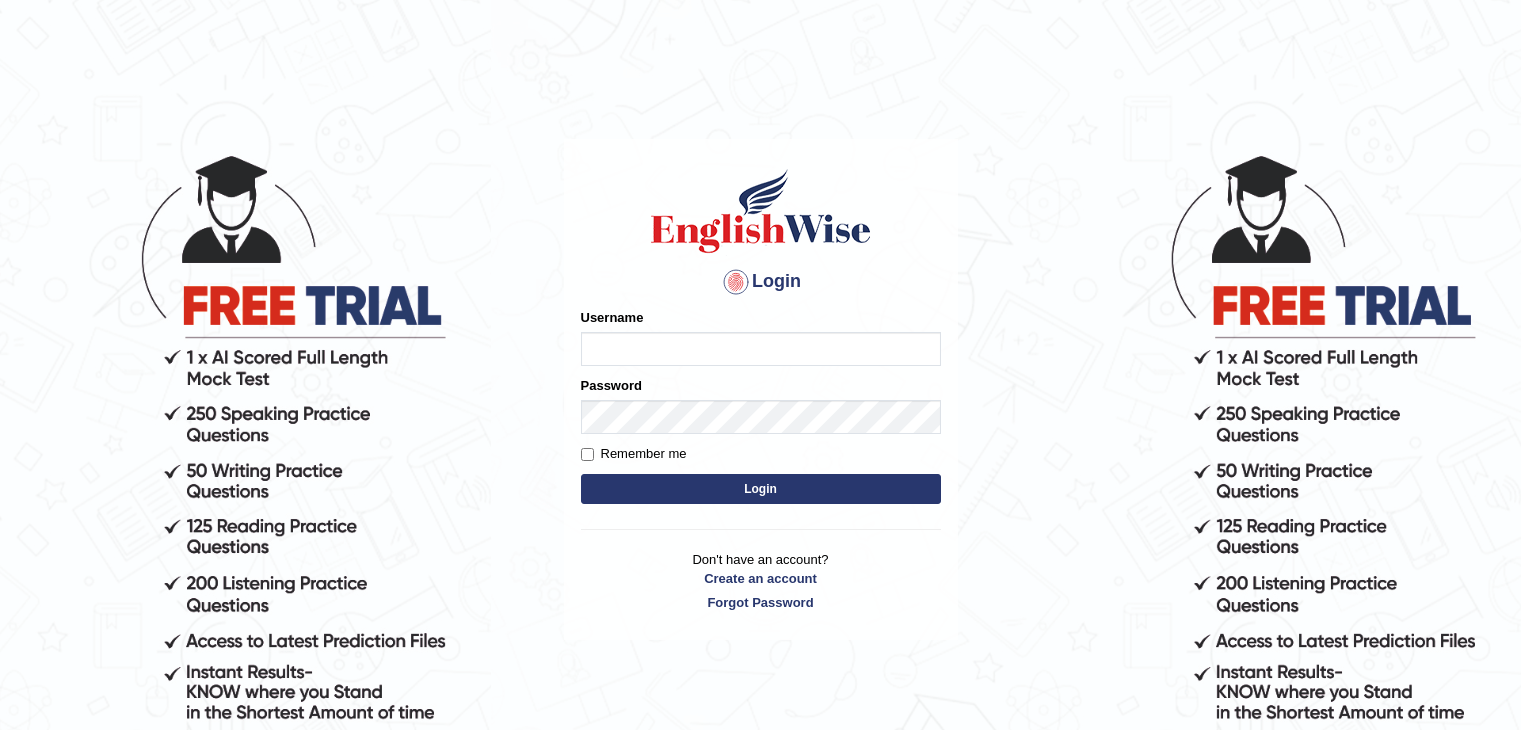 scroll, scrollTop: 0, scrollLeft: 0, axis: both 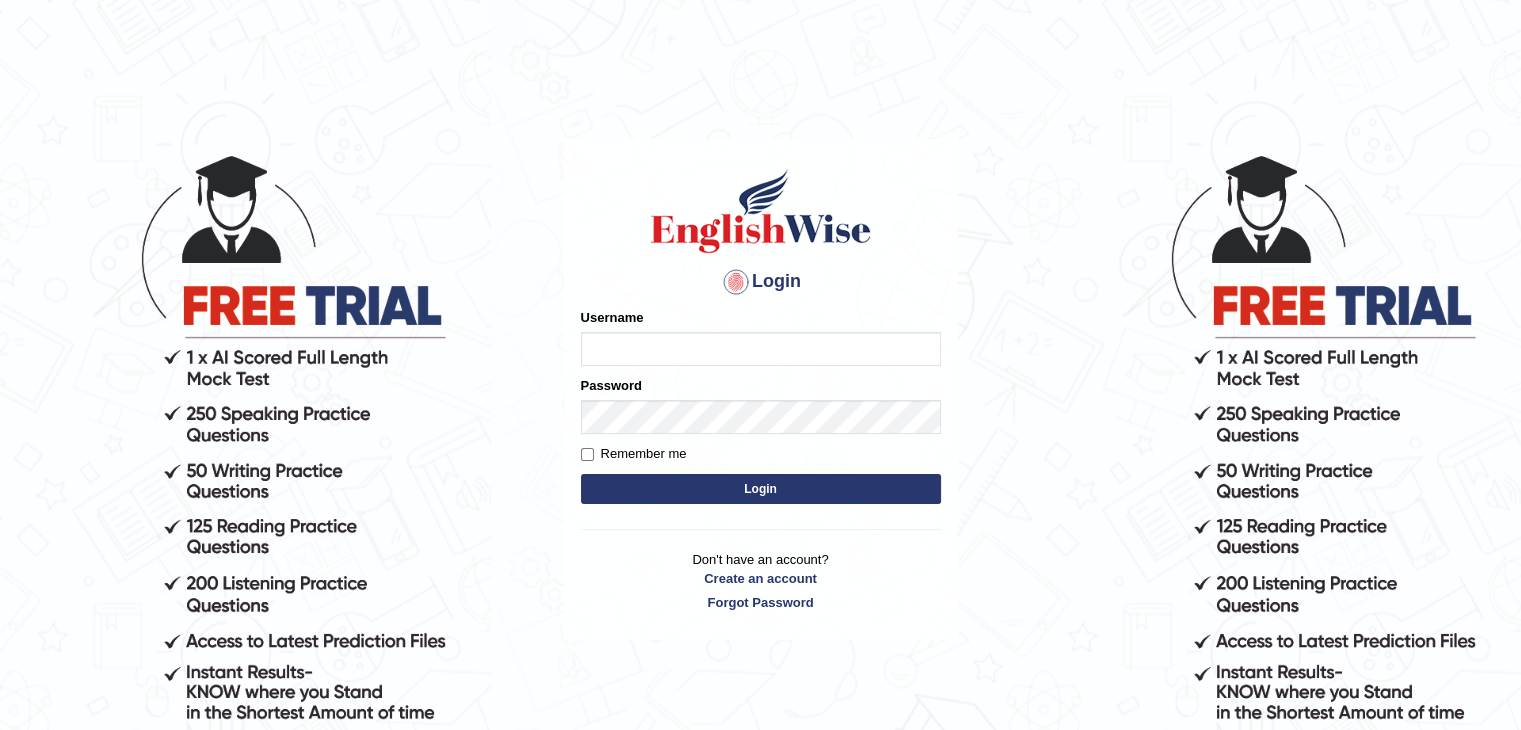 click on "Username" at bounding box center (761, 349) 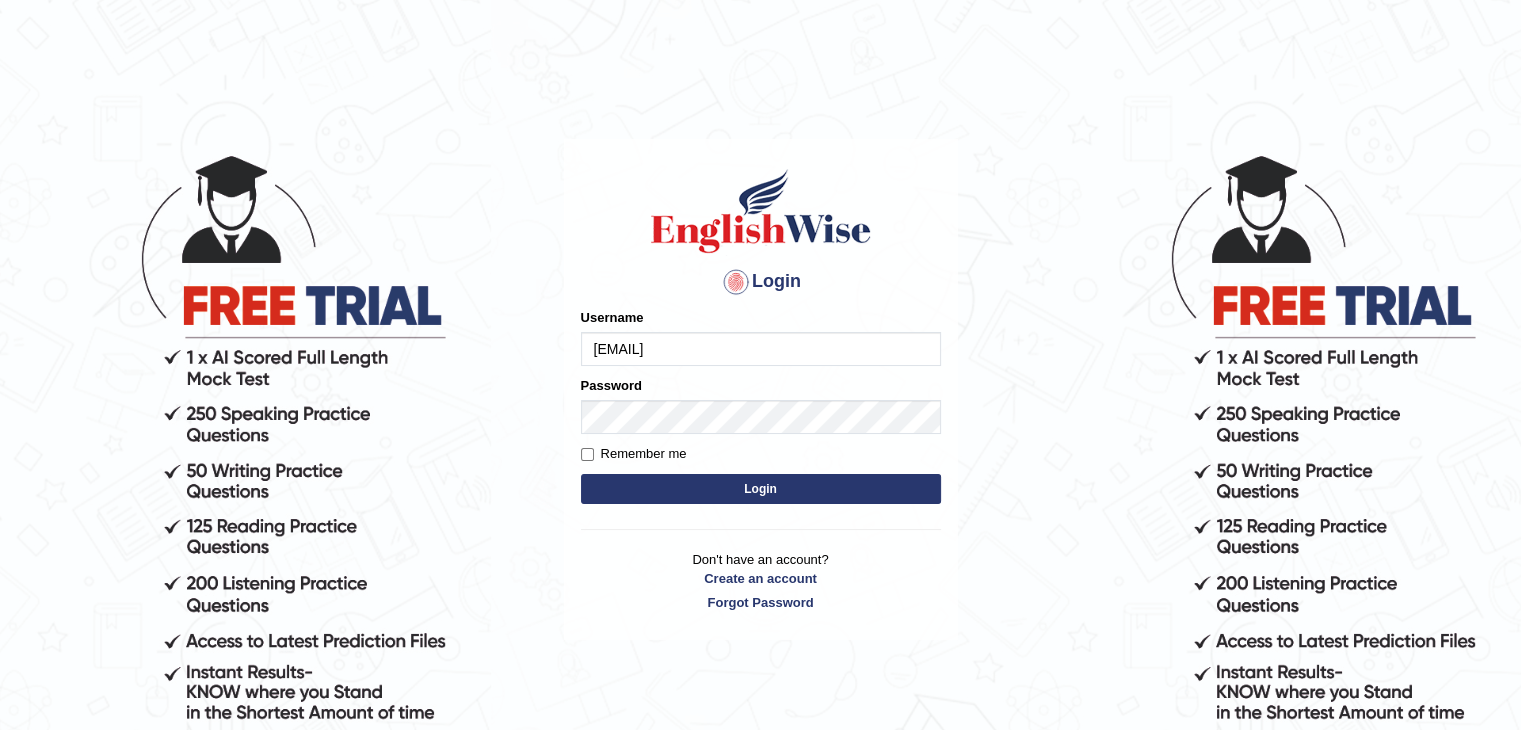 type on "[EMAIL]" 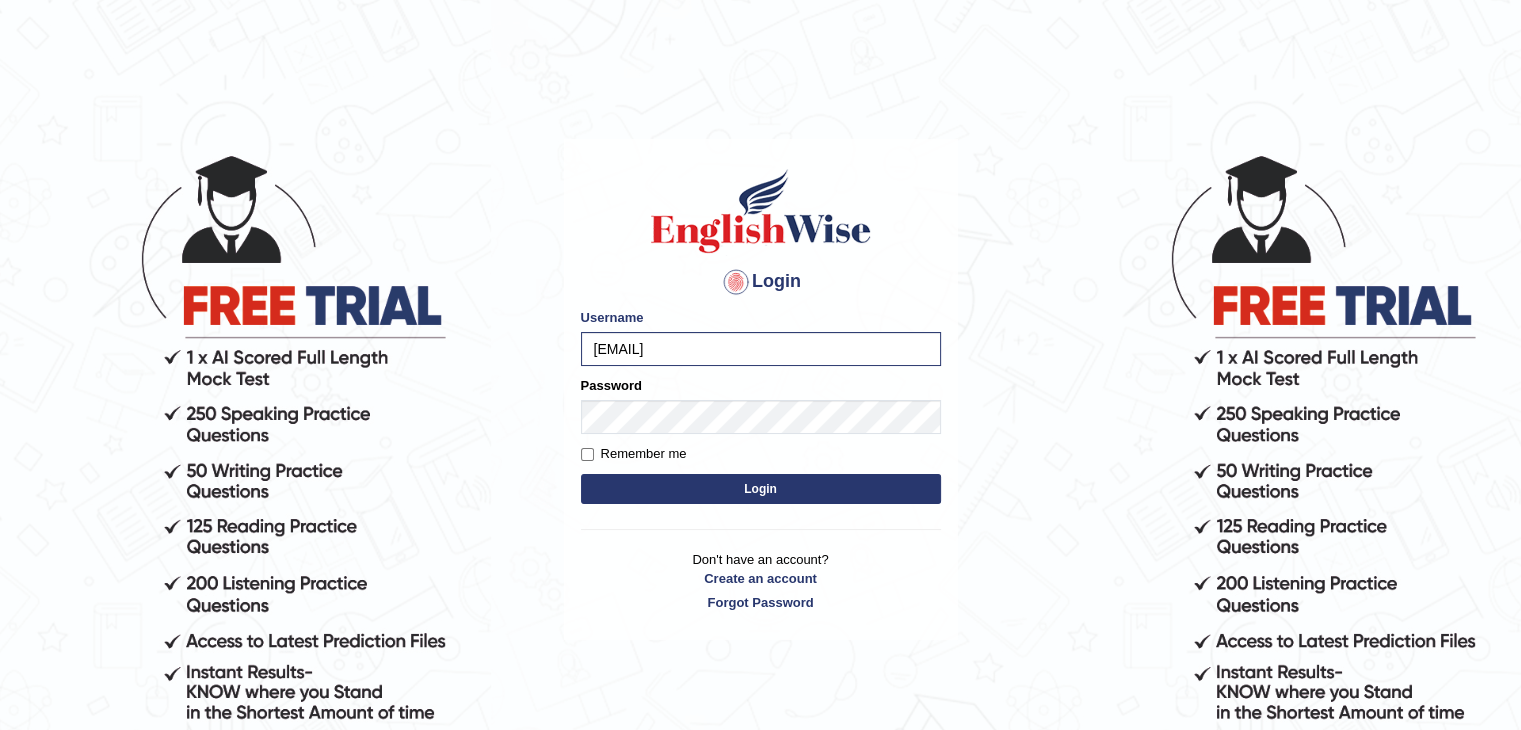 click on "Login" at bounding box center [761, 489] 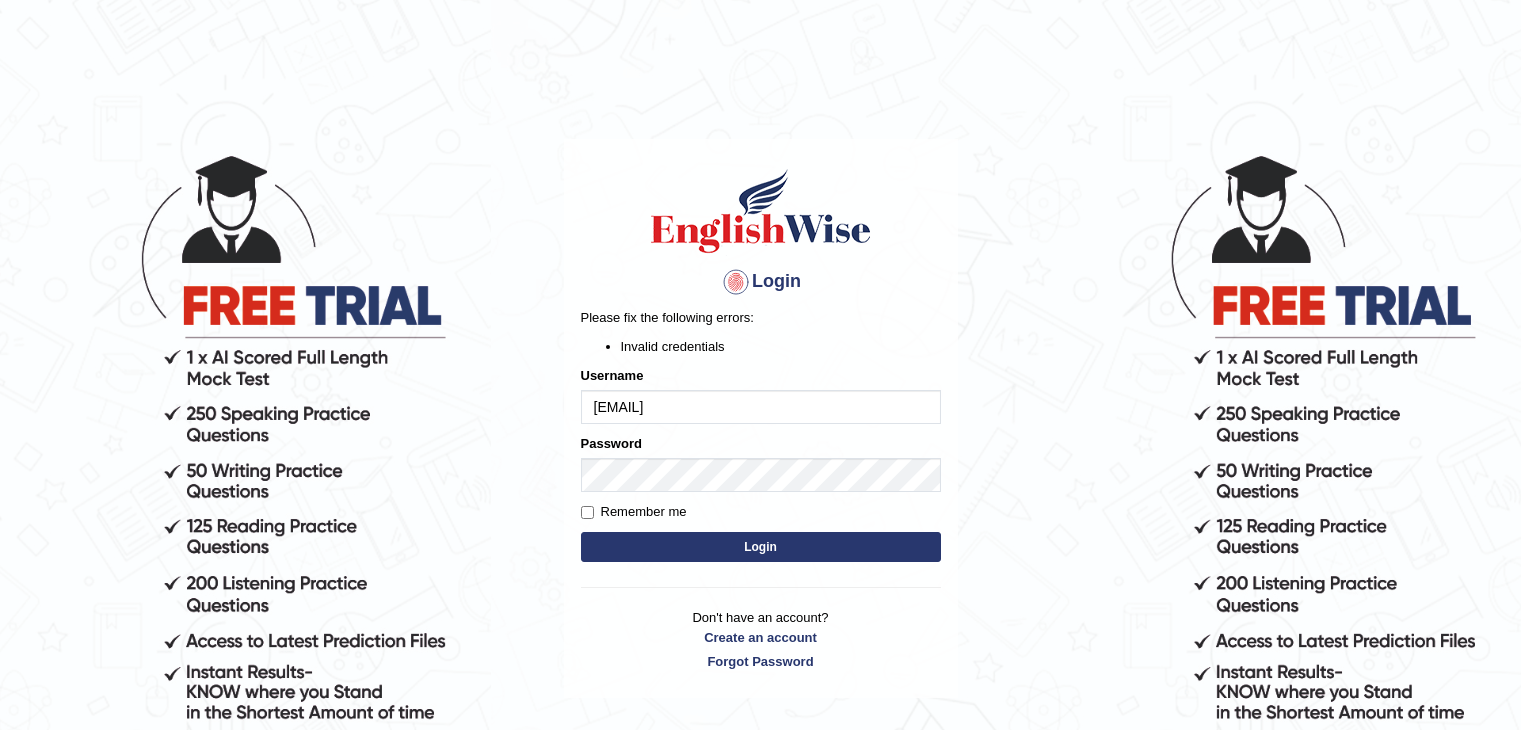 scroll, scrollTop: 0, scrollLeft: 0, axis: both 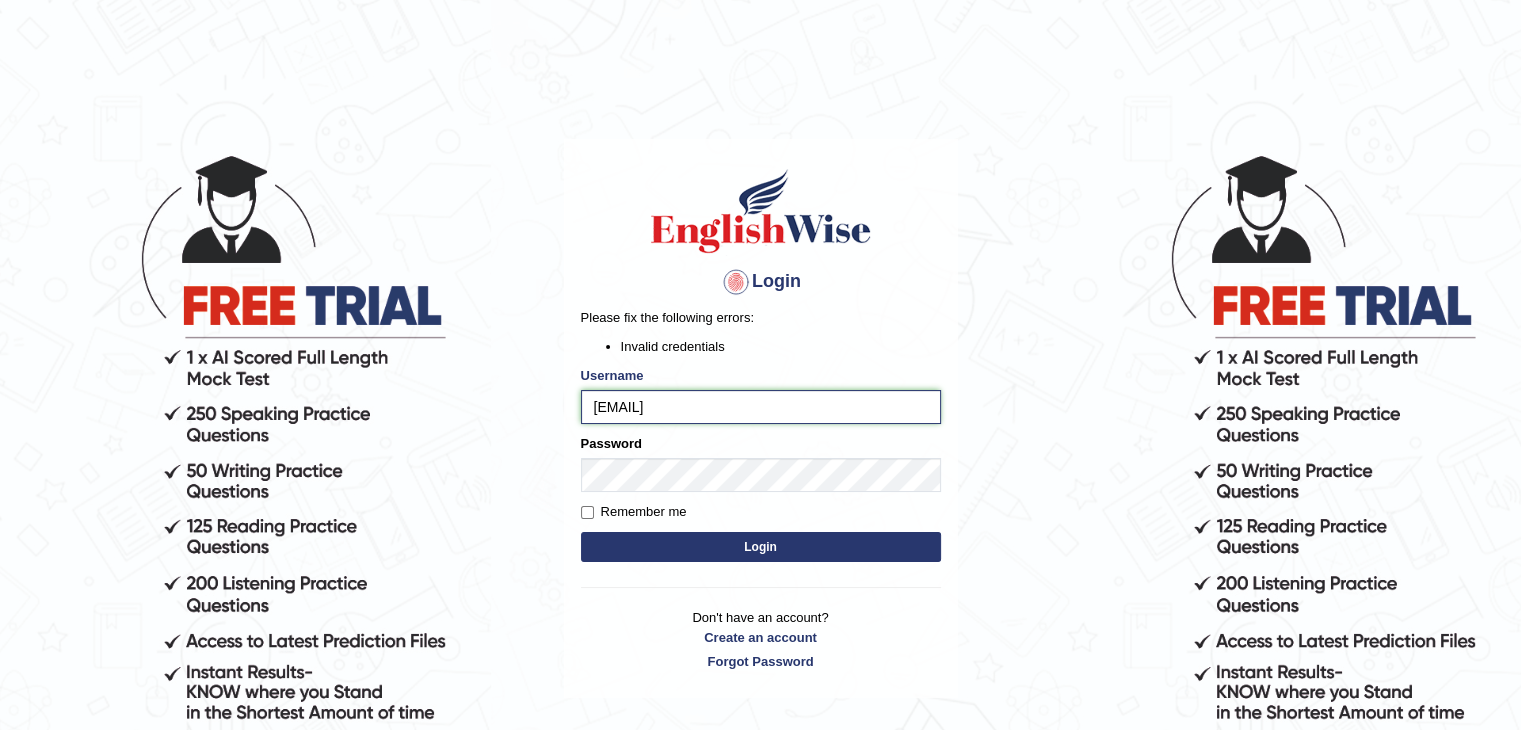 type on "odinata08" 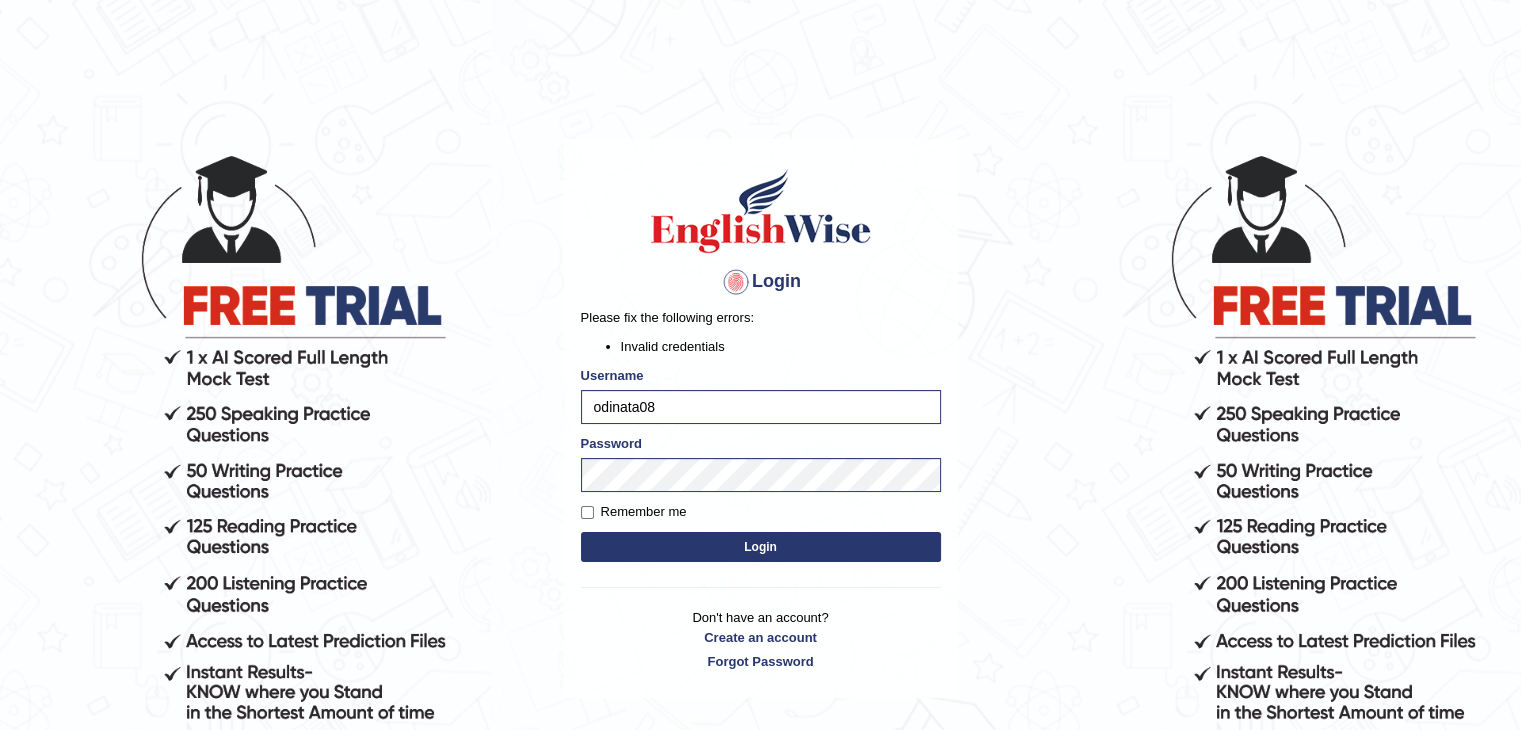 click on "Login" at bounding box center [761, 547] 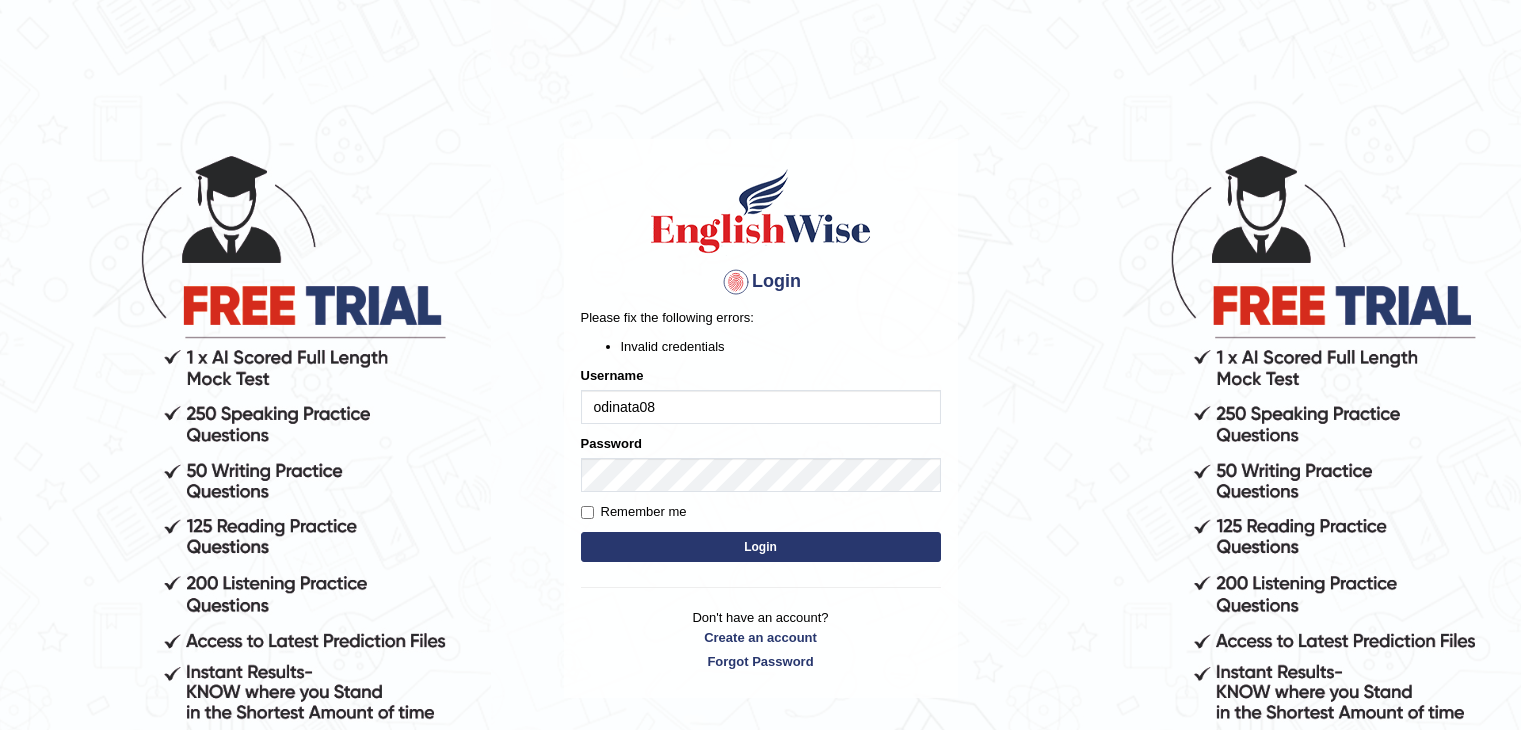scroll, scrollTop: 0, scrollLeft: 0, axis: both 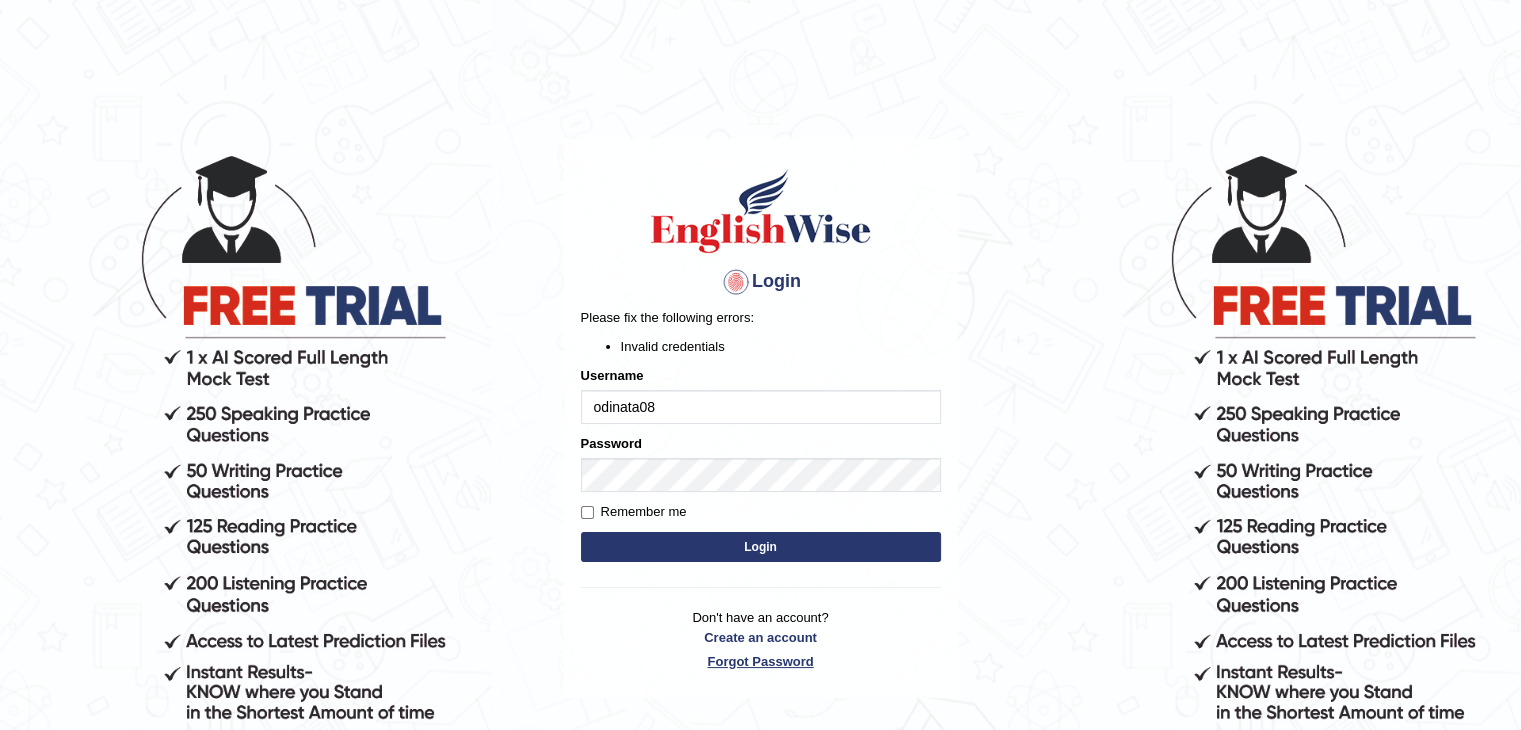 click on "Forgot Password" at bounding box center (761, 661) 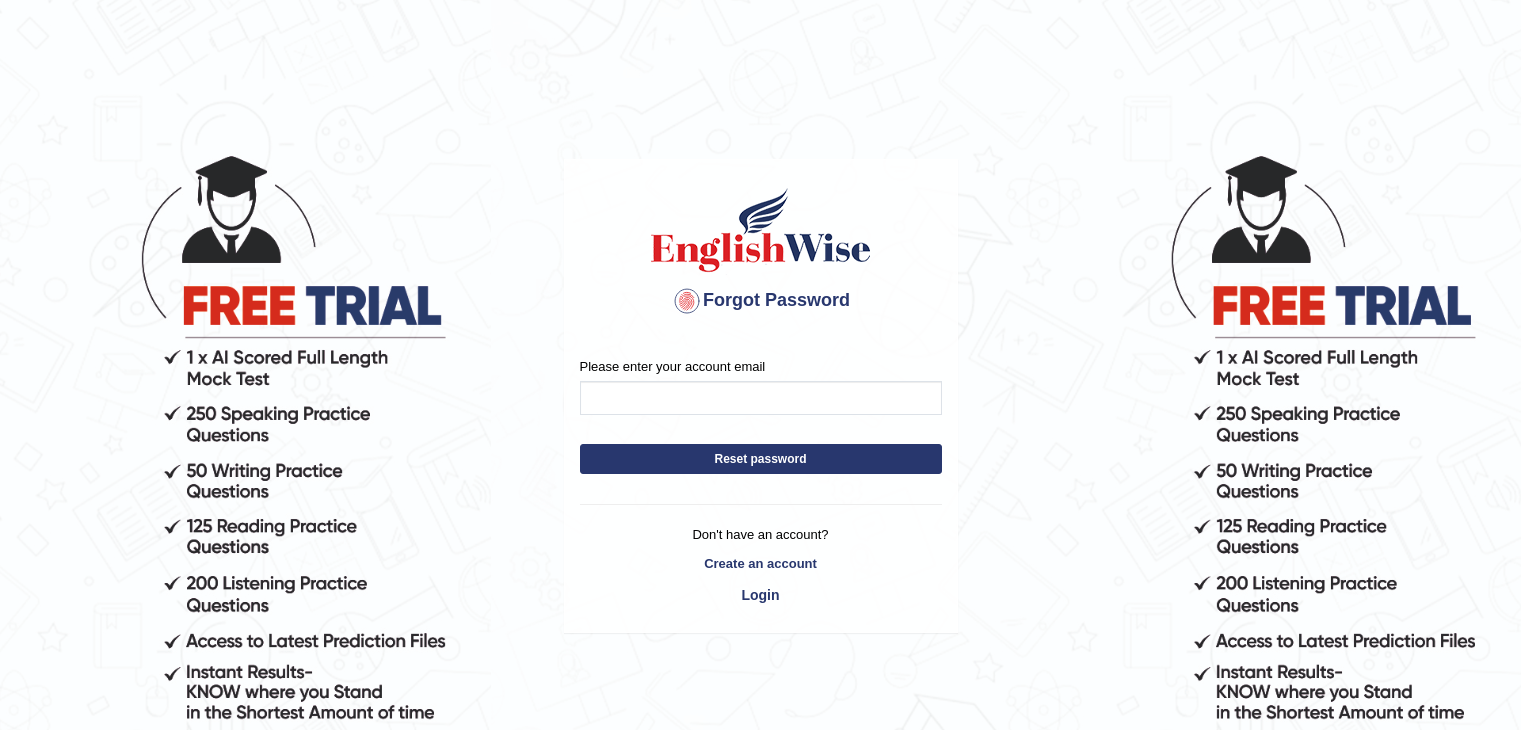 scroll, scrollTop: 0, scrollLeft: 0, axis: both 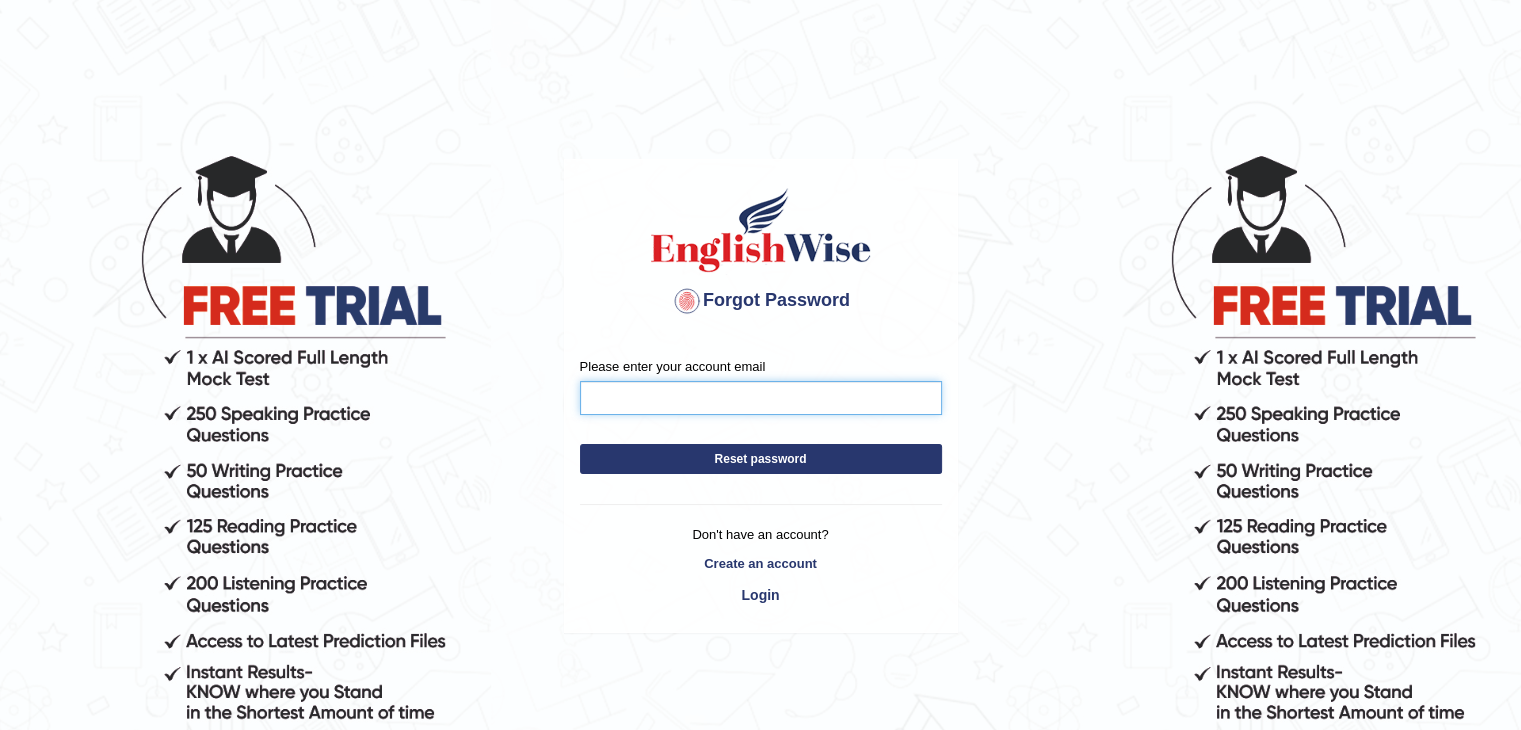 click on "Please enter your account email" at bounding box center (761, 398) 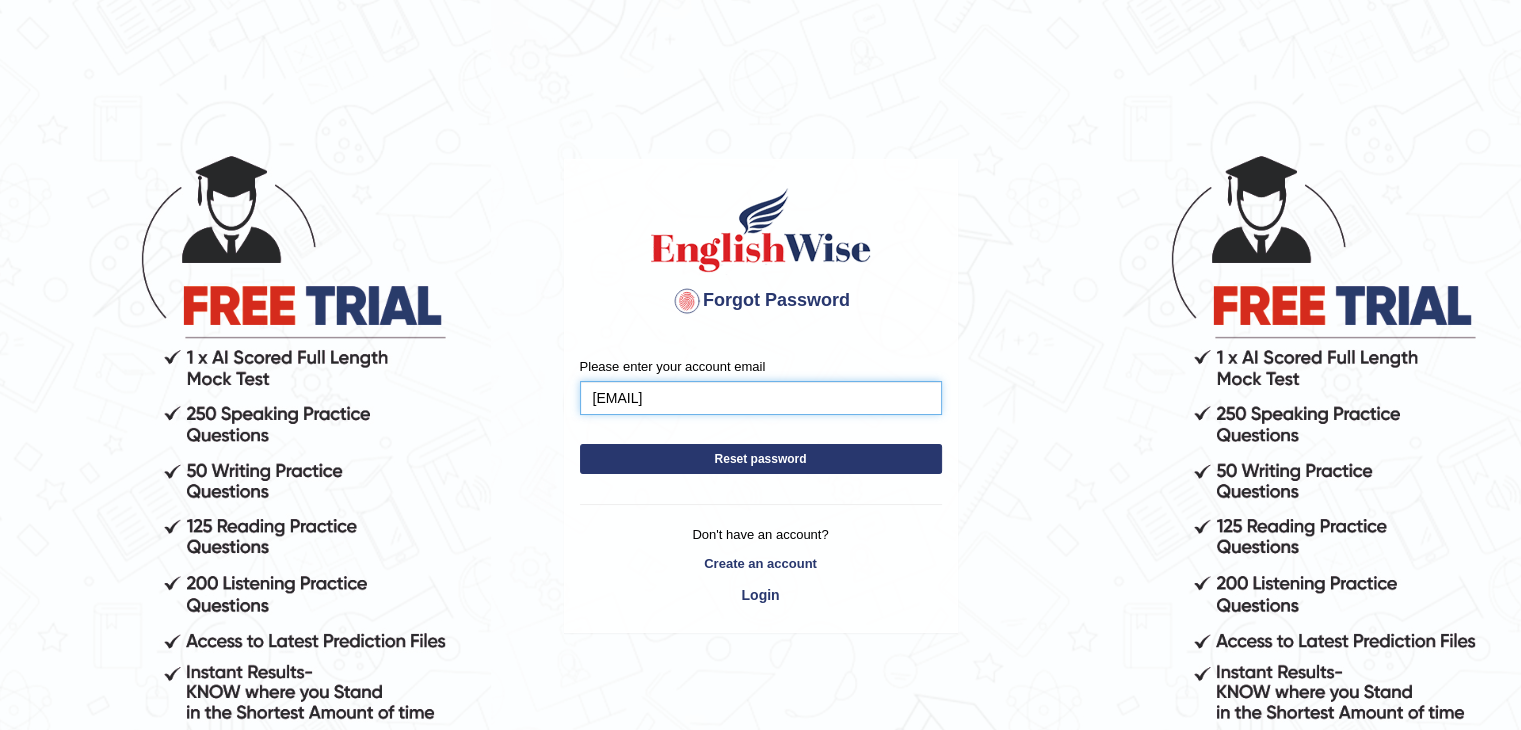 type on "odianosenathaniel08@gmail.com" 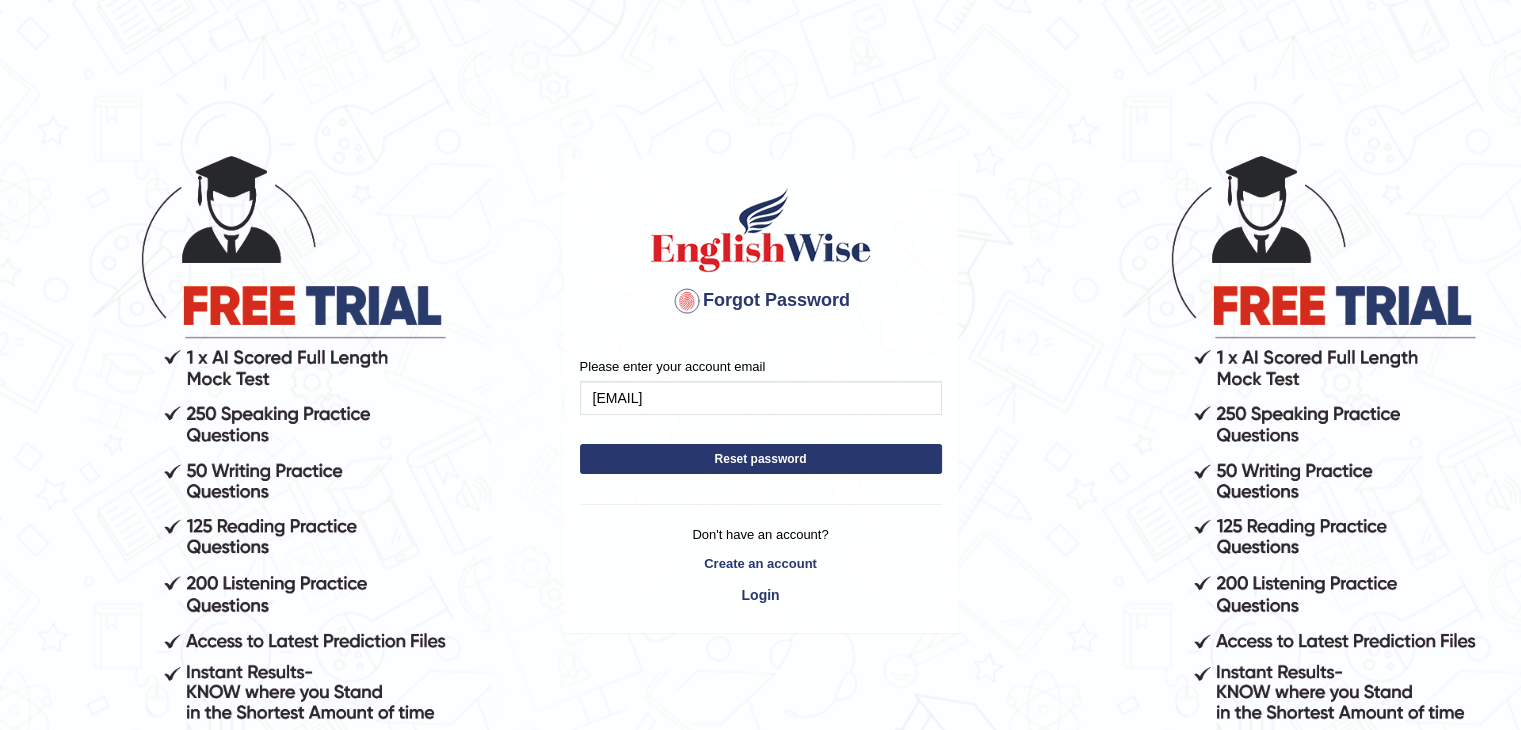 click on "Reset password" at bounding box center [761, 459] 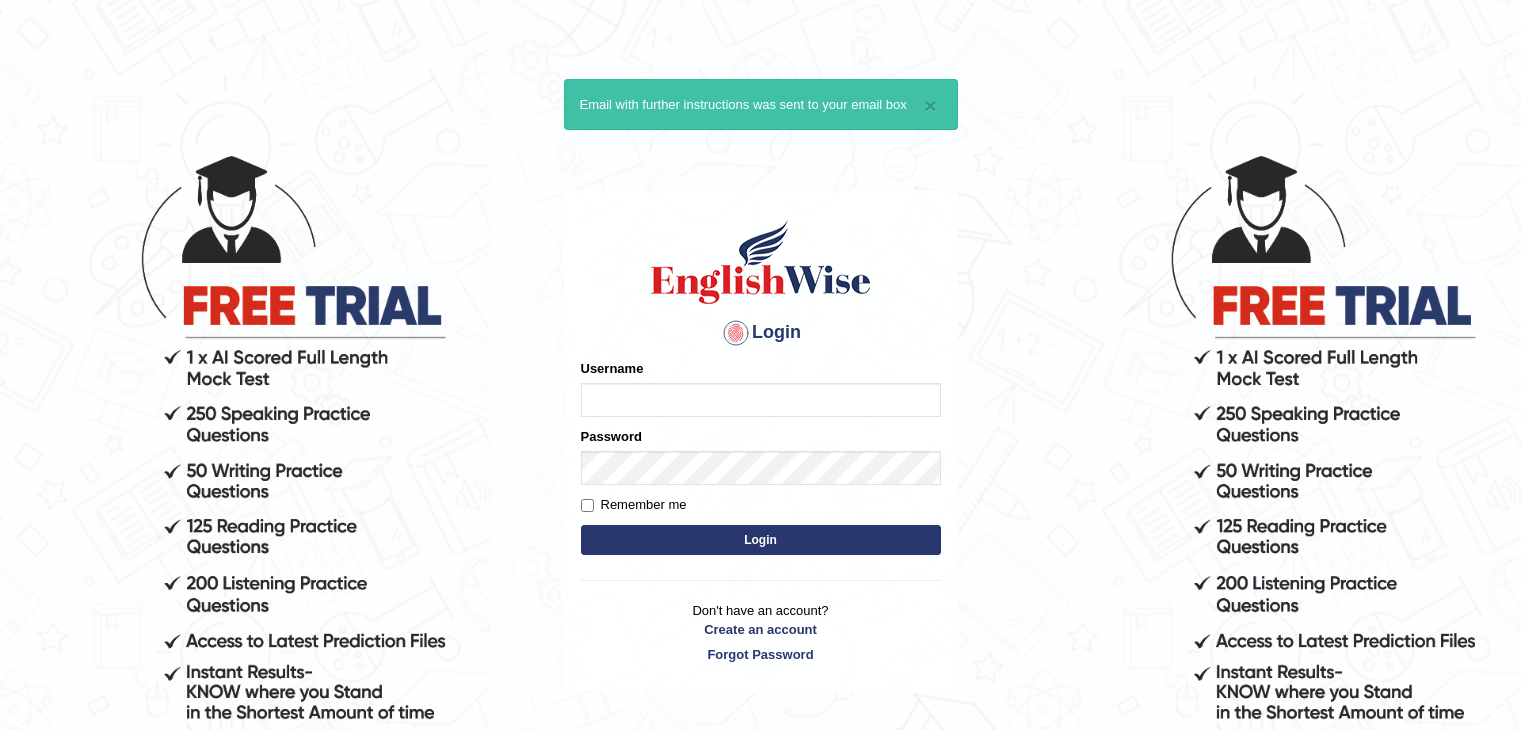 scroll, scrollTop: 0, scrollLeft: 0, axis: both 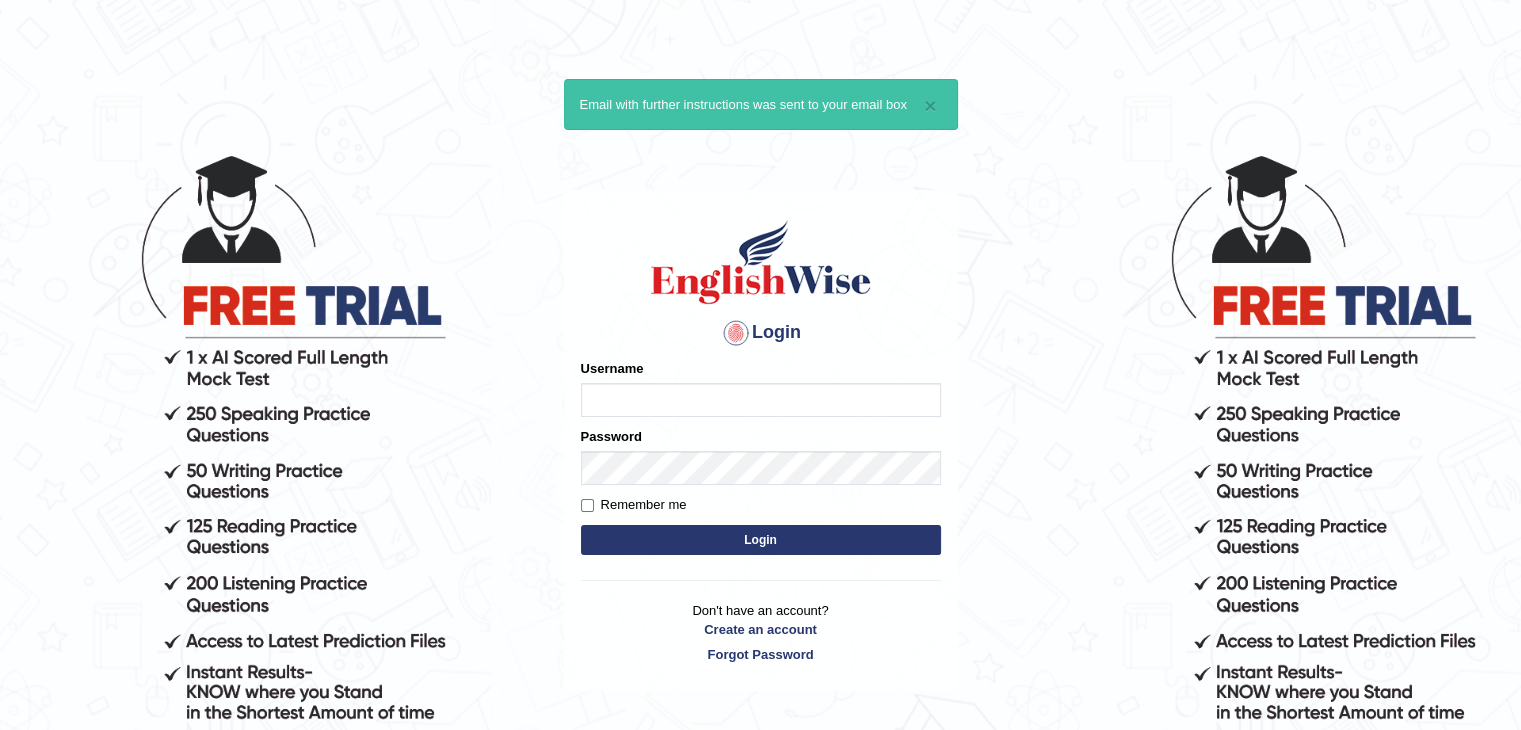 click on "Username" at bounding box center (761, 400) 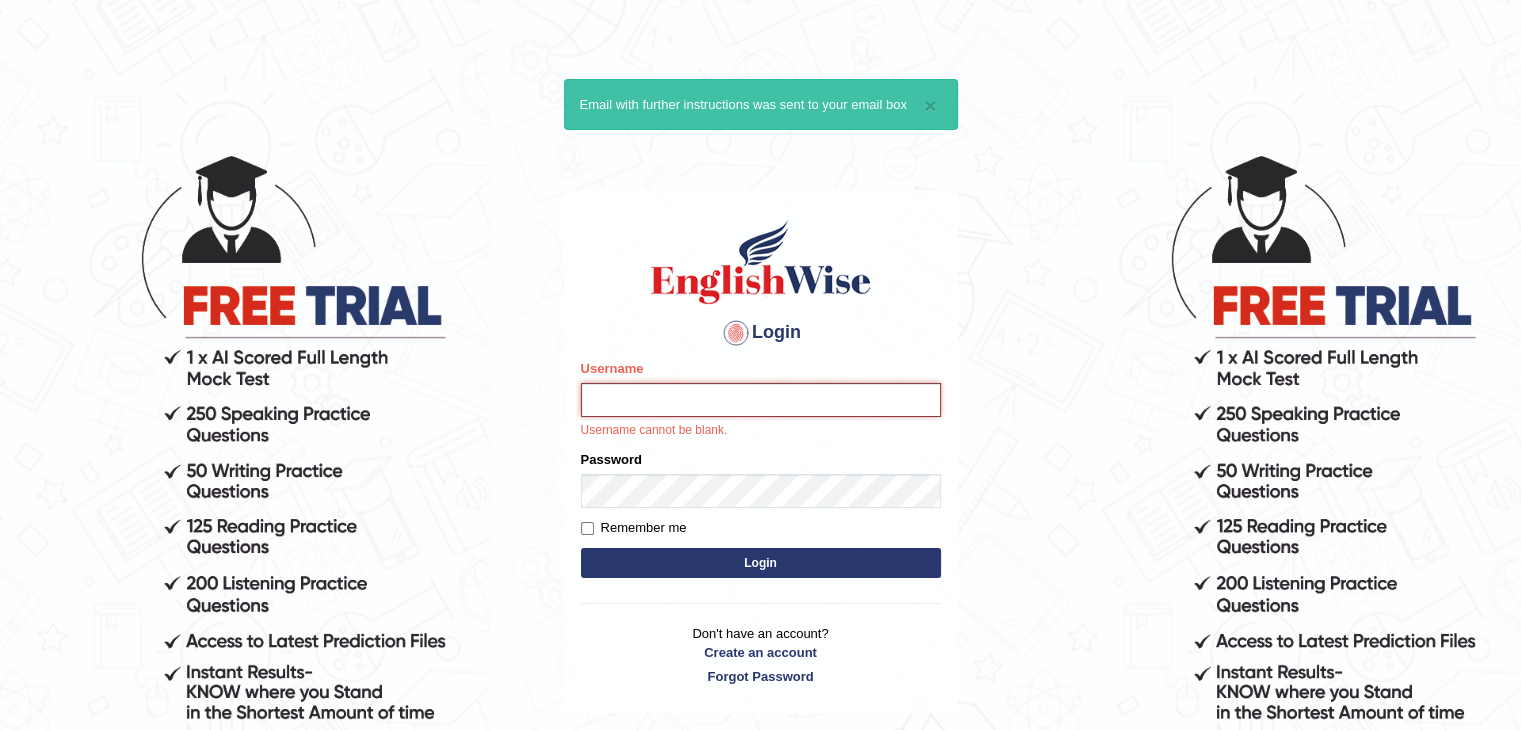 click on "Username" at bounding box center (761, 400) 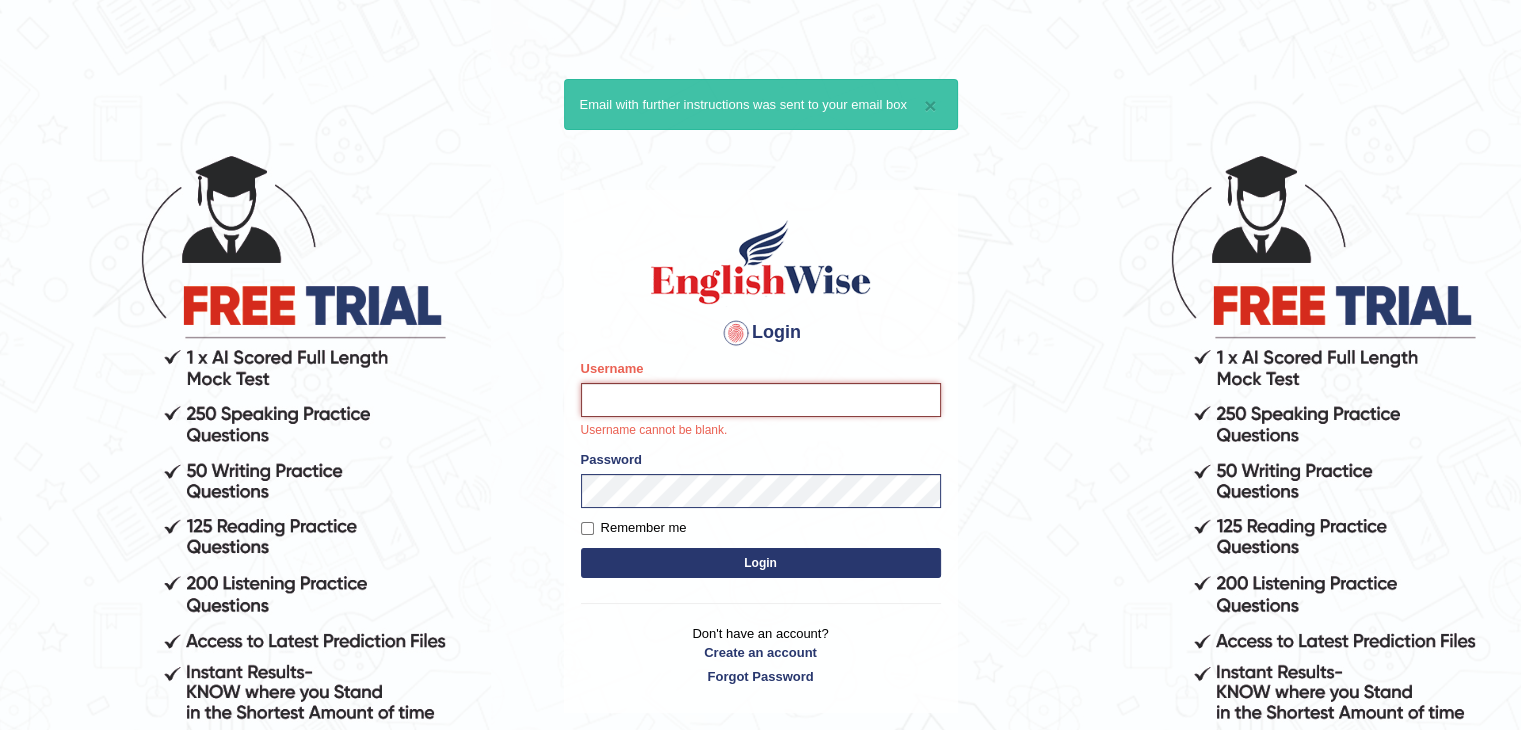 type on "odinata08" 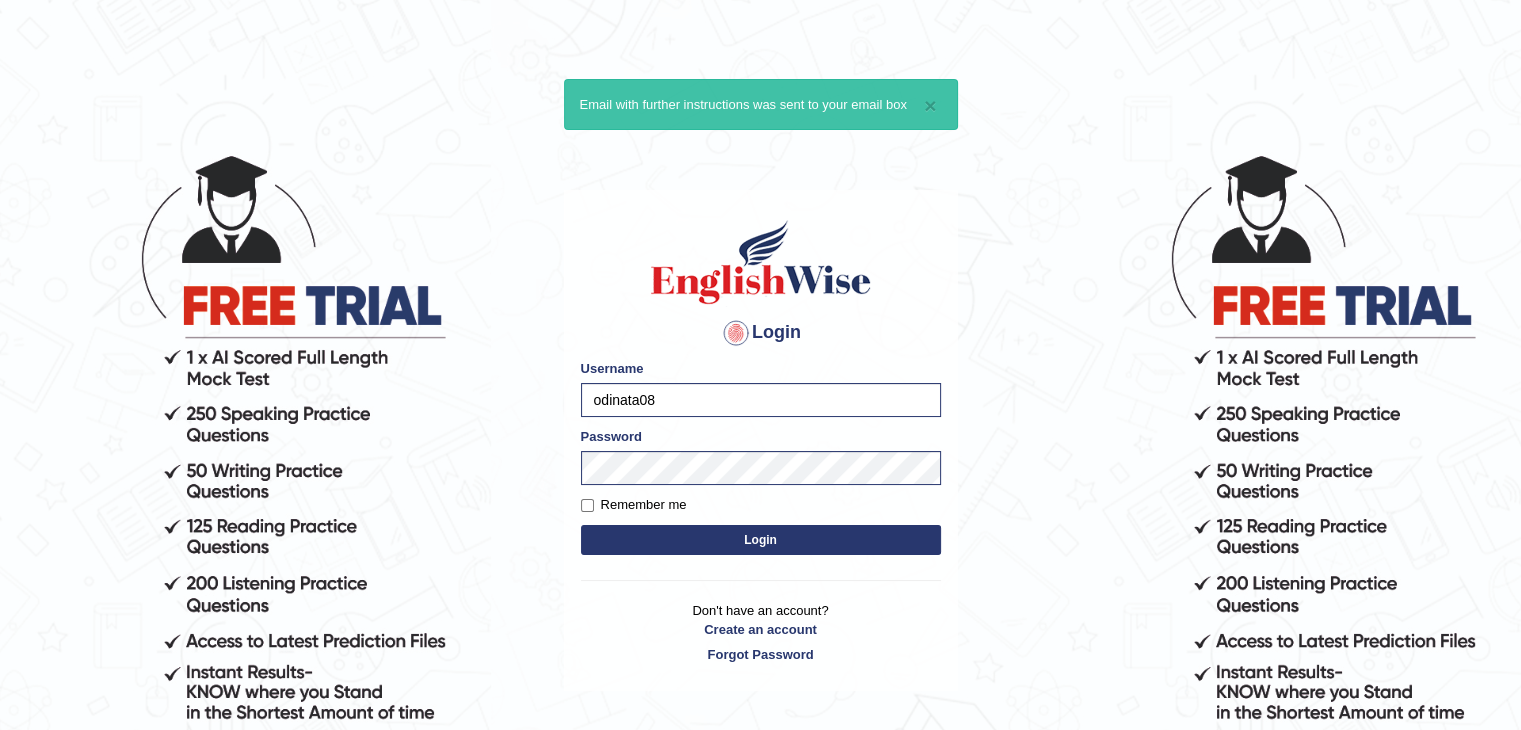 click on "Login" at bounding box center [761, 540] 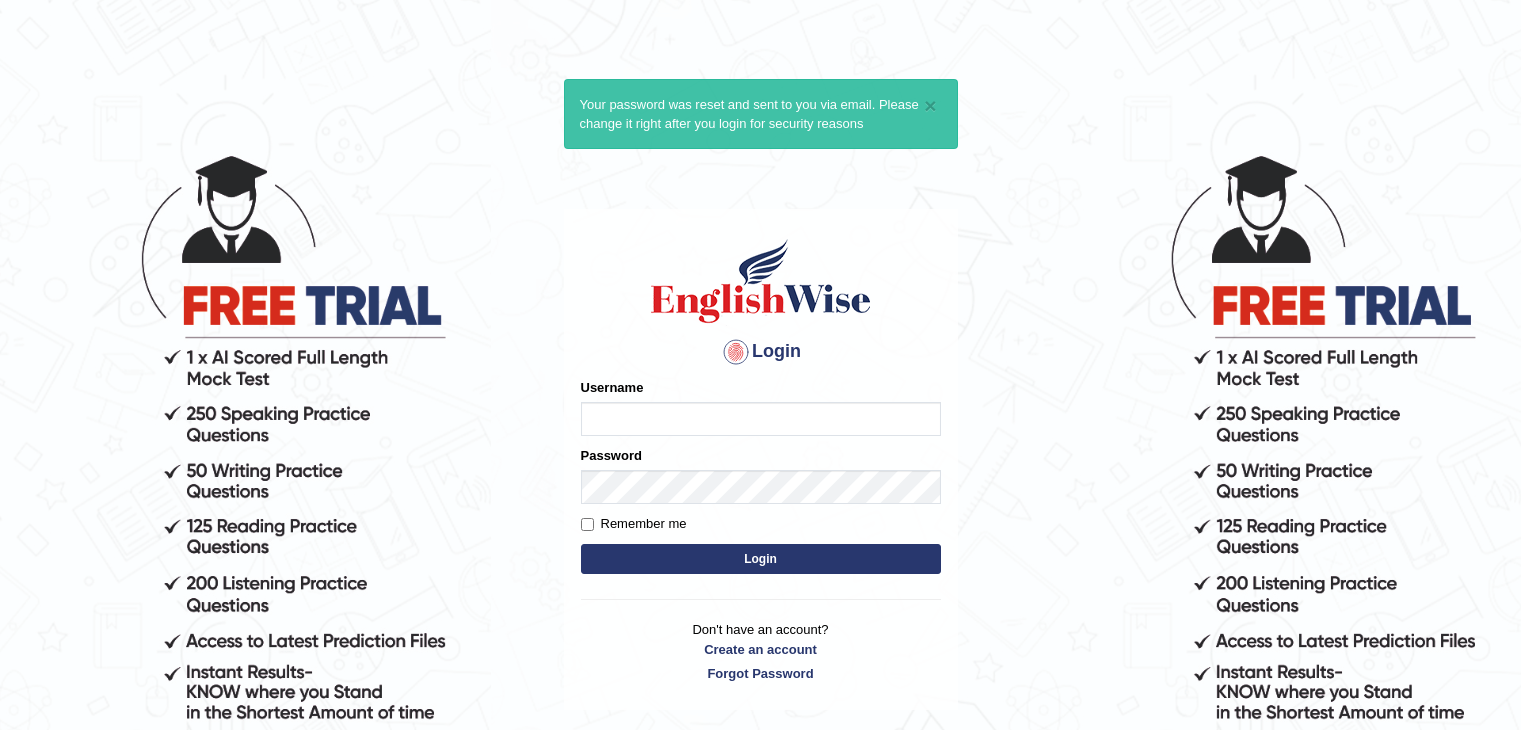 scroll, scrollTop: 0, scrollLeft: 0, axis: both 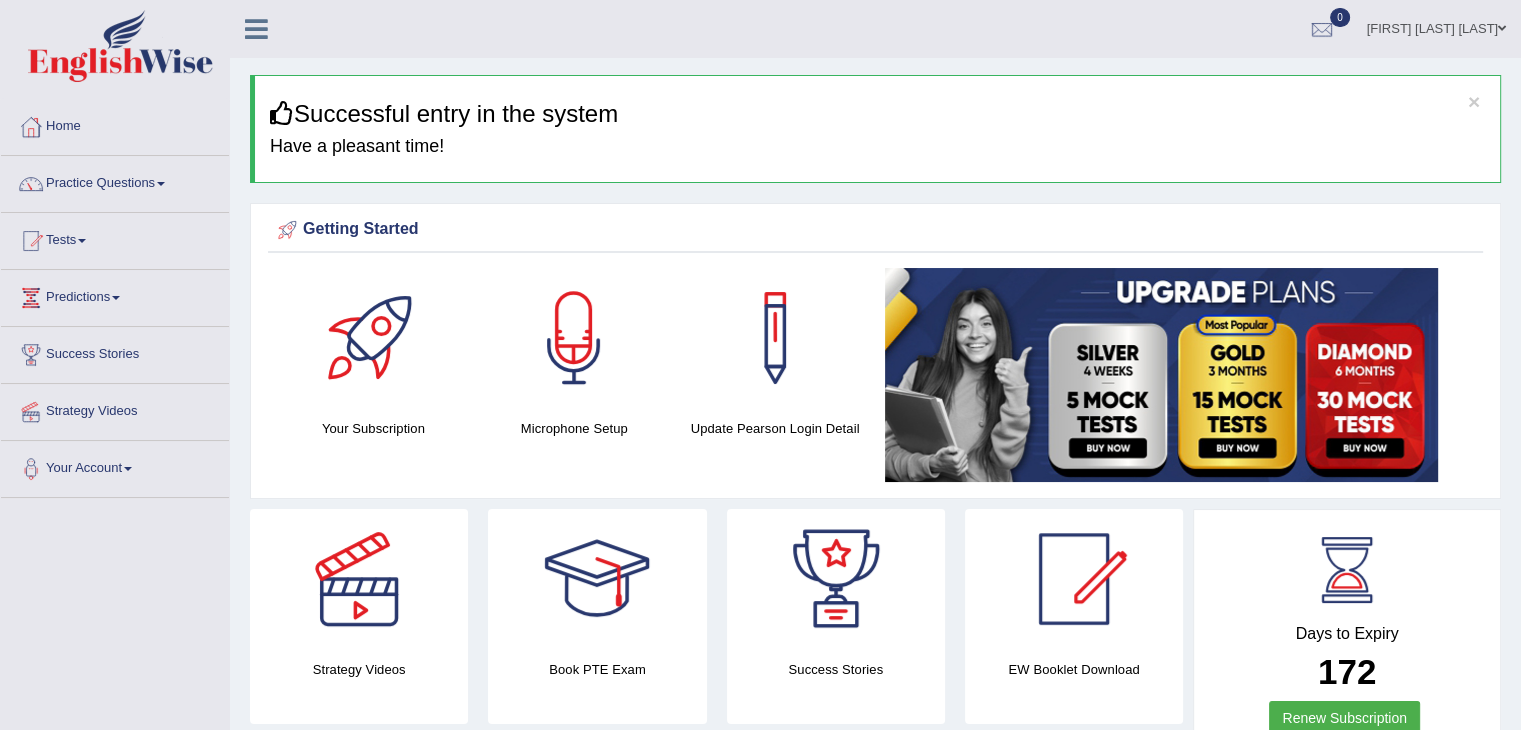 click on "Your Account" at bounding box center (115, 466) 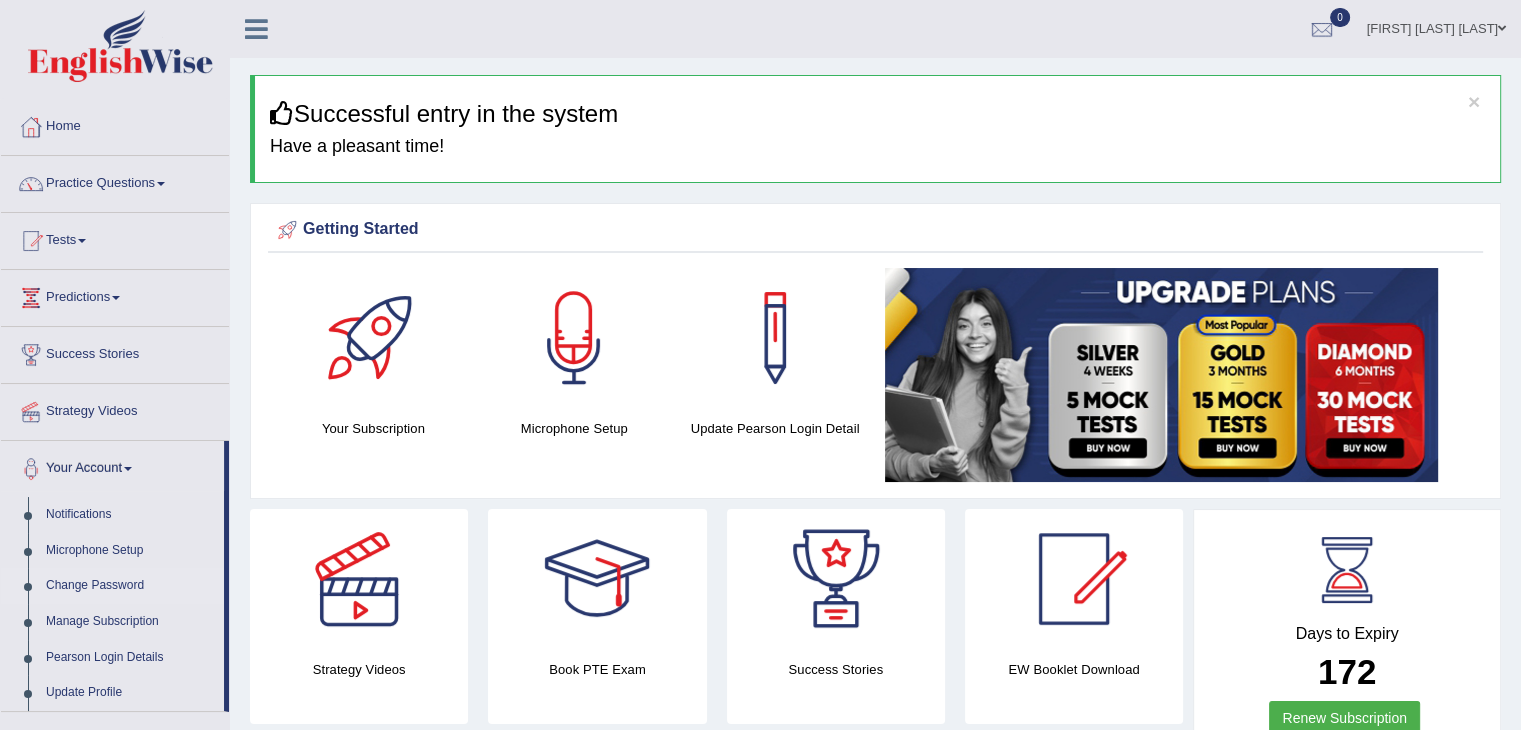 click on "Change Password" at bounding box center (130, 586) 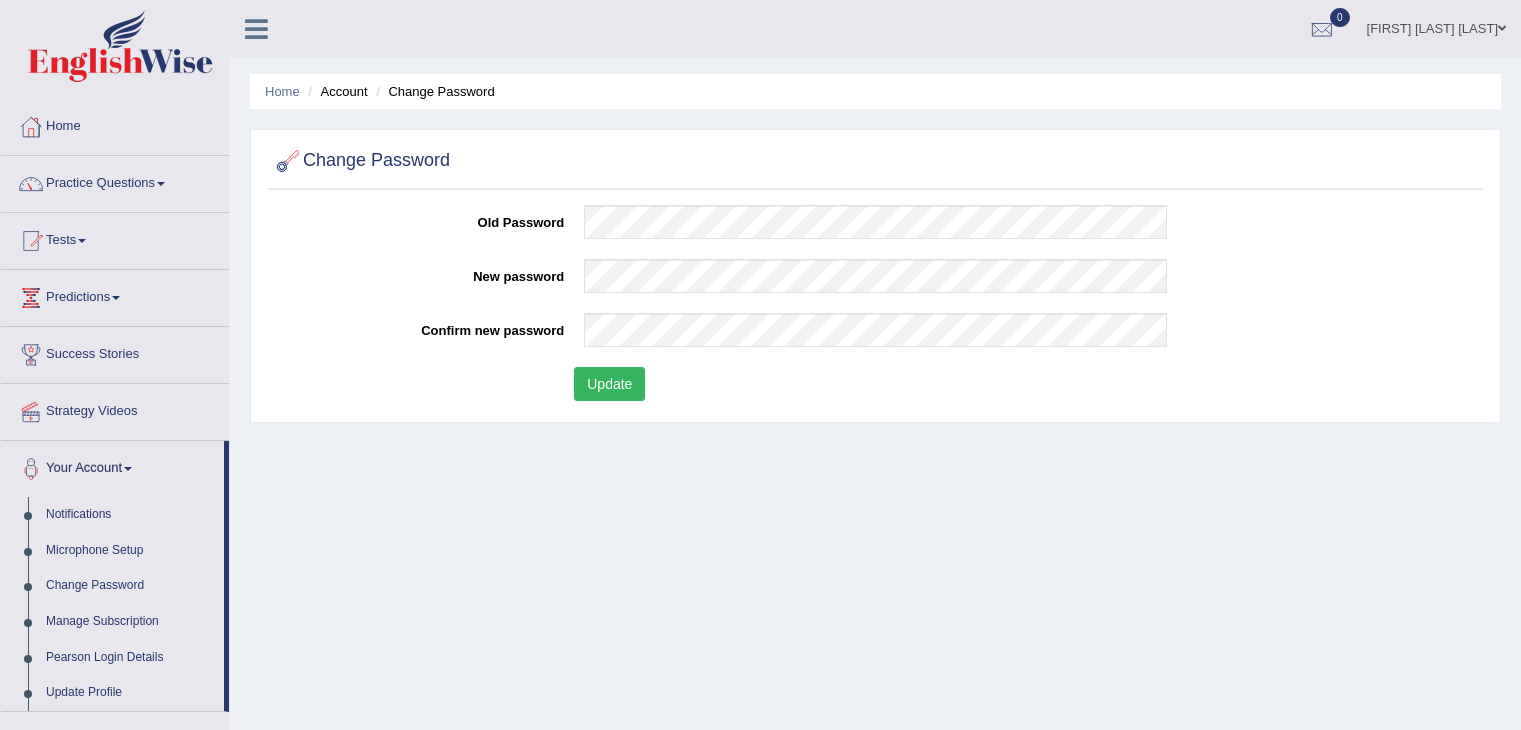 scroll, scrollTop: 0, scrollLeft: 0, axis: both 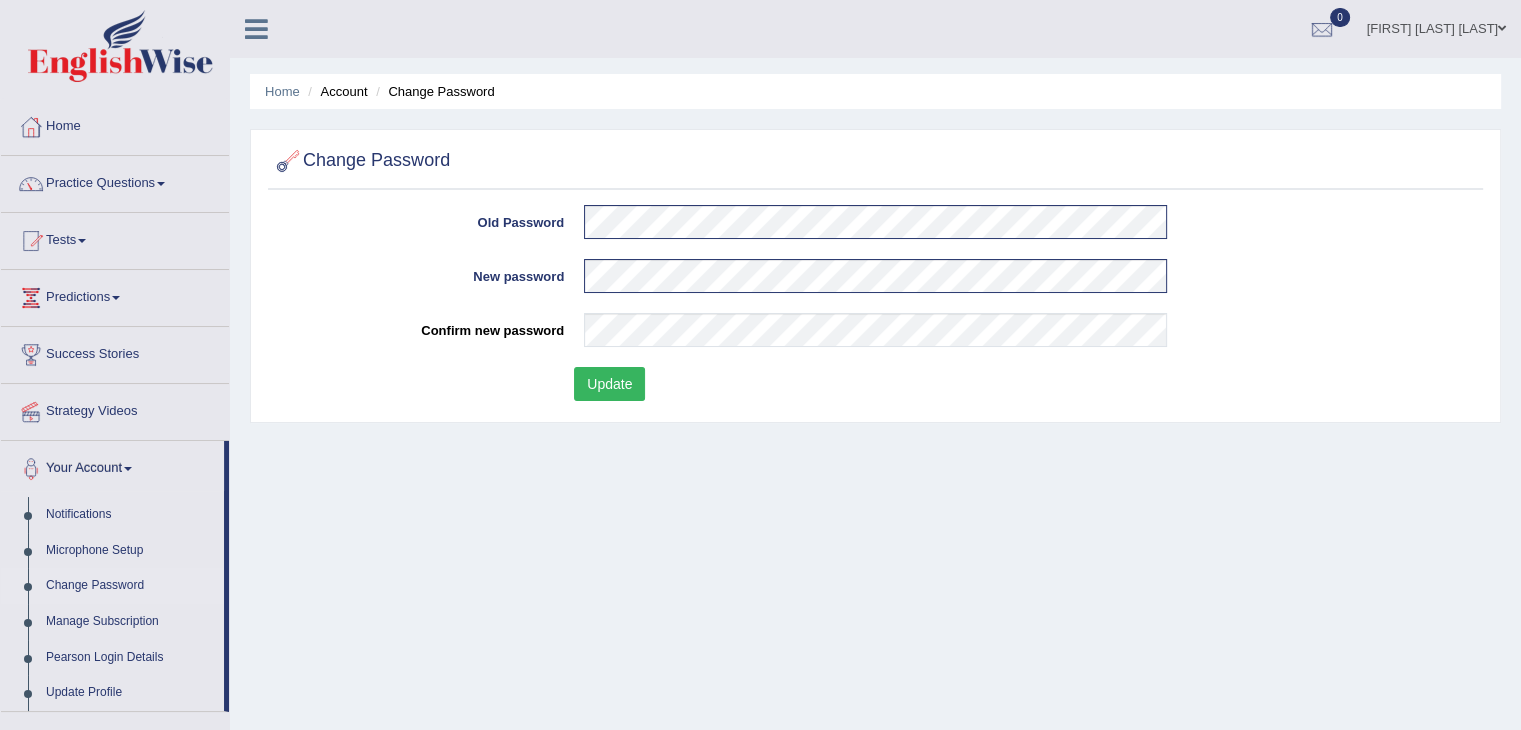 click on "Update" at bounding box center [609, 384] 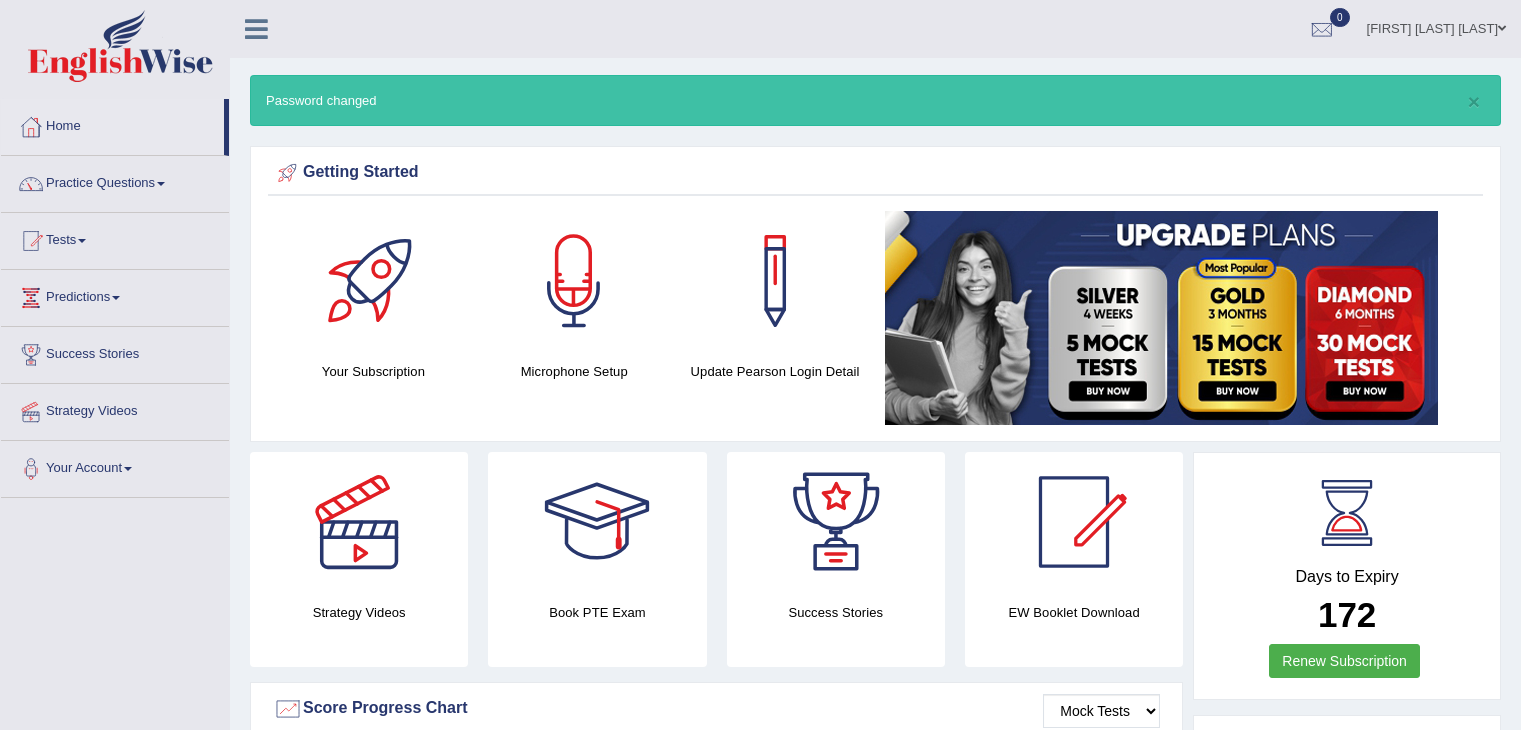 scroll, scrollTop: 0, scrollLeft: 0, axis: both 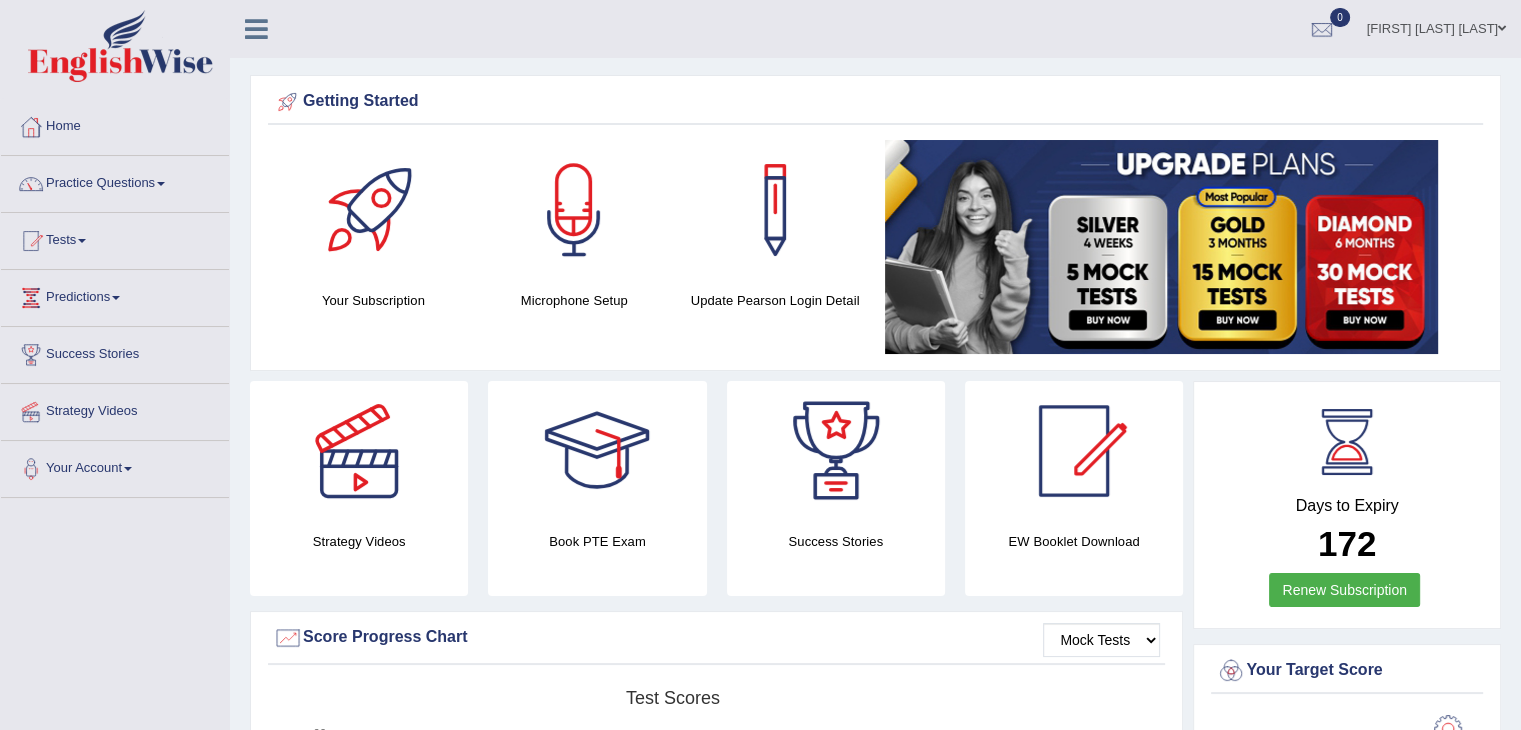 click on "Days to Expiry
172
Renew Subscription" at bounding box center [1347, 507] 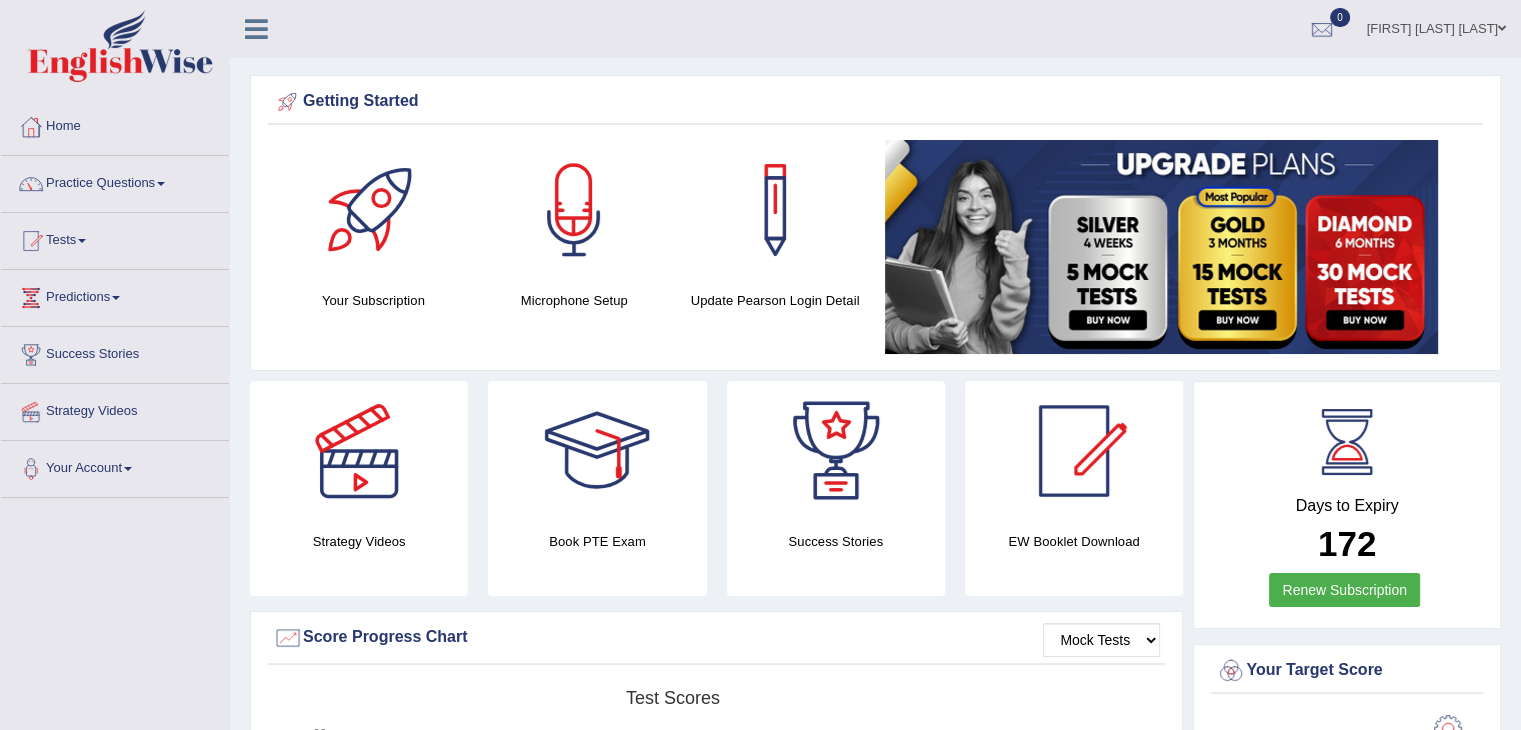 click on "Days to Expiry
172
Renew Subscription" at bounding box center (1347, 507) 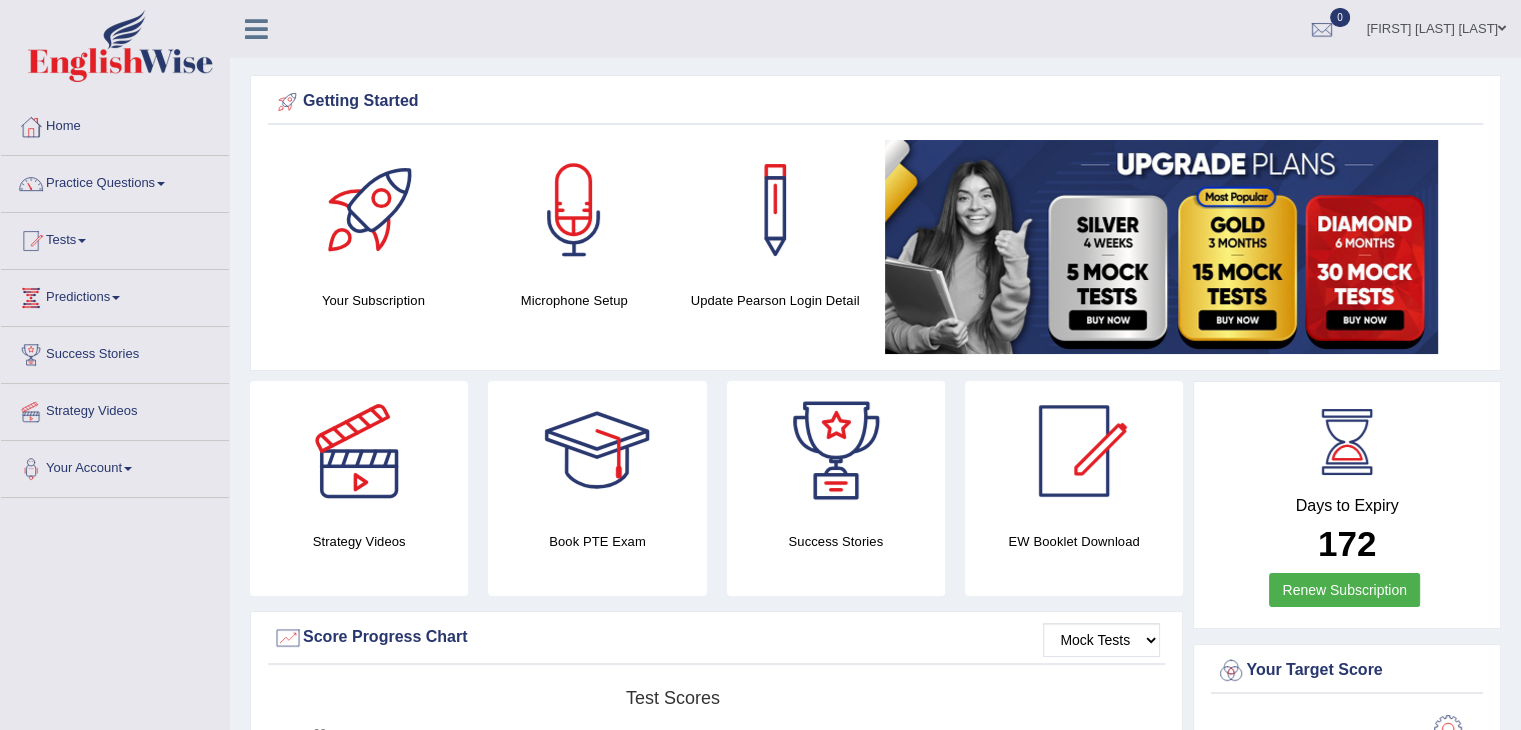 click on "Practice Questions" at bounding box center (115, 181) 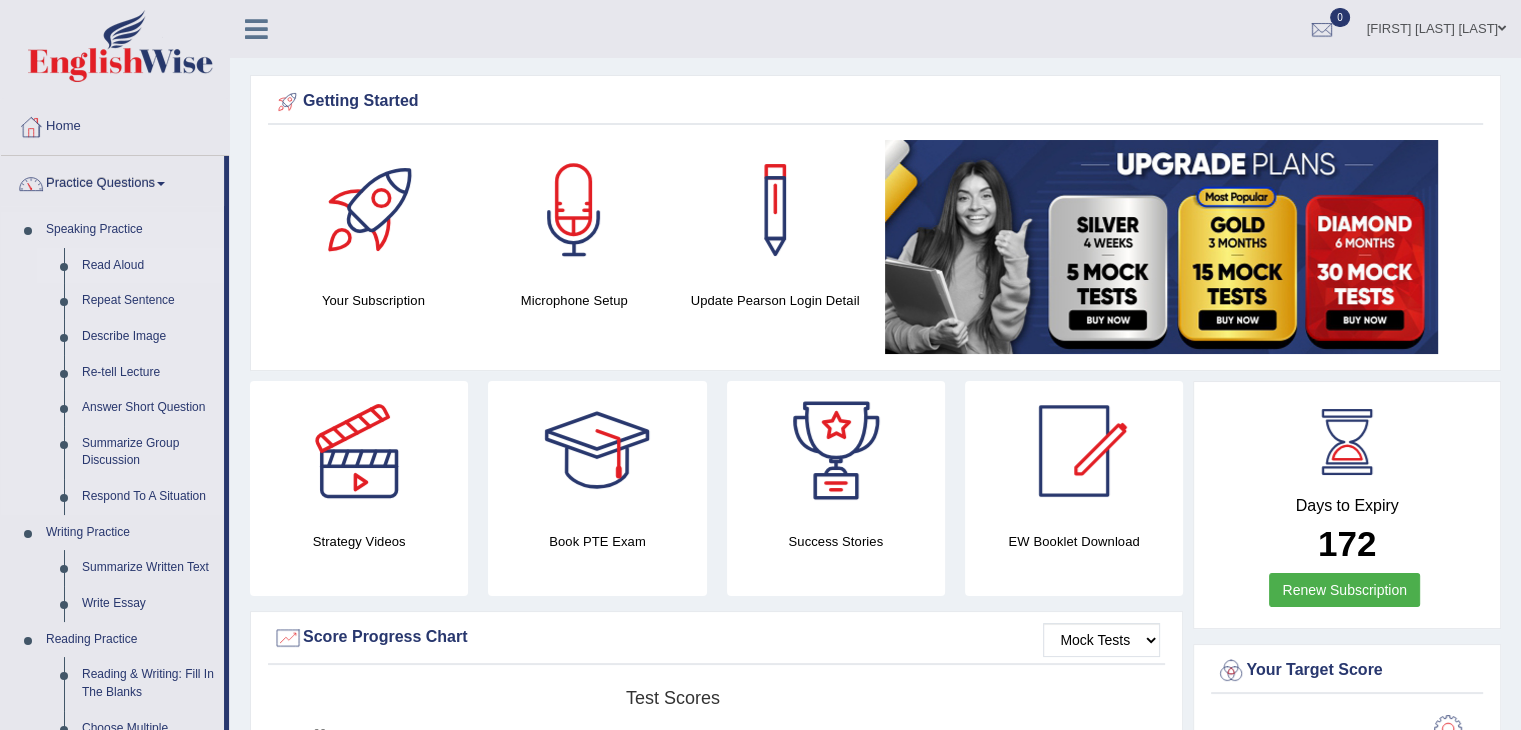 click on "Read Aloud" at bounding box center [148, 266] 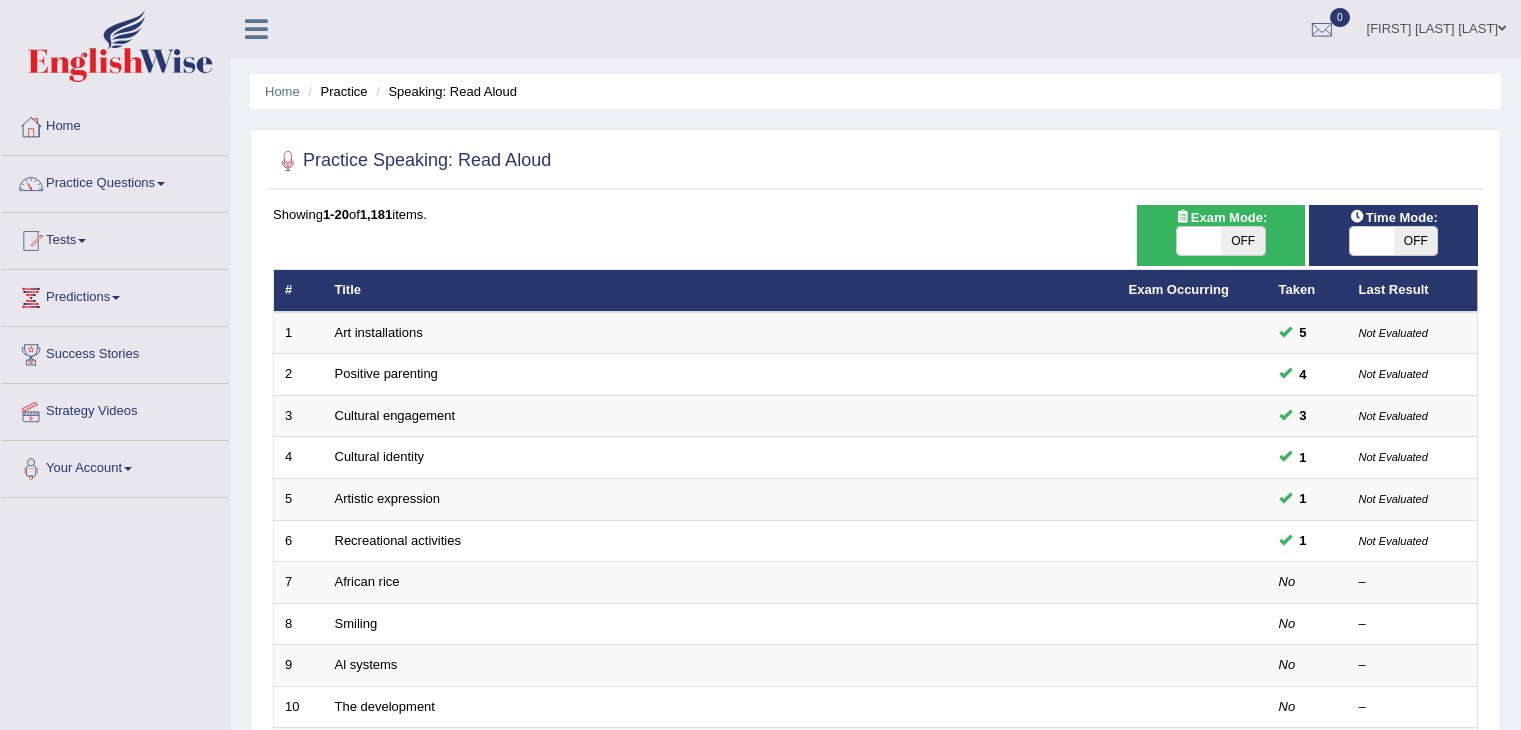 scroll, scrollTop: 0, scrollLeft: 0, axis: both 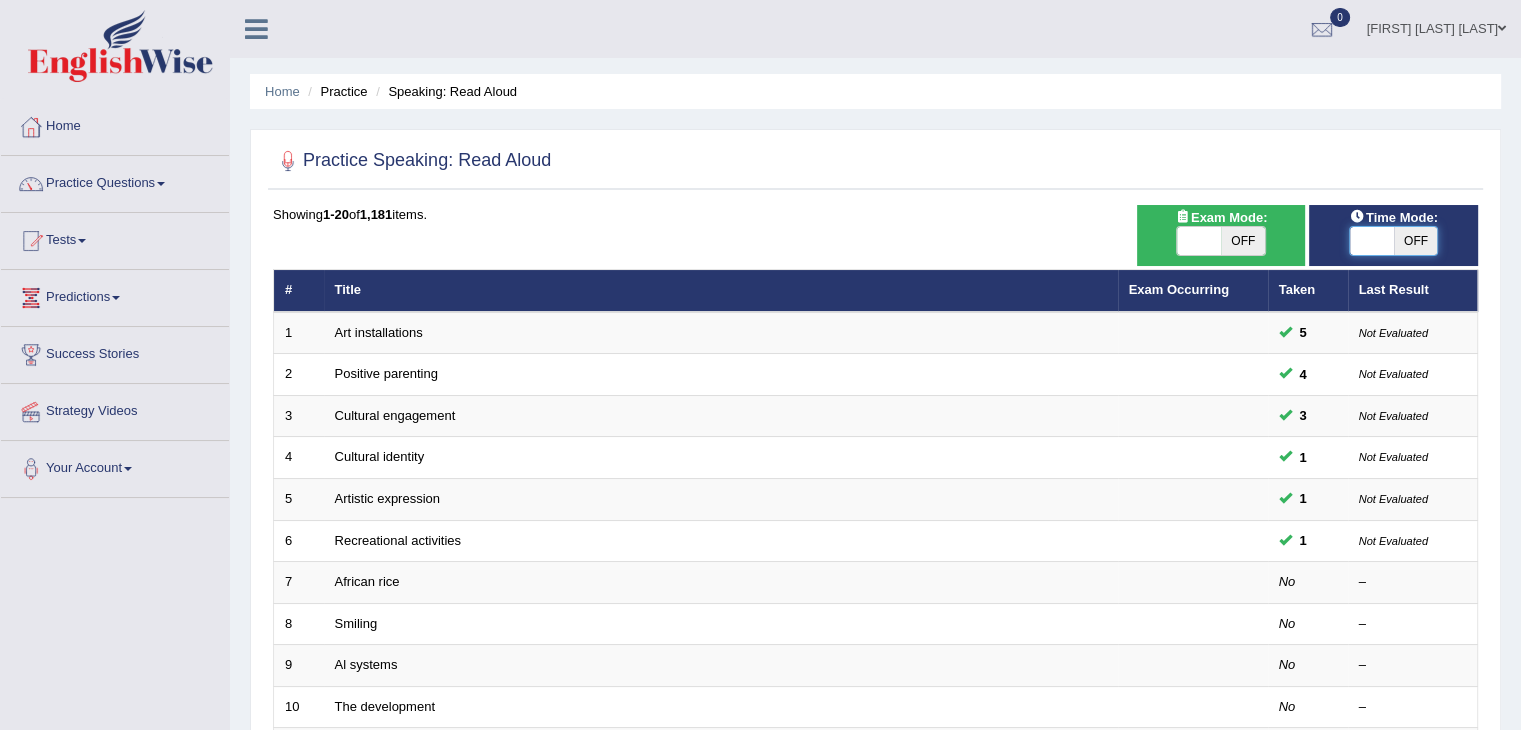 drag, startPoint x: 1374, startPoint y: 249, endPoint x: 1416, endPoint y: 245, distance: 42.190044 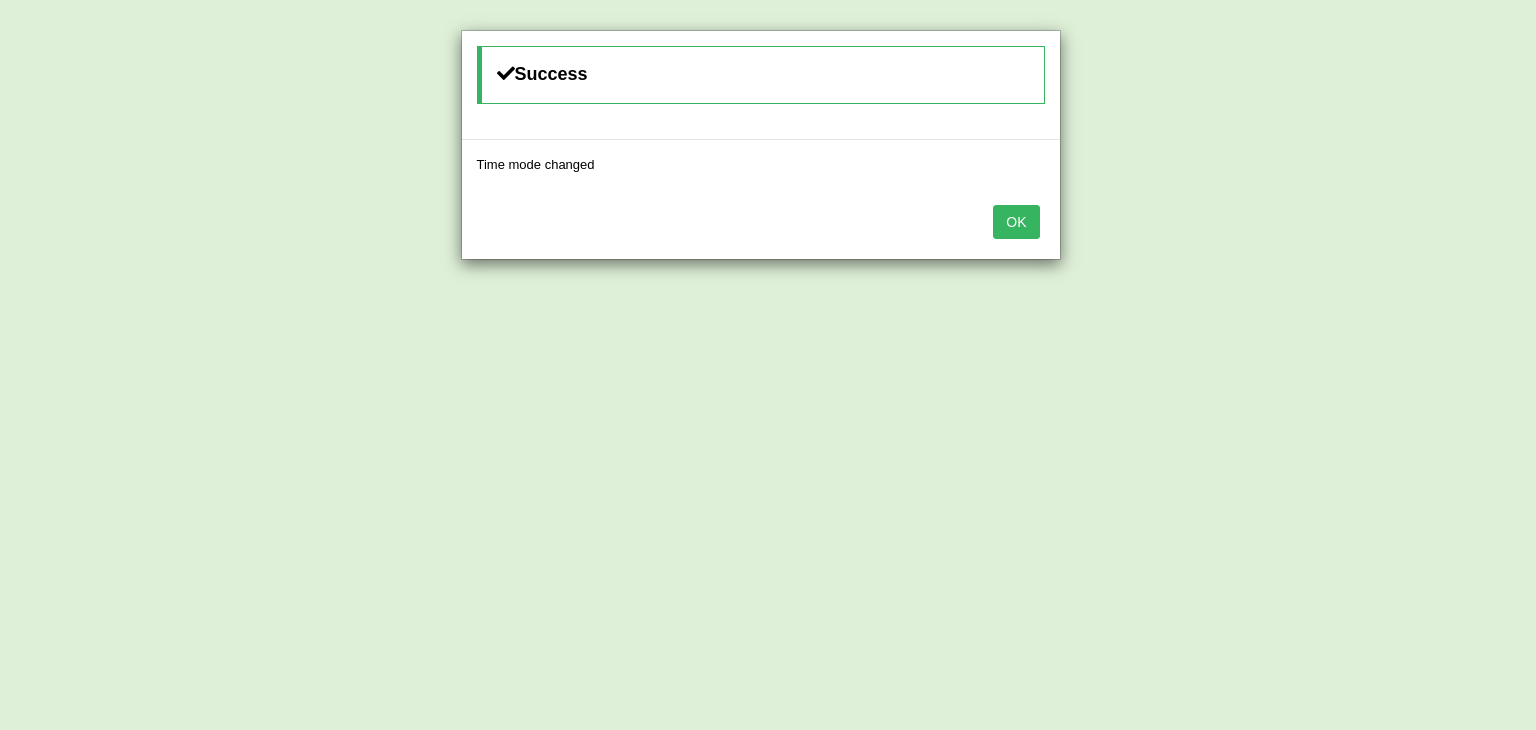 click on "OK" at bounding box center [1016, 222] 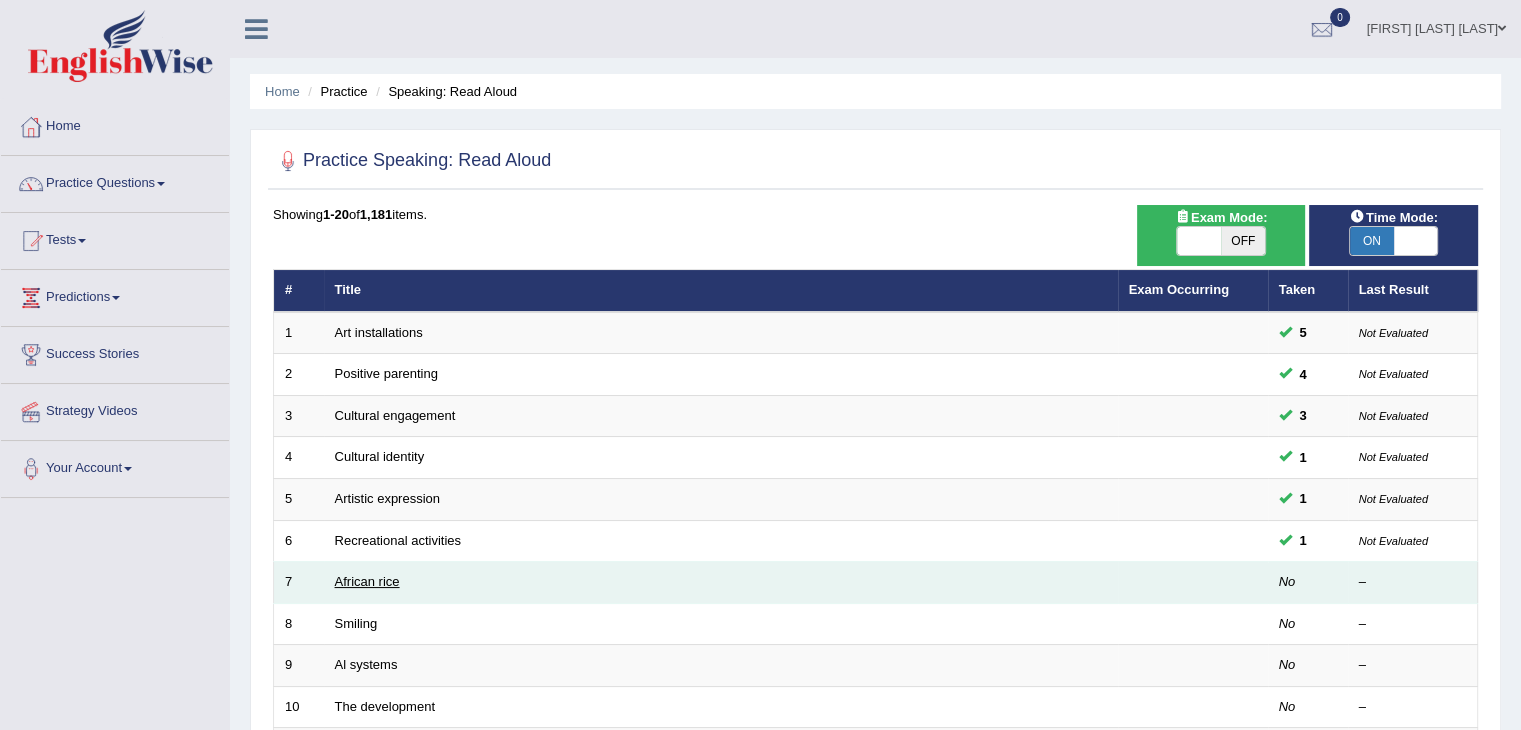 click on "African rice" at bounding box center (367, 581) 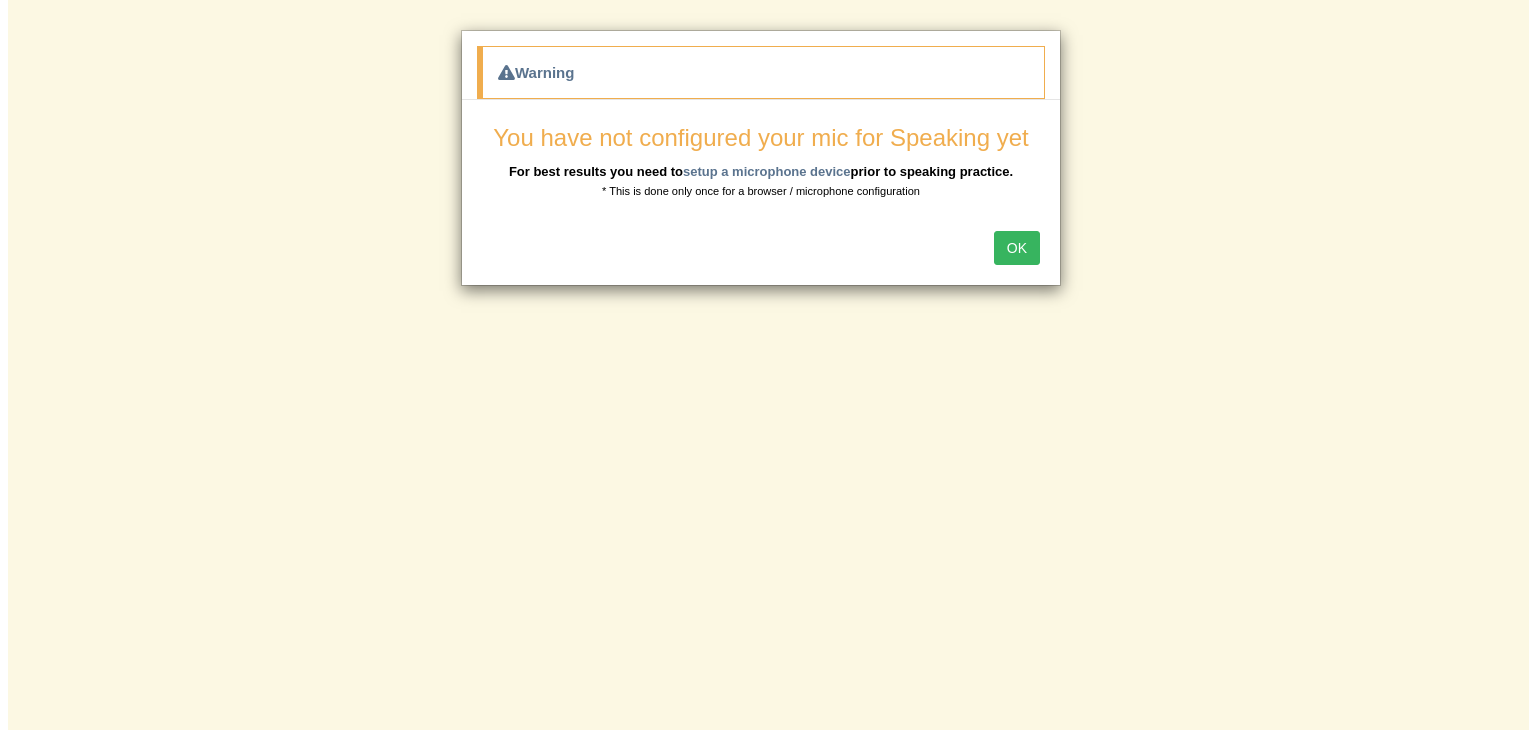 scroll, scrollTop: 0, scrollLeft: 0, axis: both 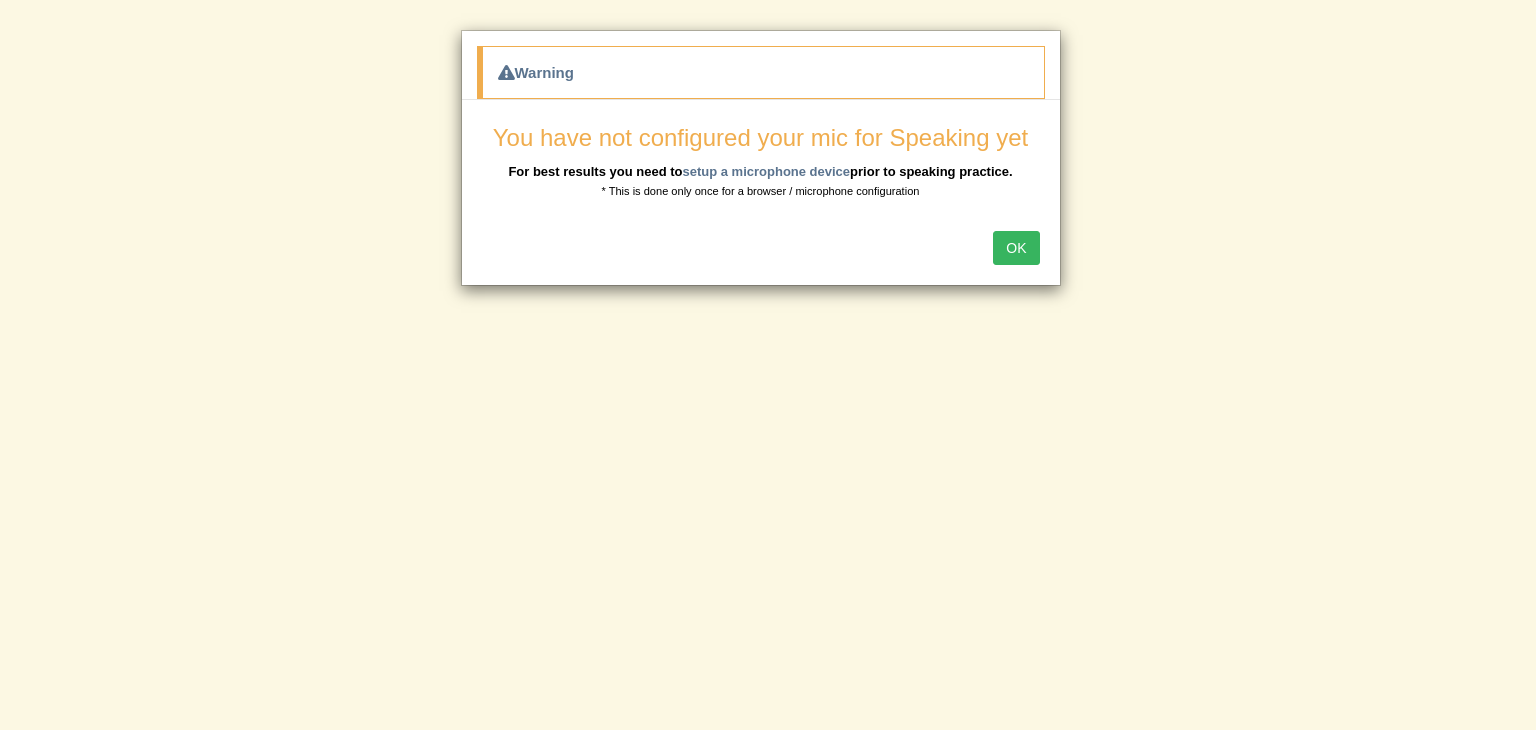 click on "OK" at bounding box center [1016, 248] 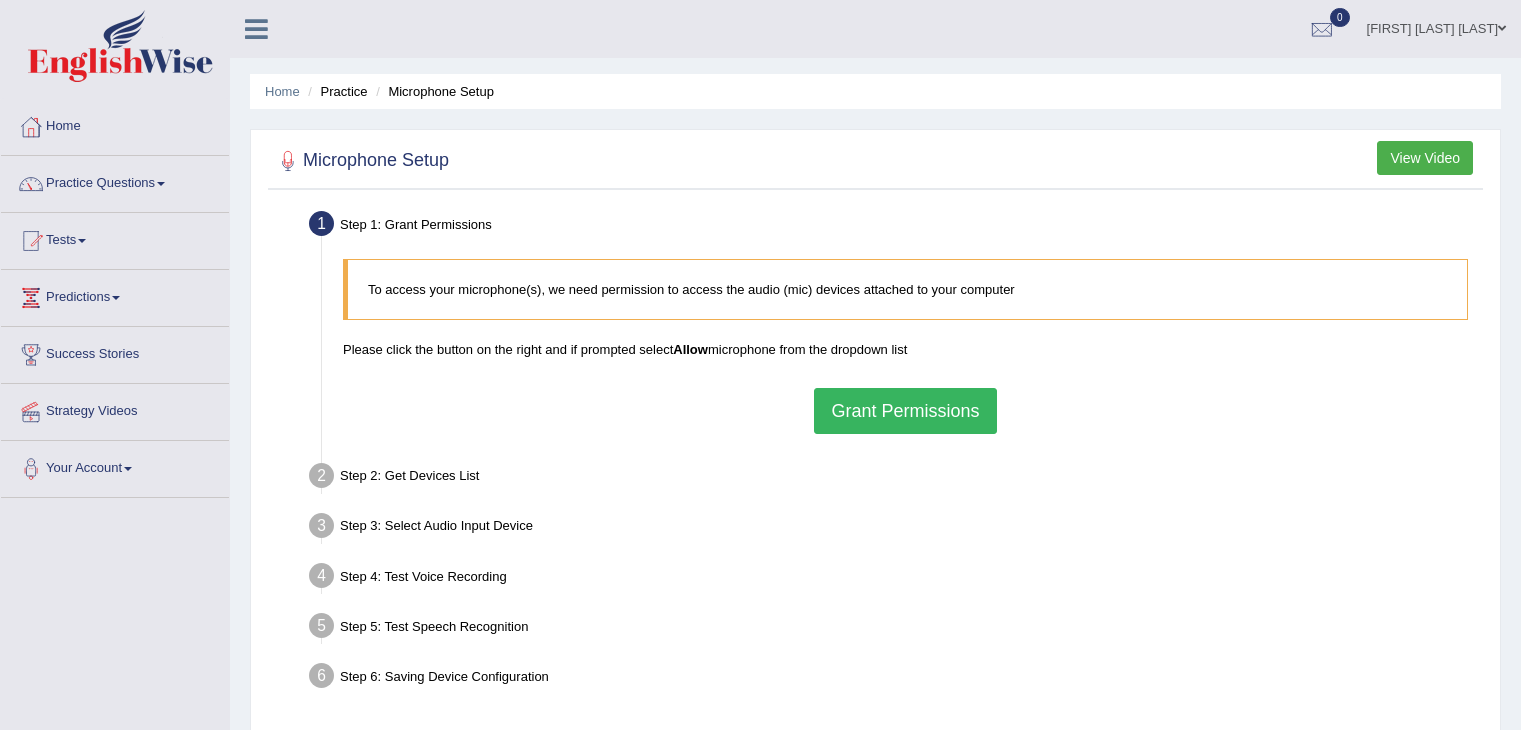 scroll, scrollTop: 0, scrollLeft: 0, axis: both 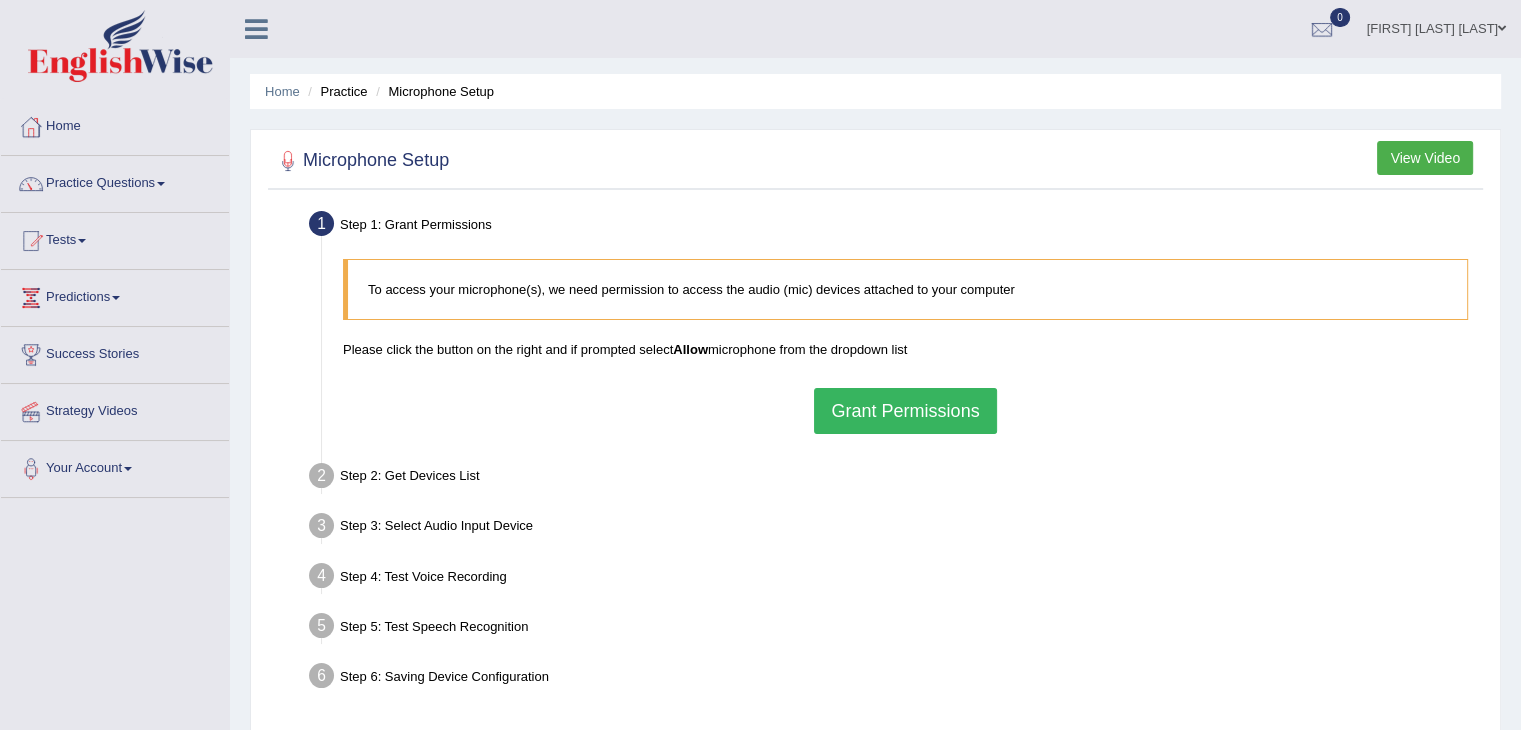 click on "Grant Permissions" at bounding box center (905, 411) 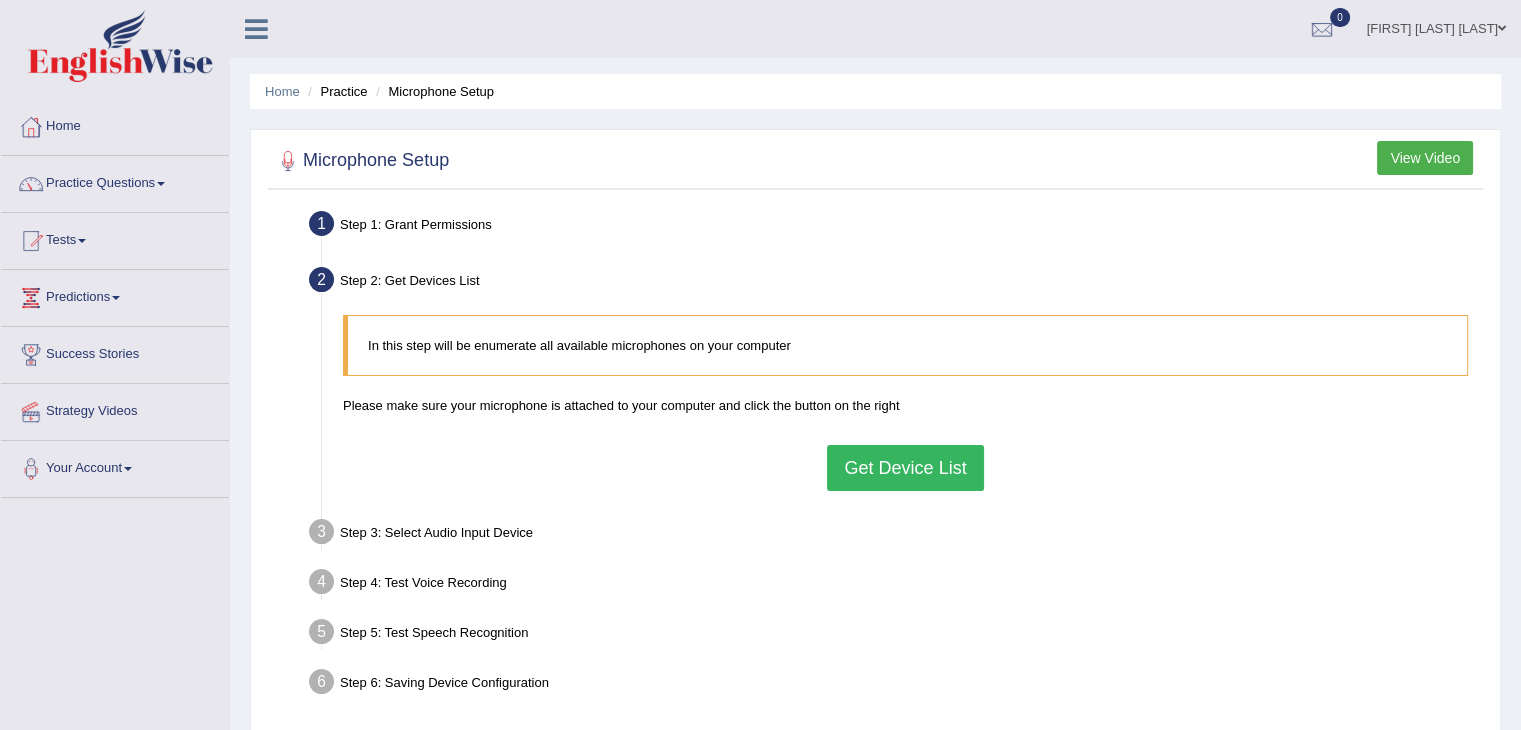 click on "Get Device List" at bounding box center (905, 468) 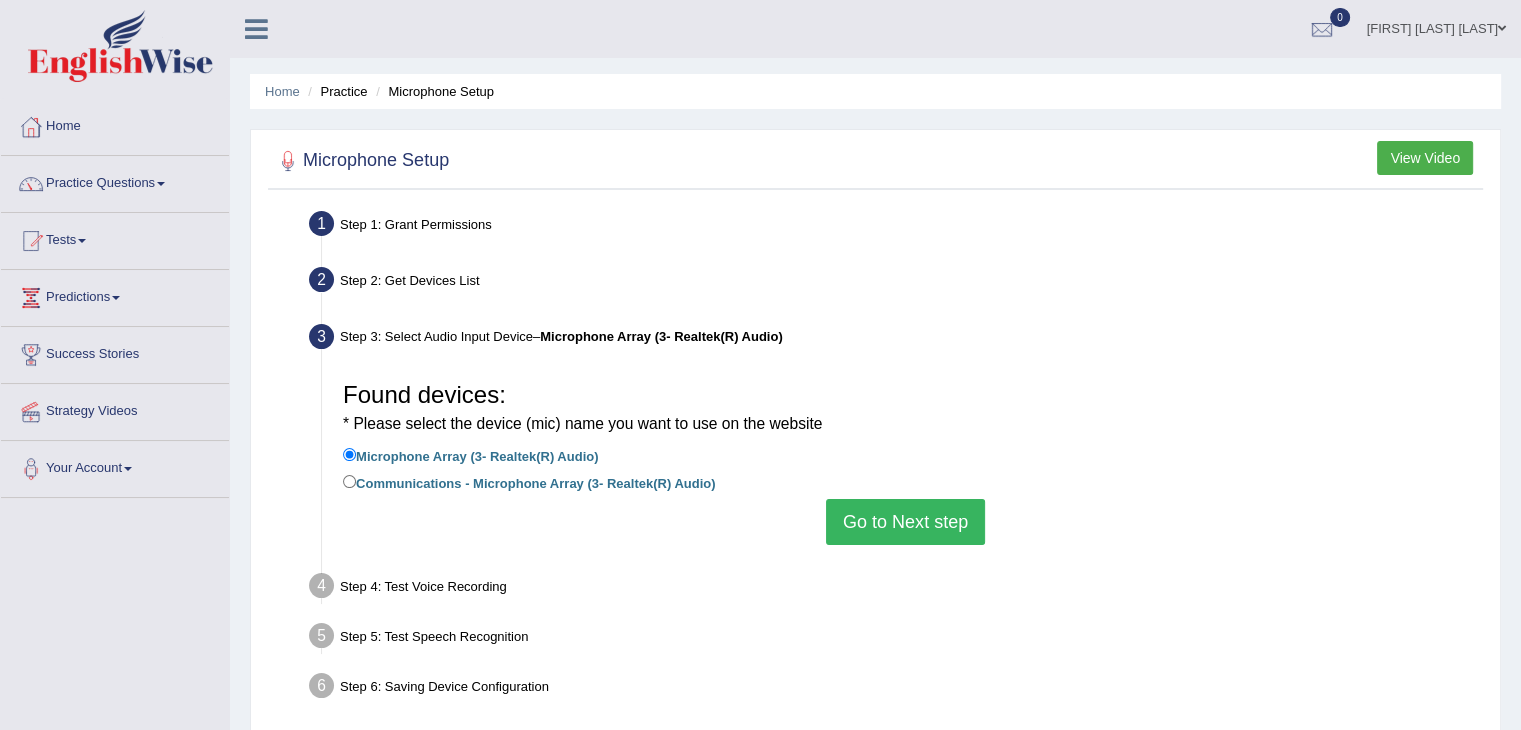 click on "Go to Next step" at bounding box center [905, 522] 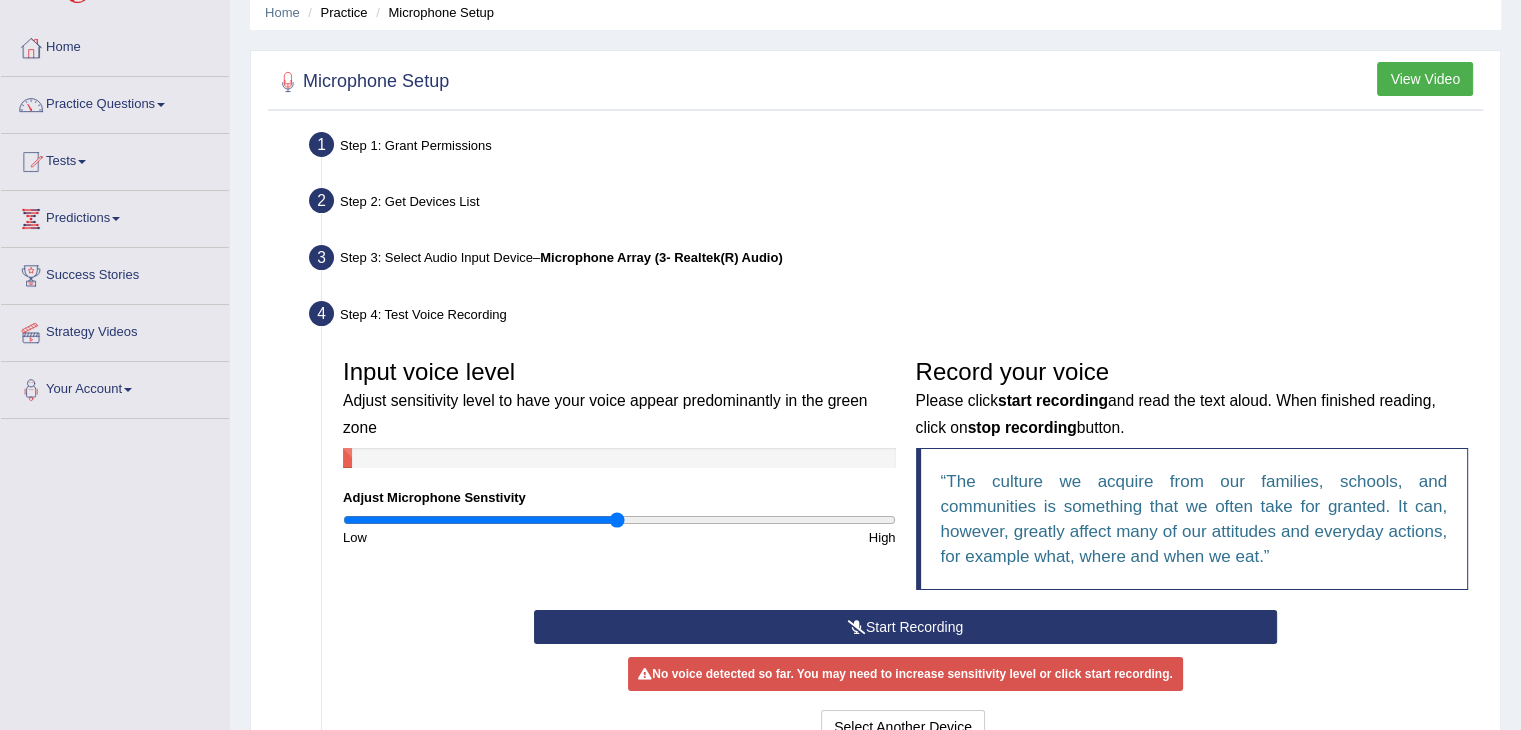 scroll, scrollTop: 100, scrollLeft: 0, axis: vertical 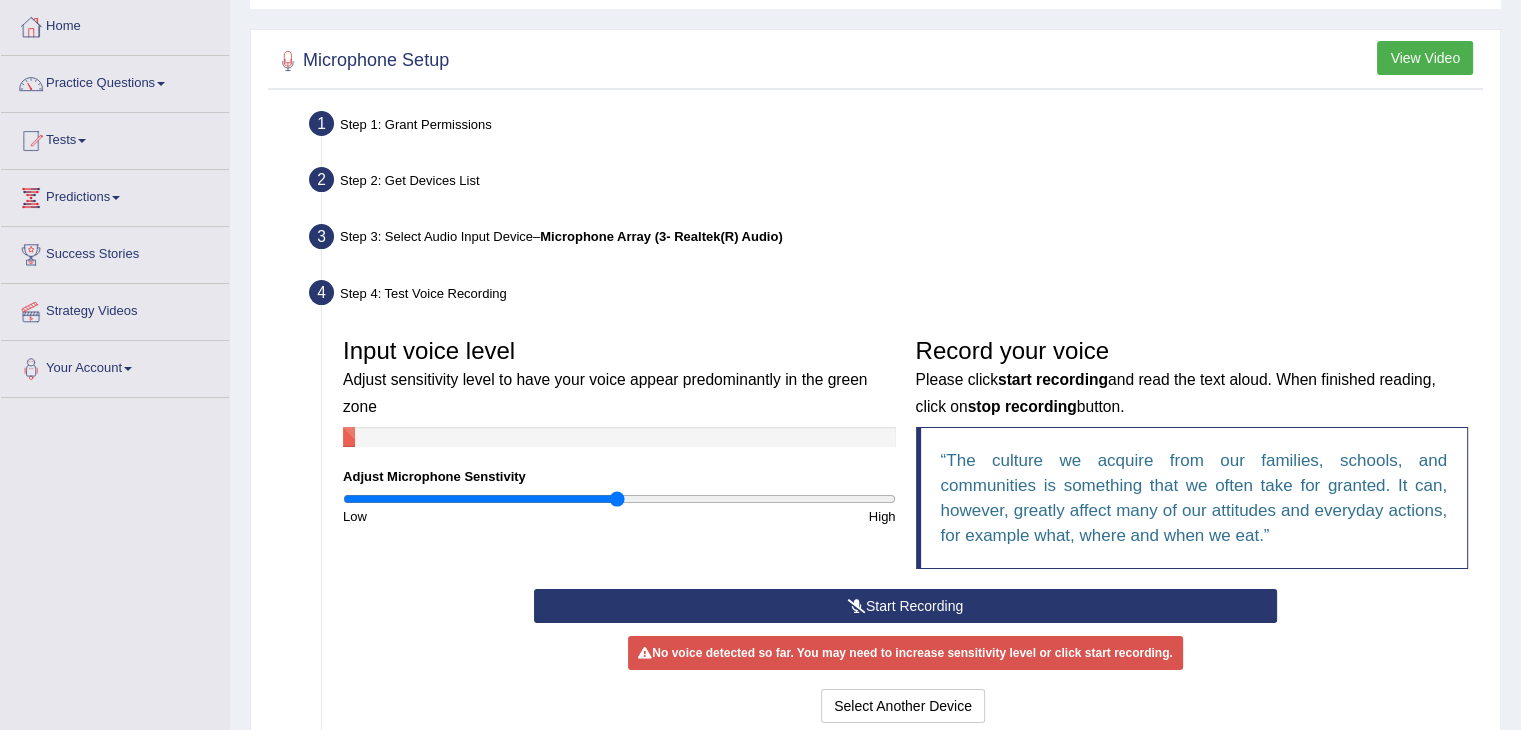 click on "Step 4: Test Voice Recording" at bounding box center (895, 296) 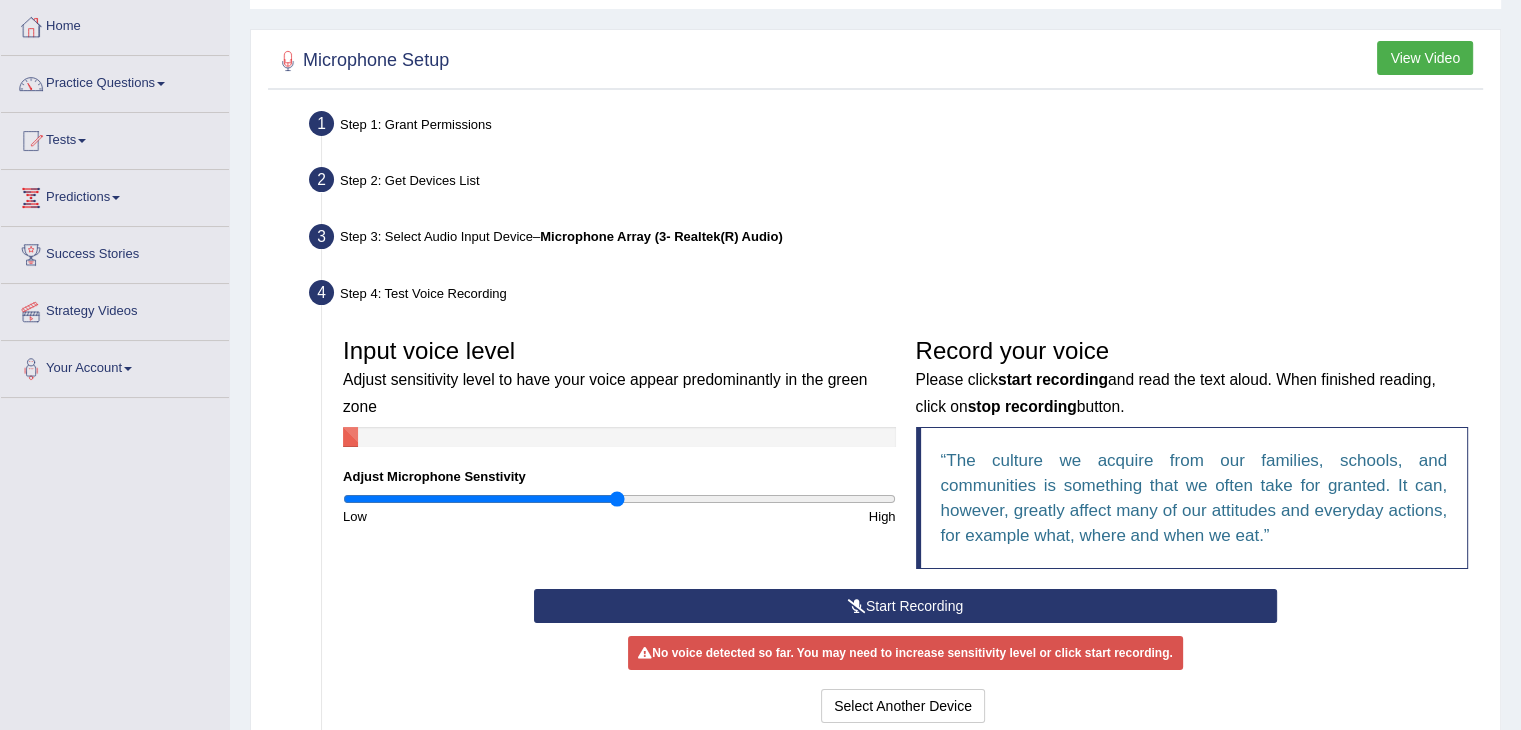 click at bounding box center (857, 606) 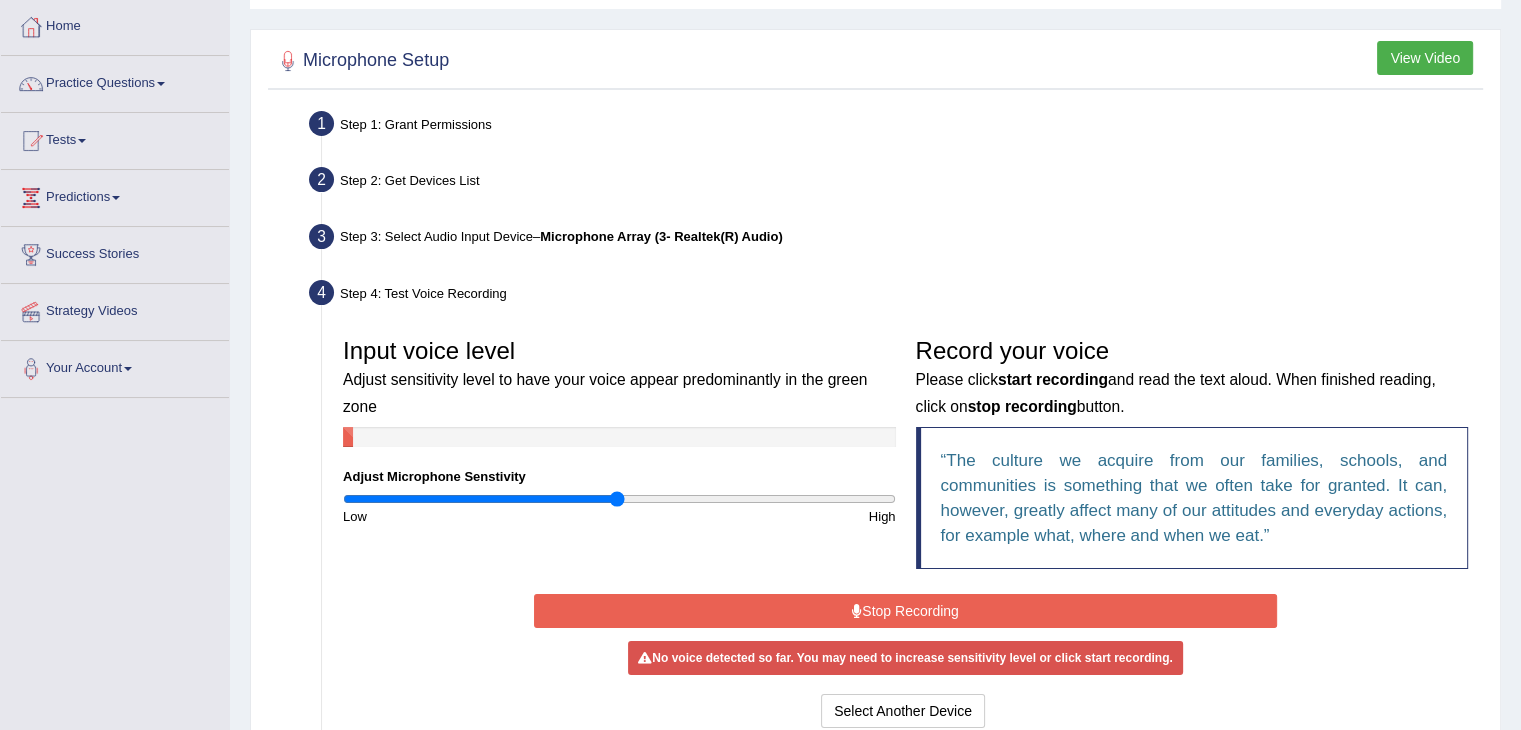 click on "Record your voice Please click  start recording  and read the text aloud. When finished reading, click on  stop recording  button.   The culture we acquire from our families, schools, and communities is something that we often take for granted. It can, however, greatly affect many of our attitudes and everyday actions, for example what, where and when we eat." at bounding box center [1192, 458] 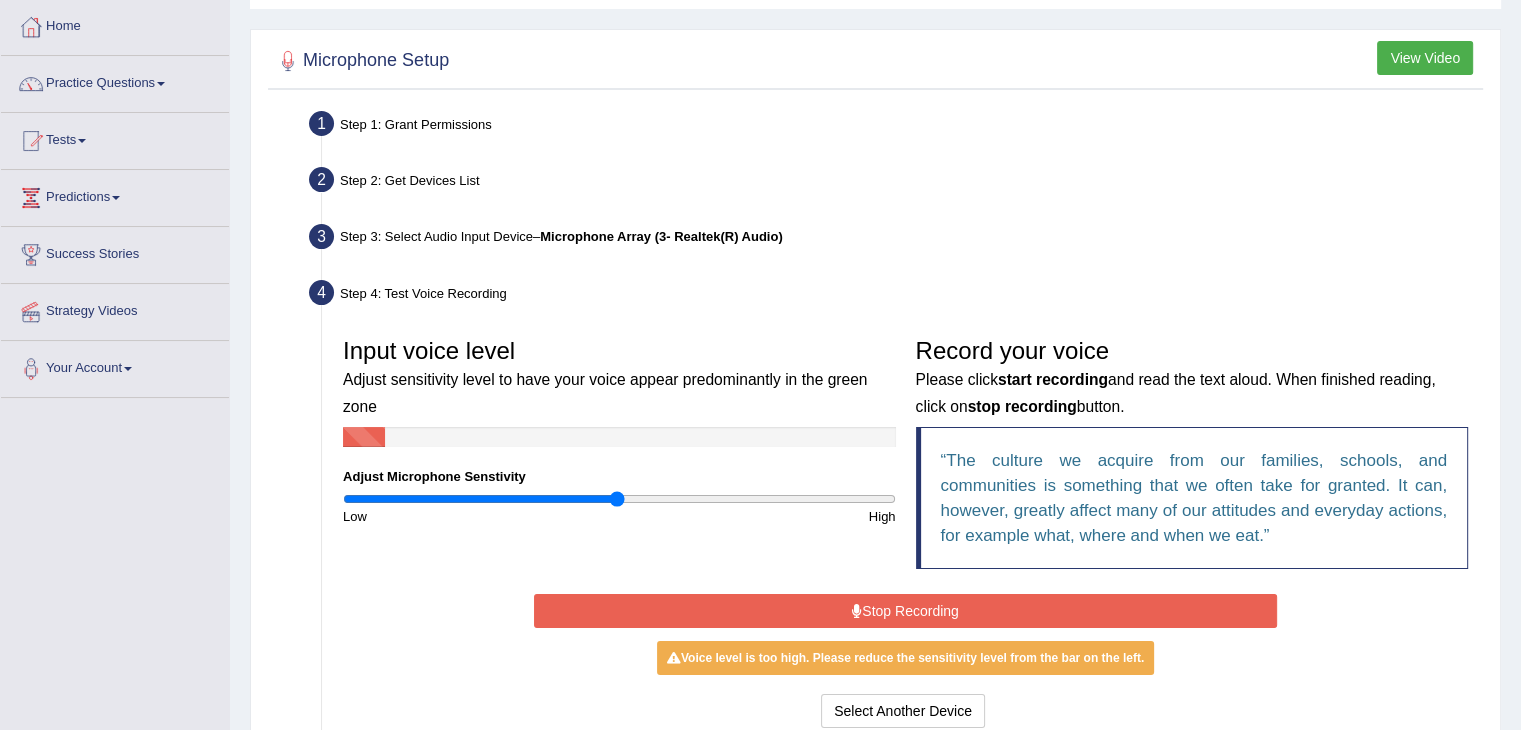 click on "Stop Recording" at bounding box center [905, 611] 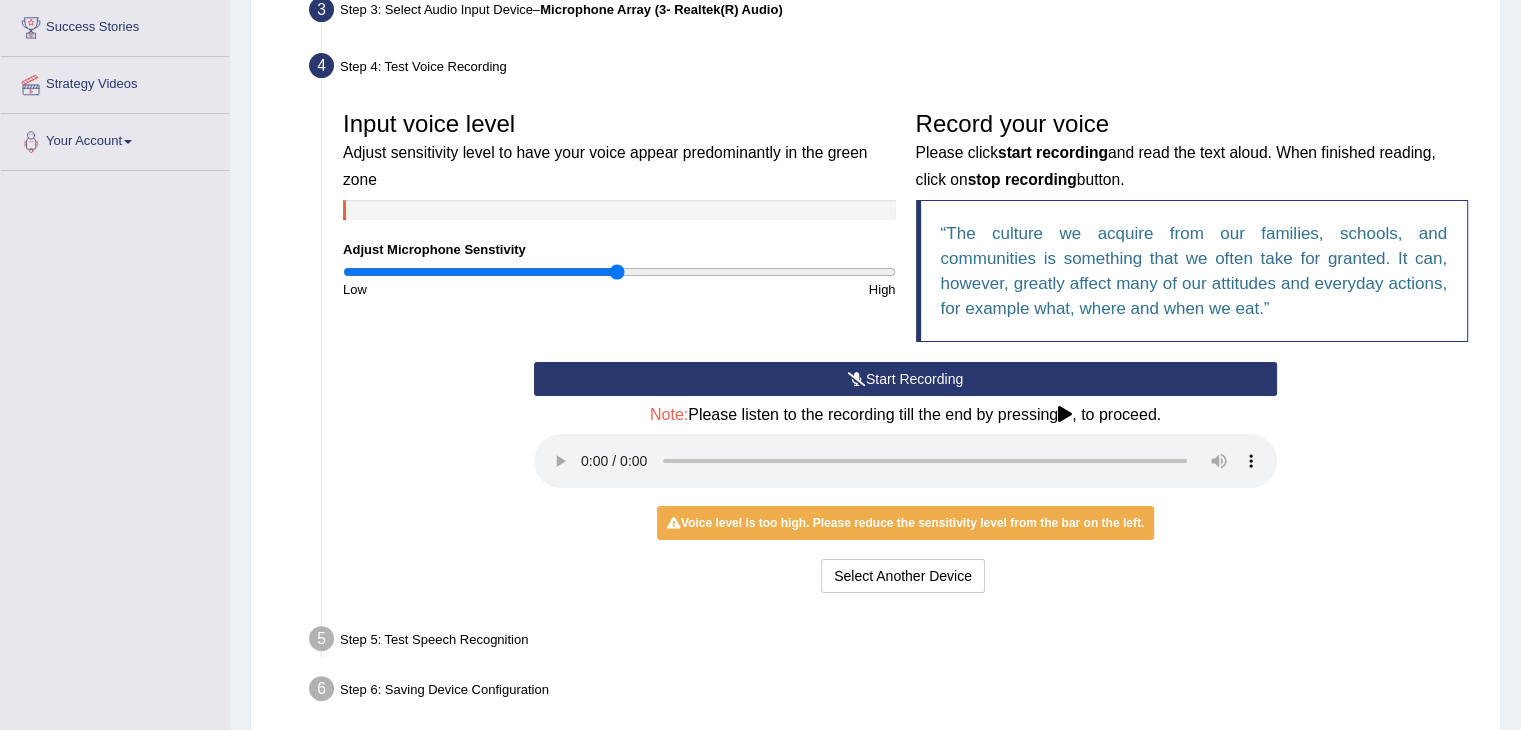 scroll, scrollTop: 412, scrollLeft: 0, axis: vertical 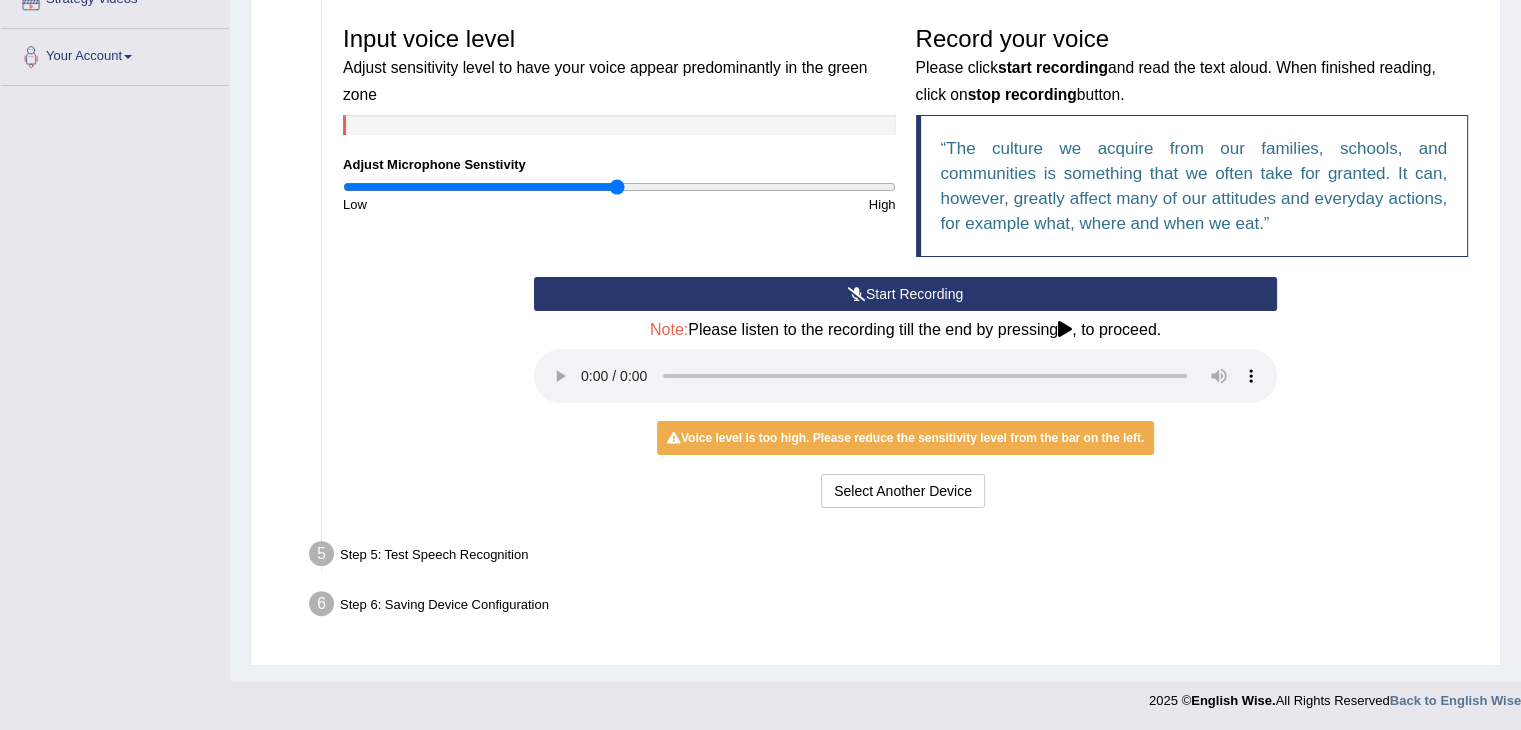 click on "Step 6: Saving Device Configuration" at bounding box center (895, 607) 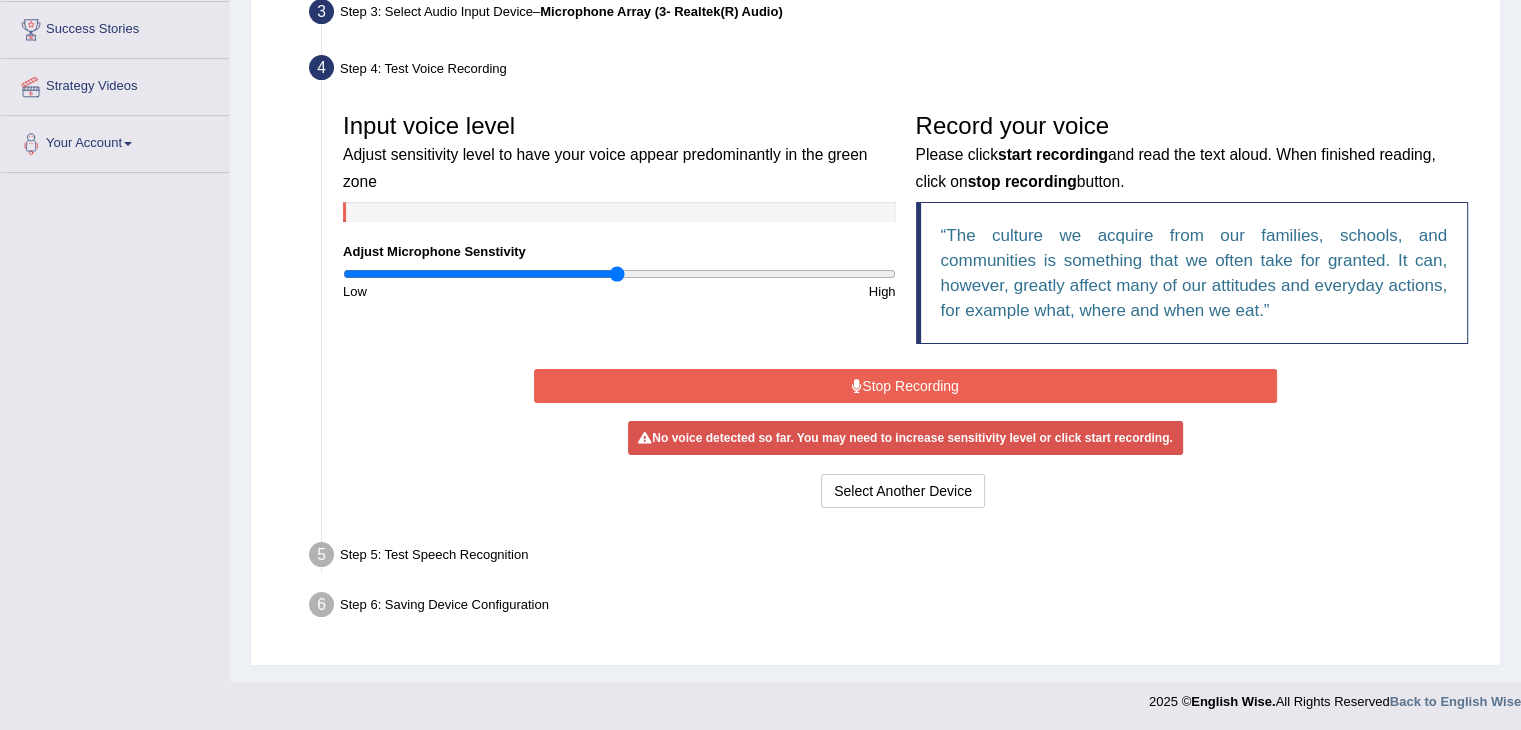 scroll, scrollTop: 320, scrollLeft: 0, axis: vertical 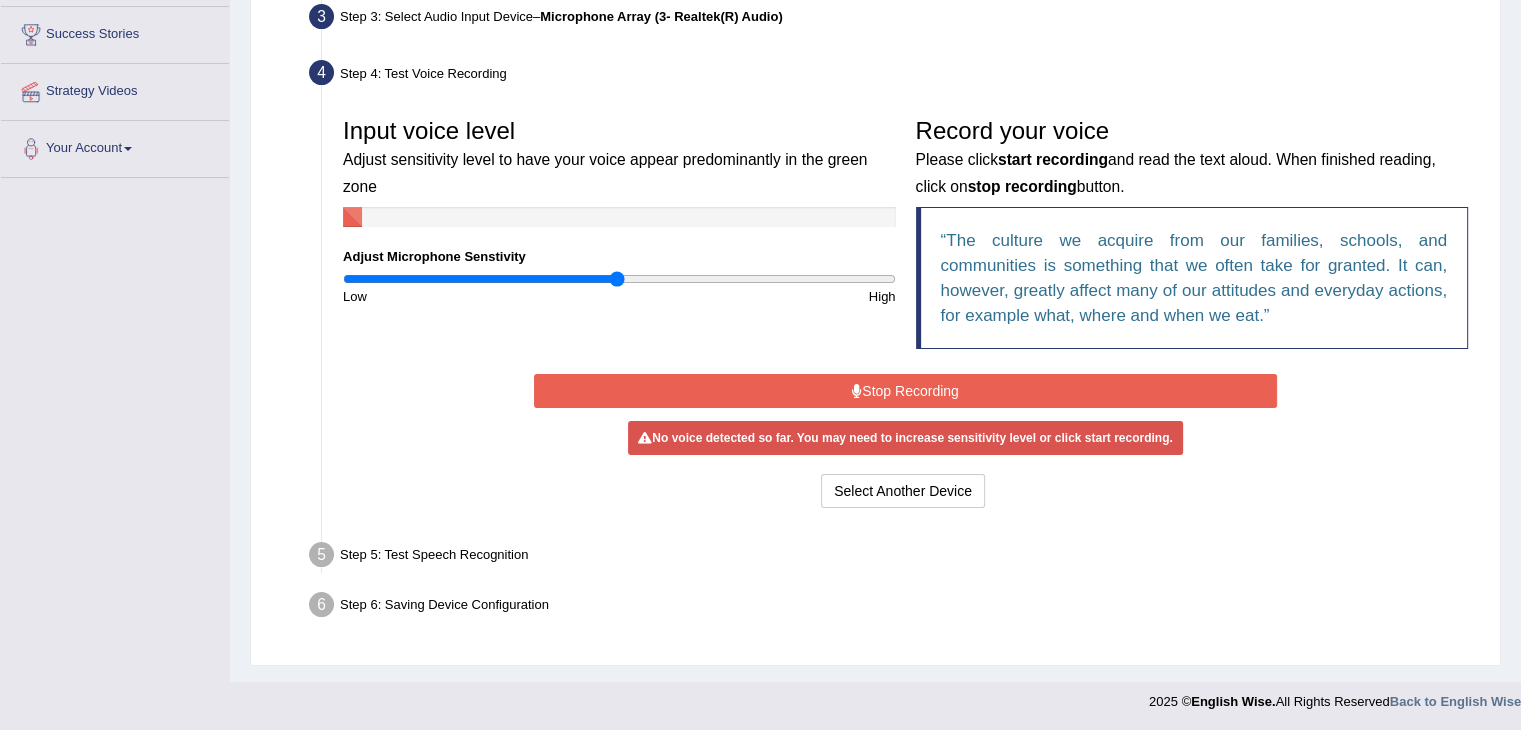 click on "Start Recording    Stop Recording   Note:  Please listen to the recording till the end by pressing  , to proceed.       No voice detected so far. You may need to increase sensitivity level or click start recording.     Voice level is too low yet. Please increase the sensitivity level from the bar on the left.     Your voice is strong enough for our A.I. to detect    Voice level is too high. Please reduce the sensitivity level from the bar on the left.     Select Another Device   Voice is ok. Go to Next step" at bounding box center (905, 441) 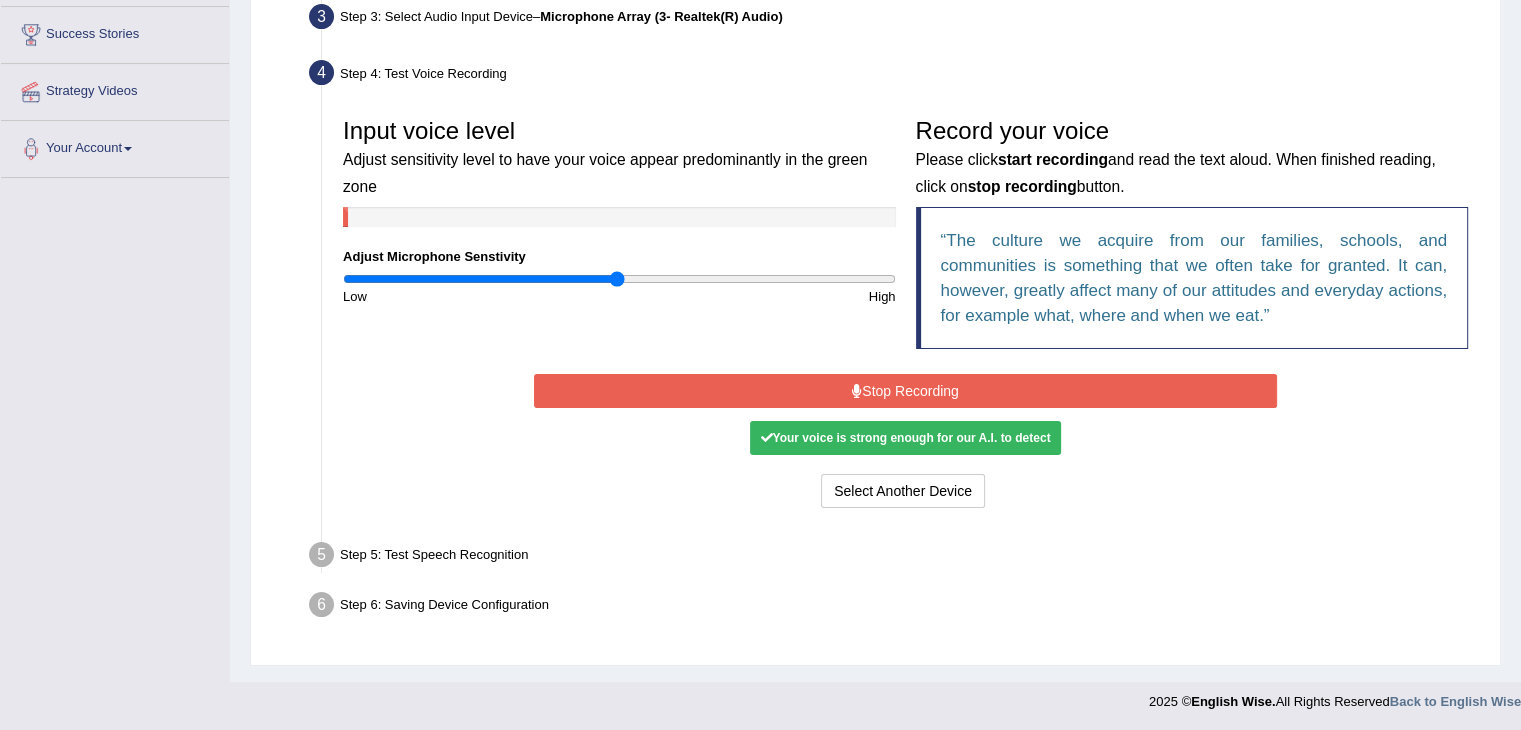 click on "Stop Recording" at bounding box center (905, 391) 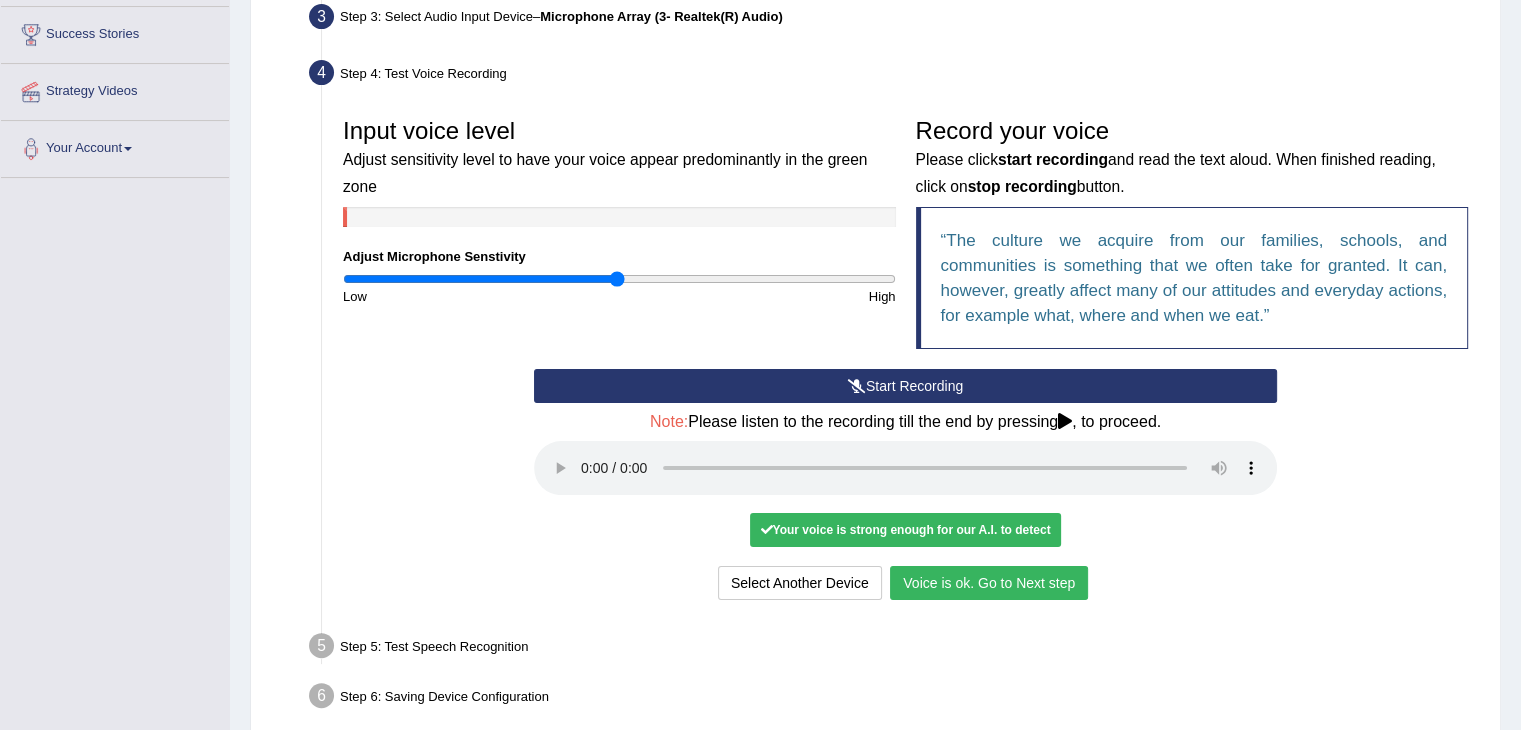 click on "Voice is ok. Go to Next step" at bounding box center (989, 583) 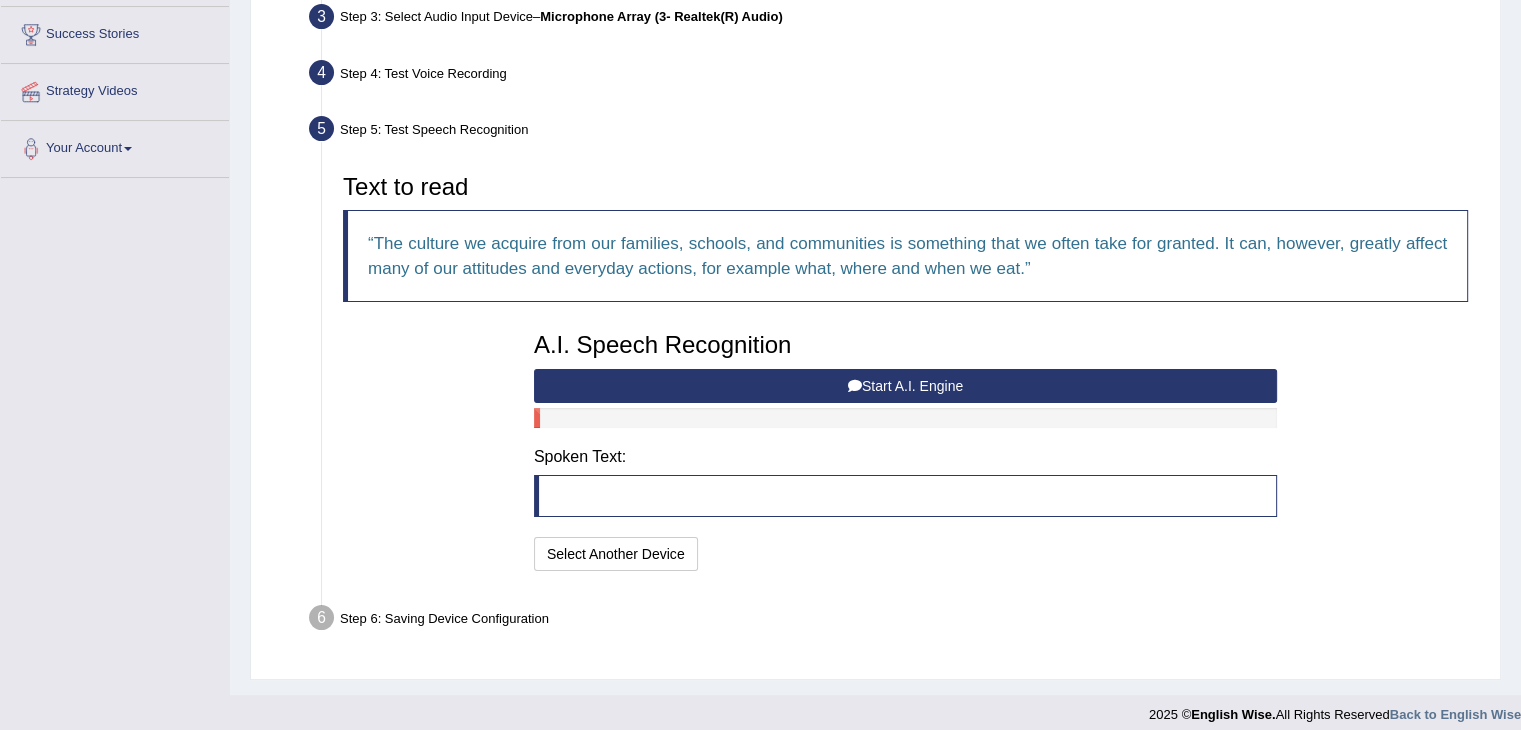 click on "The culture we acquire from our families, schools, and communities is something that we often take for granted. It can, however, greatly affect many of our attitudes and everyday actions, for example what, where and when we eat." at bounding box center [905, 256] 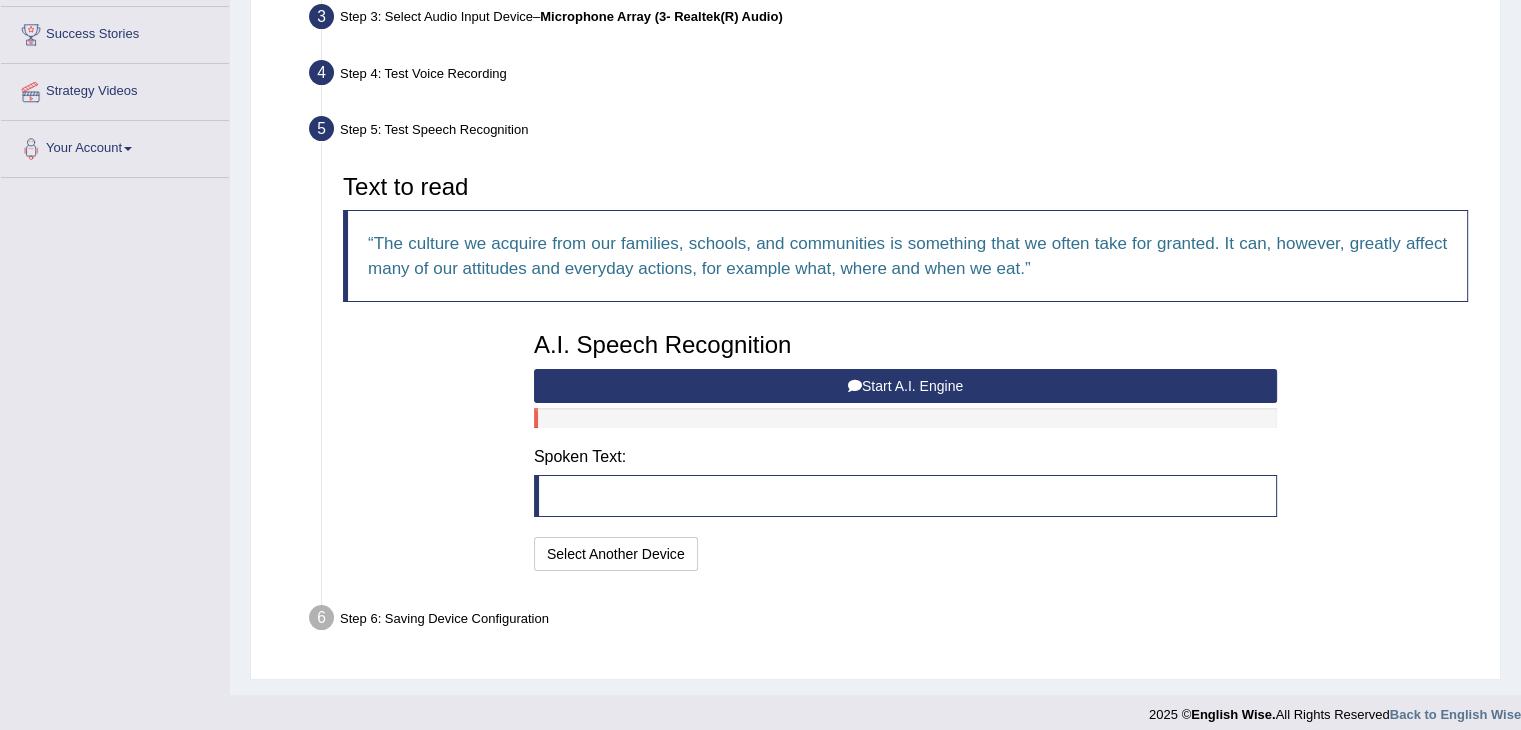 scroll, scrollTop: 0, scrollLeft: 0, axis: both 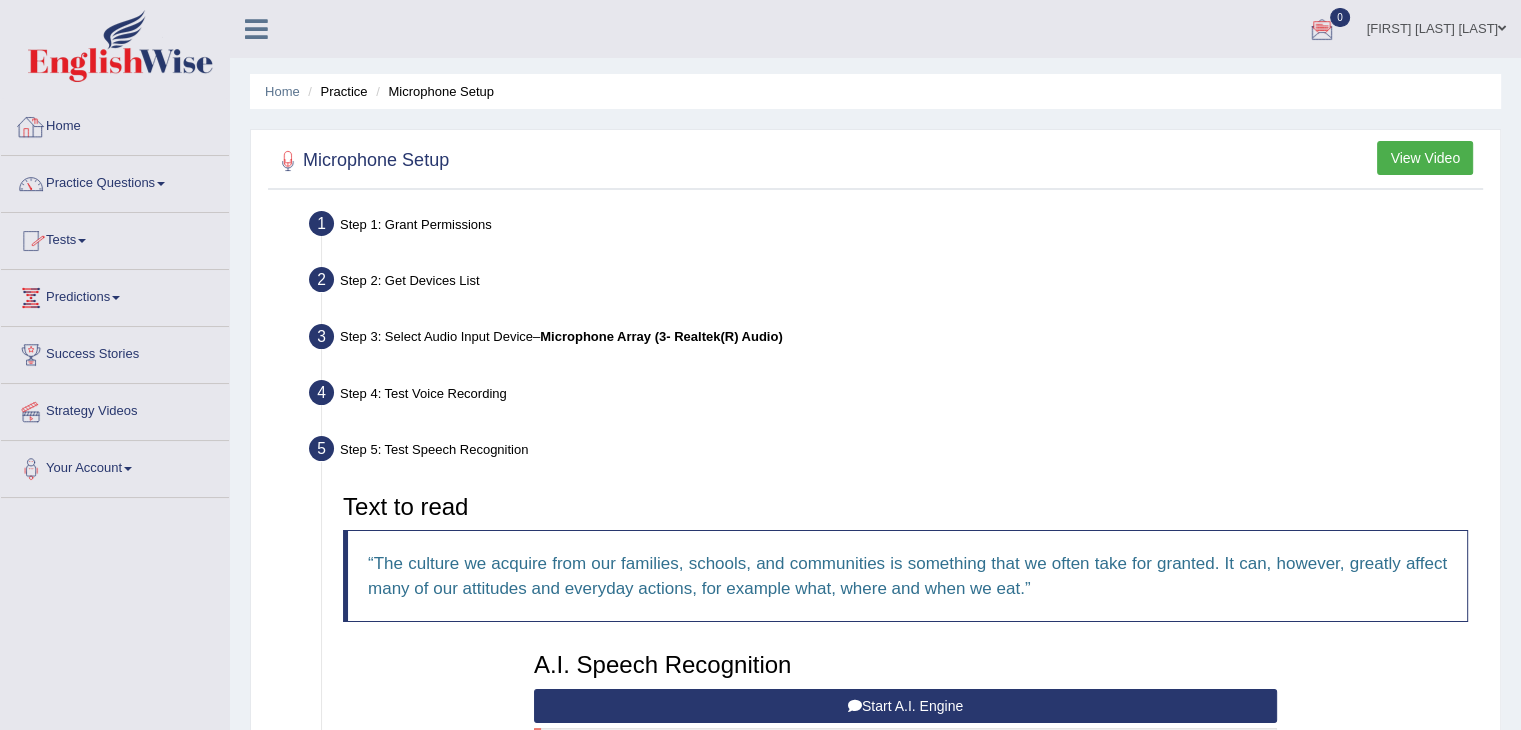 click on "Home" at bounding box center (115, 124) 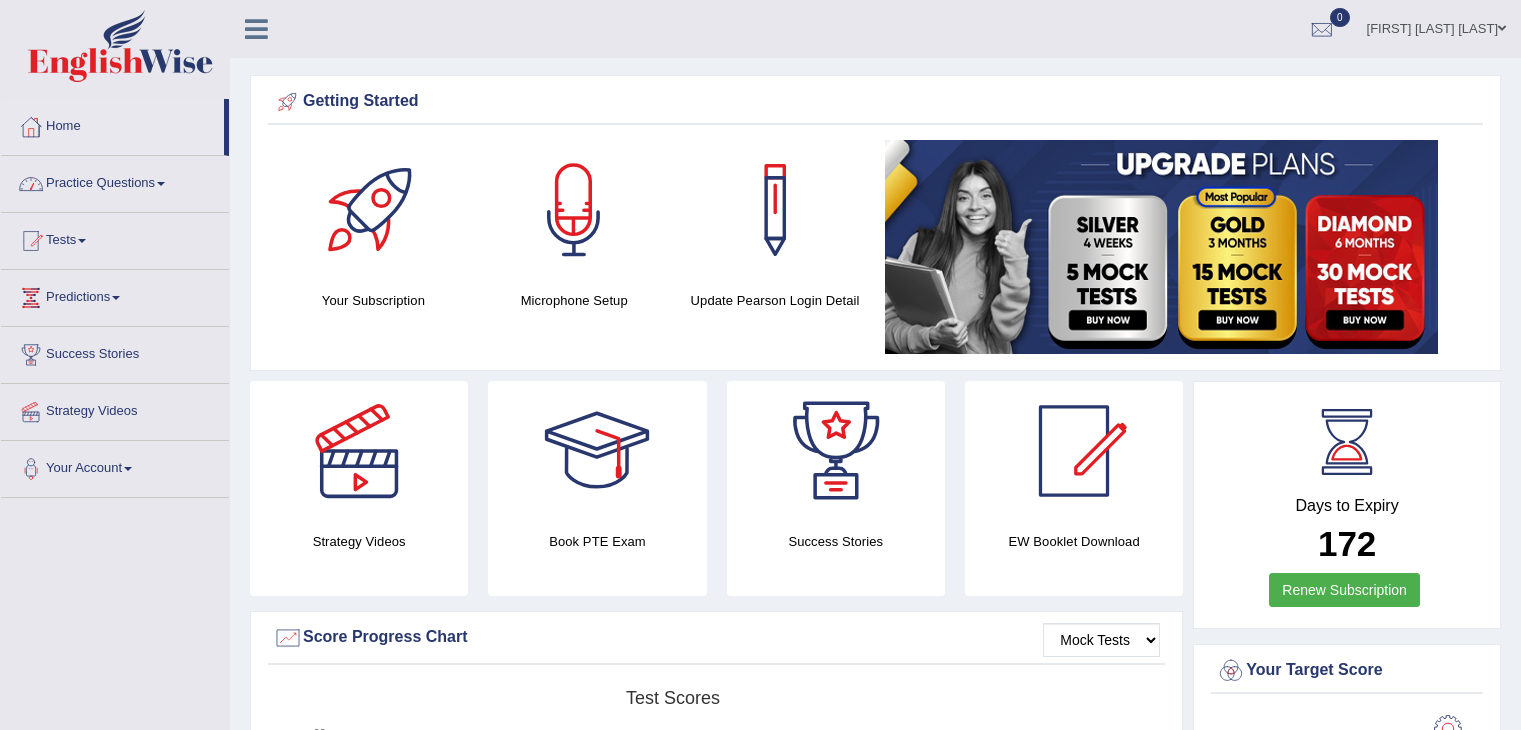 scroll, scrollTop: 0, scrollLeft: 0, axis: both 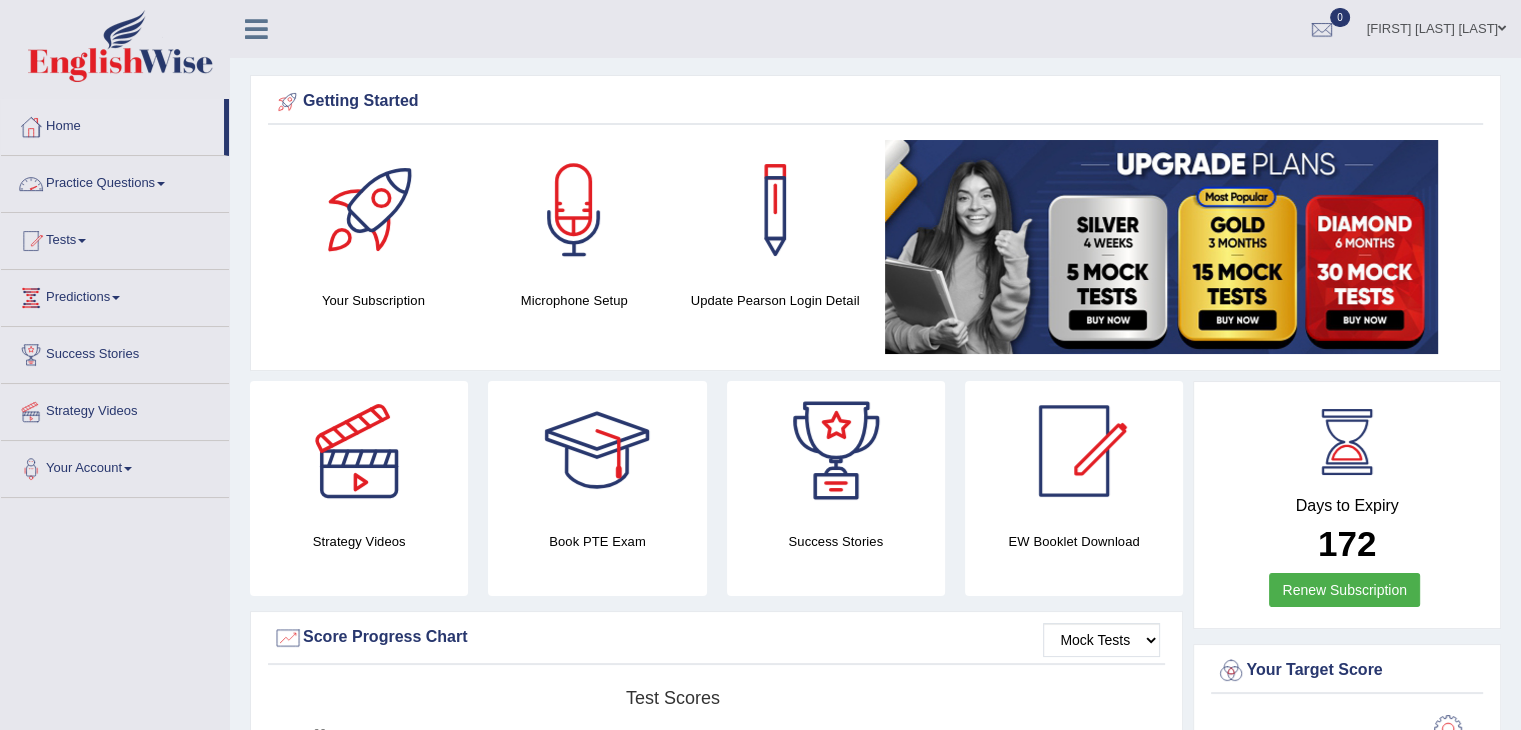 click on "Practice Questions" at bounding box center [115, 181] 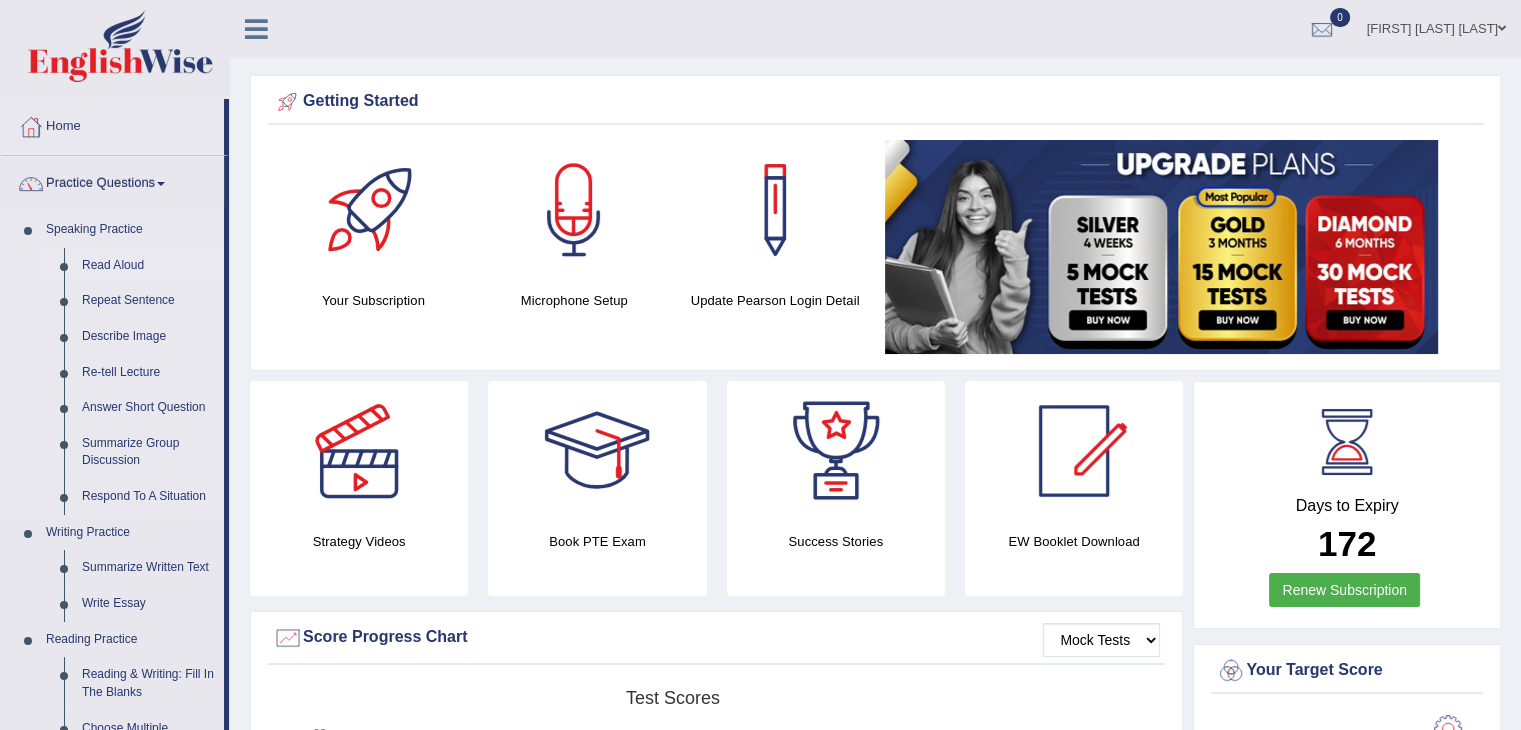 click on "Read Aloud" at bounding box center [148, 266] 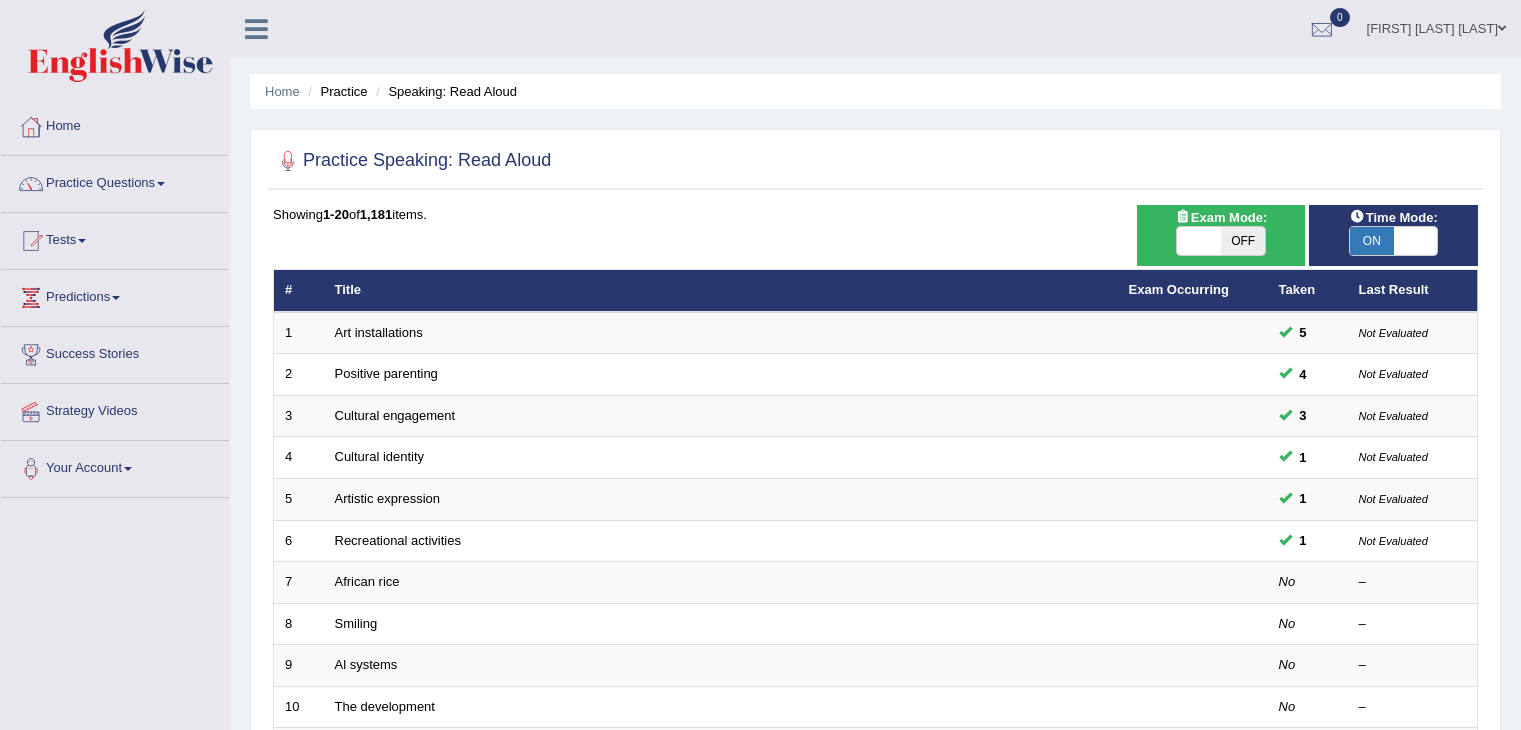scroll, scrollTop: 0, scrollLeft: 0, axis: both 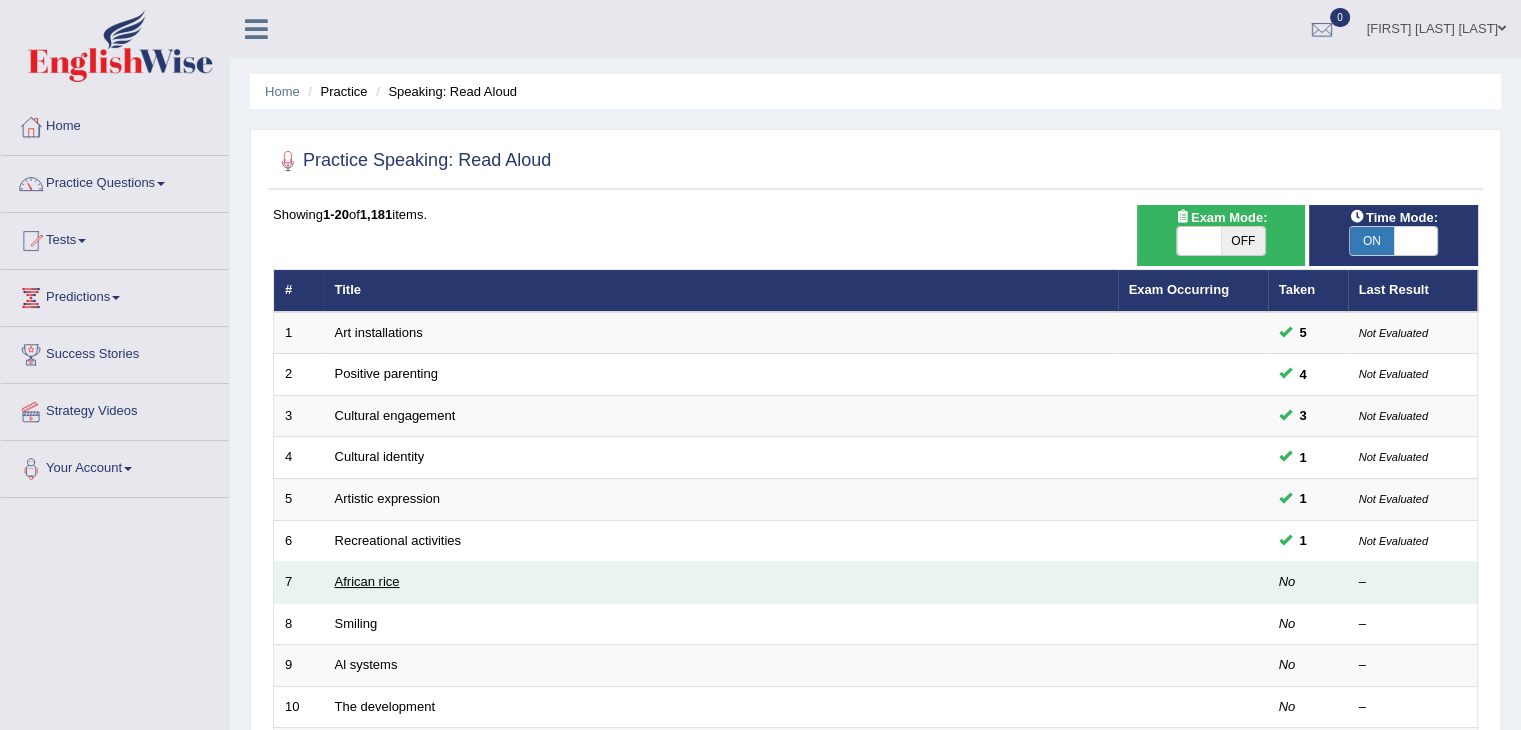 click on "African rice" at bounding box center (367, 581) 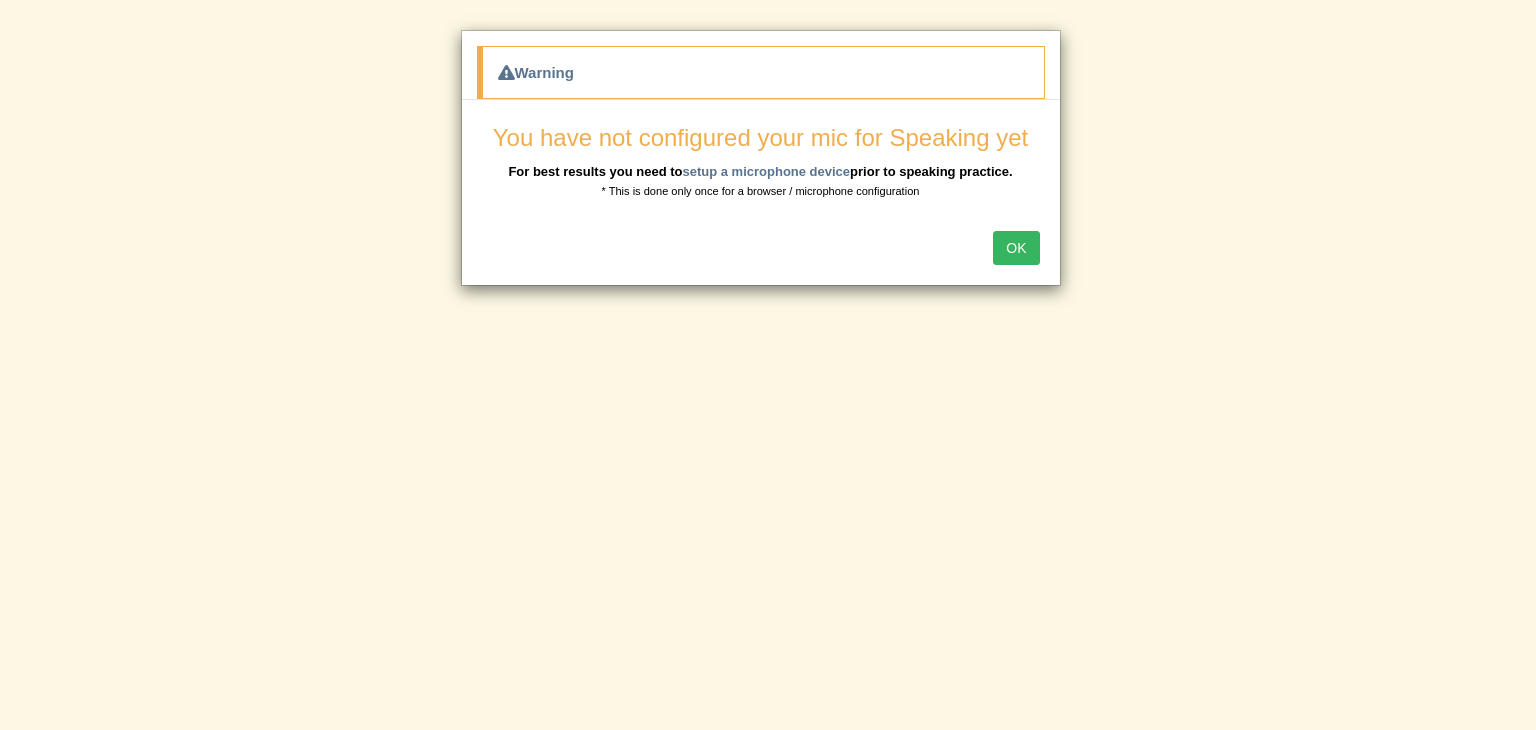 scroll, scrollTop: 0, scrollLeft: 0, axis: both 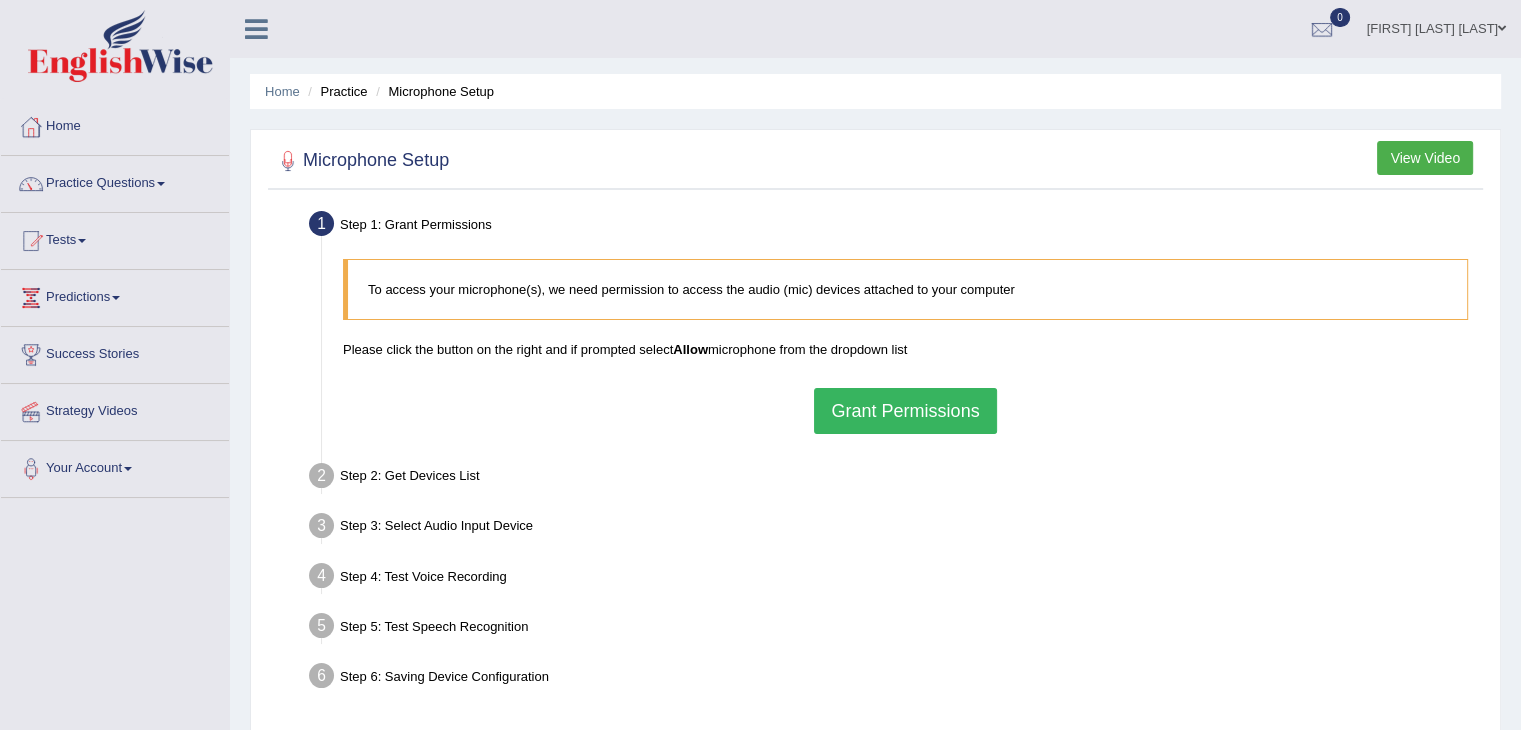 click on "Grant Permissions" at bounding box center [905, 411] 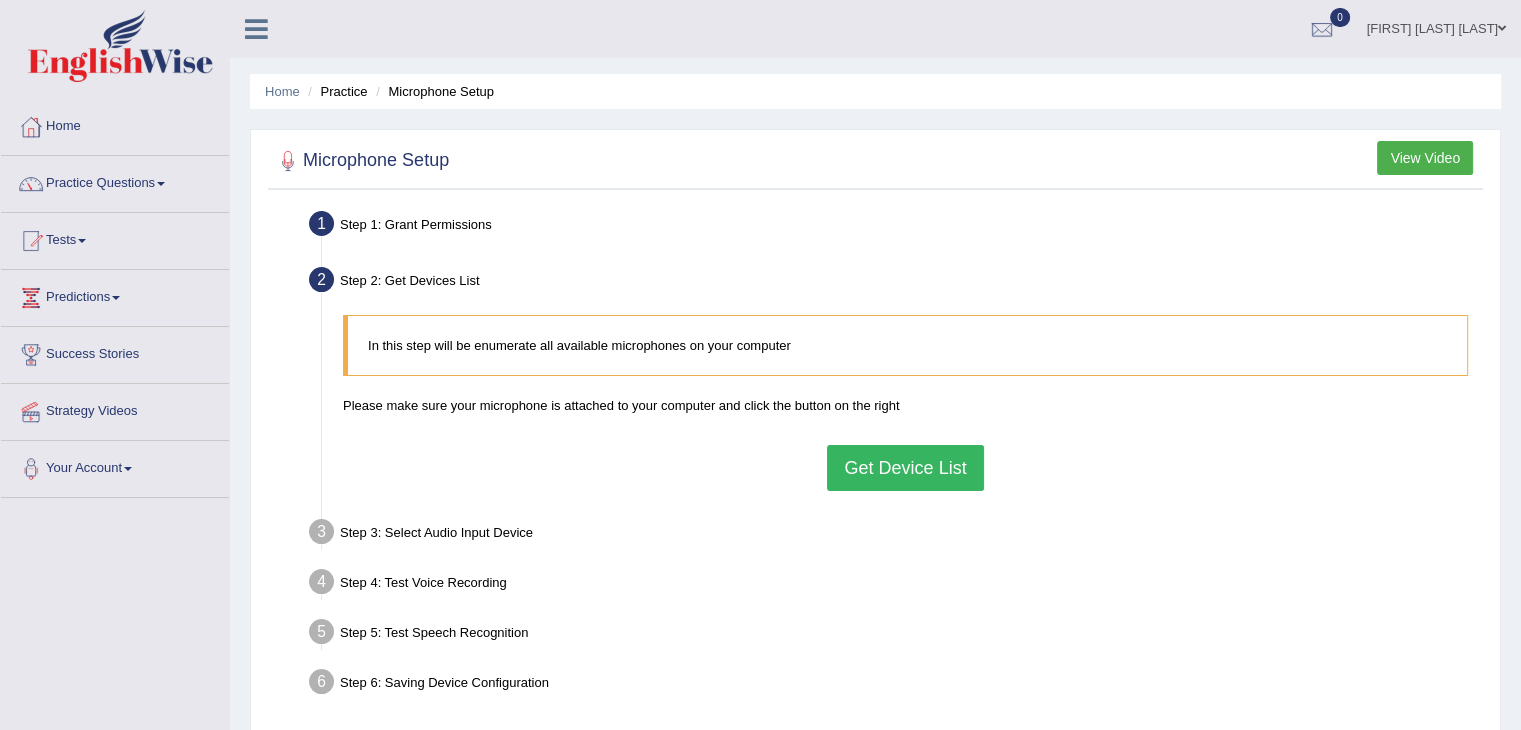 click on "Get Device List" at bounding box center [905, 468] 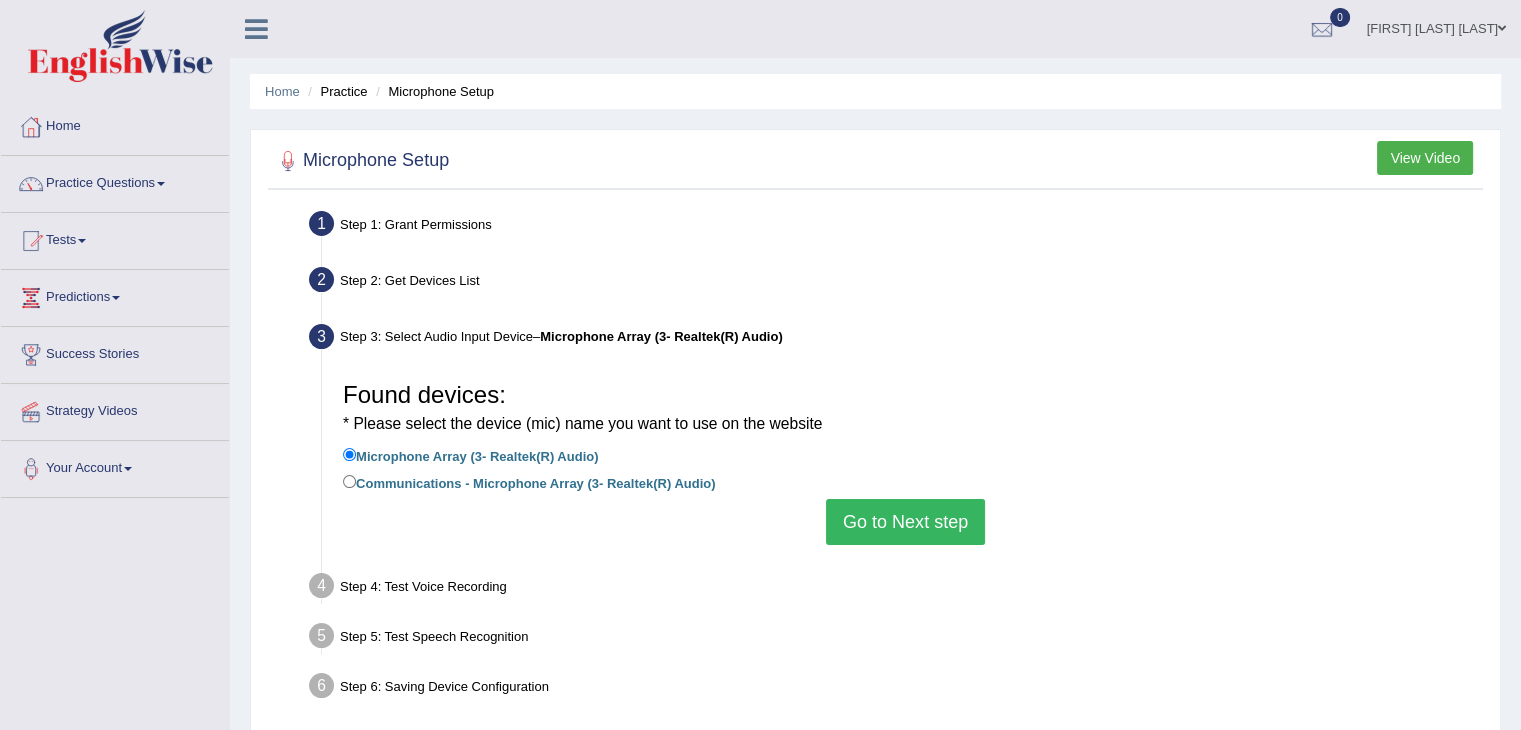 click on "Communications - Microphone Array (3- Realtek(R) Audio)" at bounding box center (905, 484) 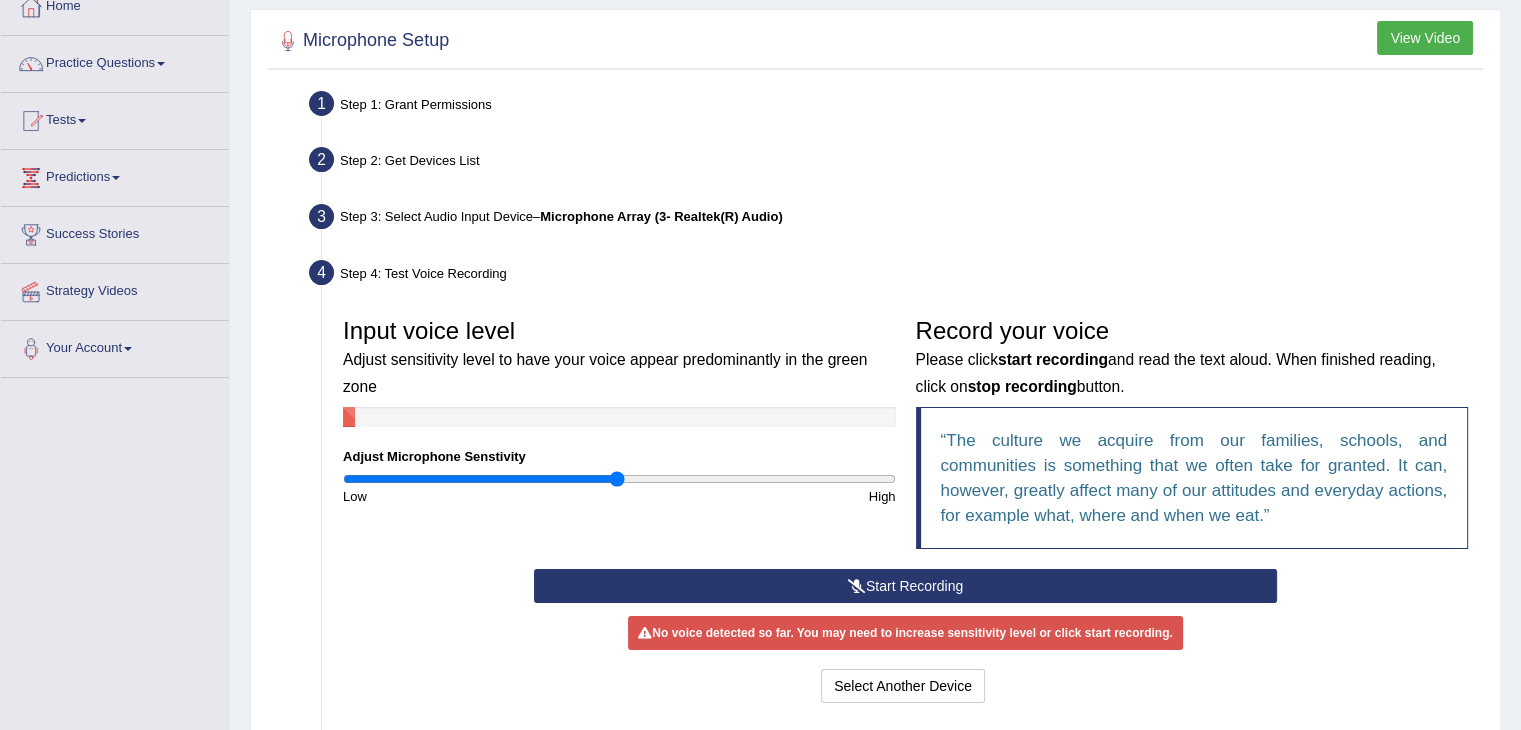 scroll, scrollTop: 200, scrollLeft: 0, axis: vertical 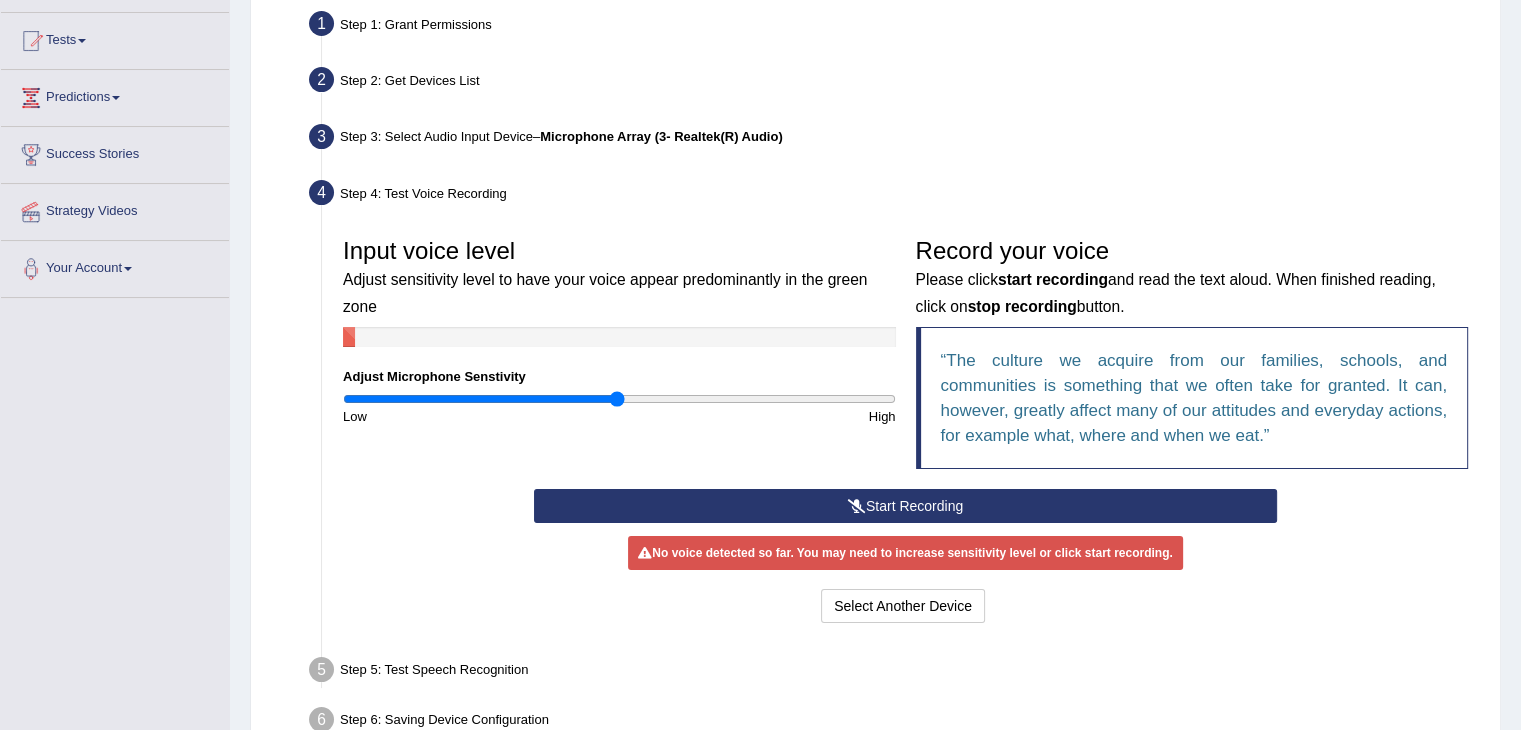 click on "Start Recording" at bounding box center [905, 506] 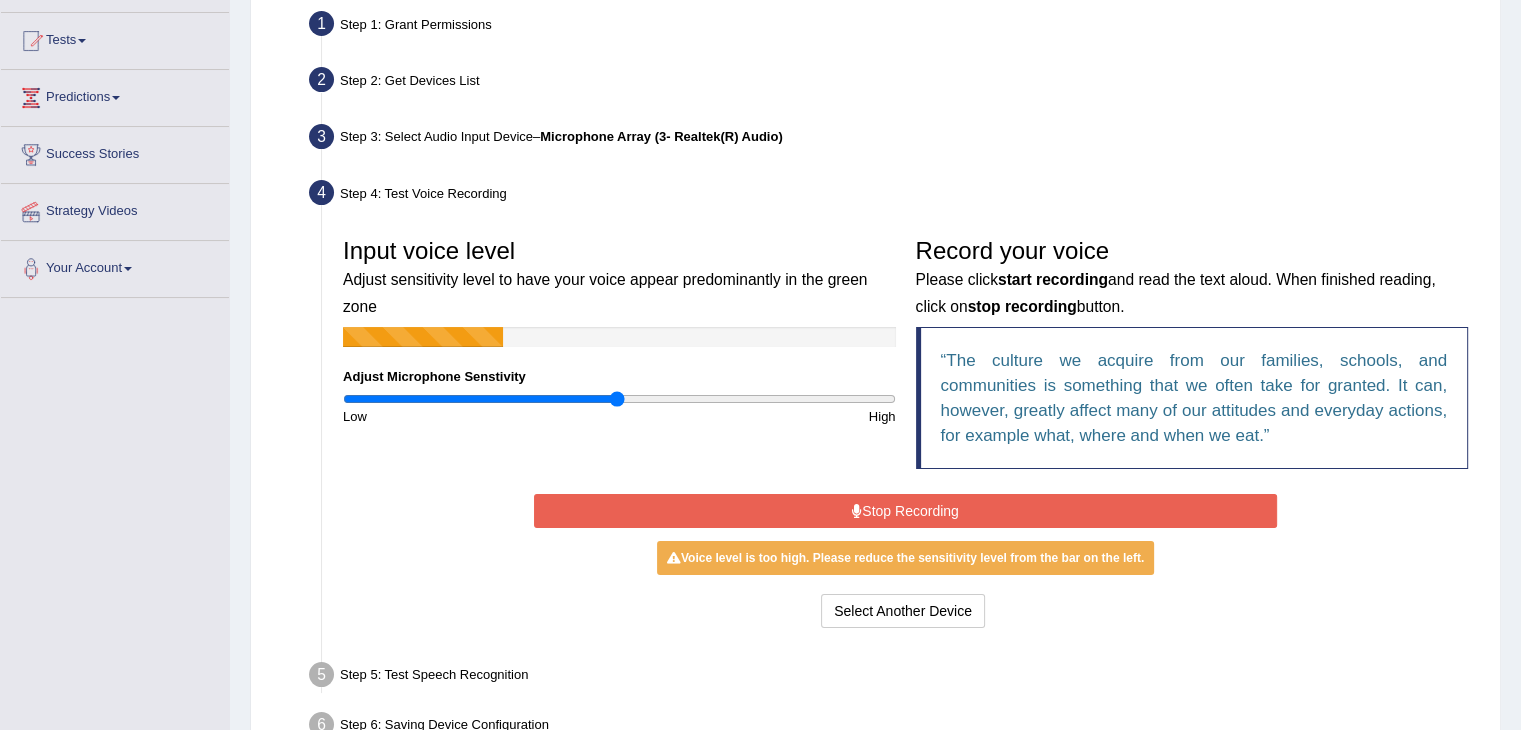 click on "Stop Recording" at bounding box center (905, 511) 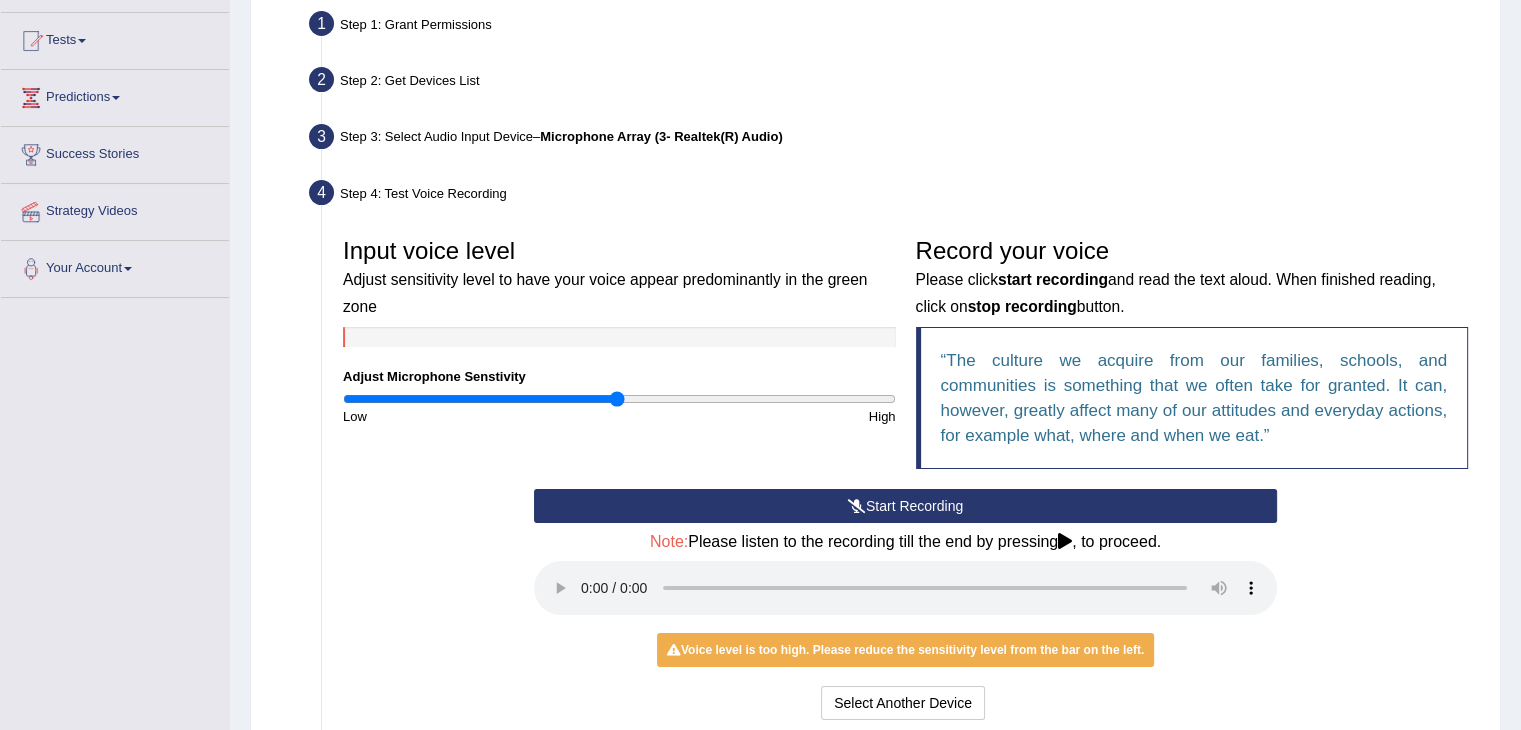 click on "Start Recording" at bounding box center [905, 506] 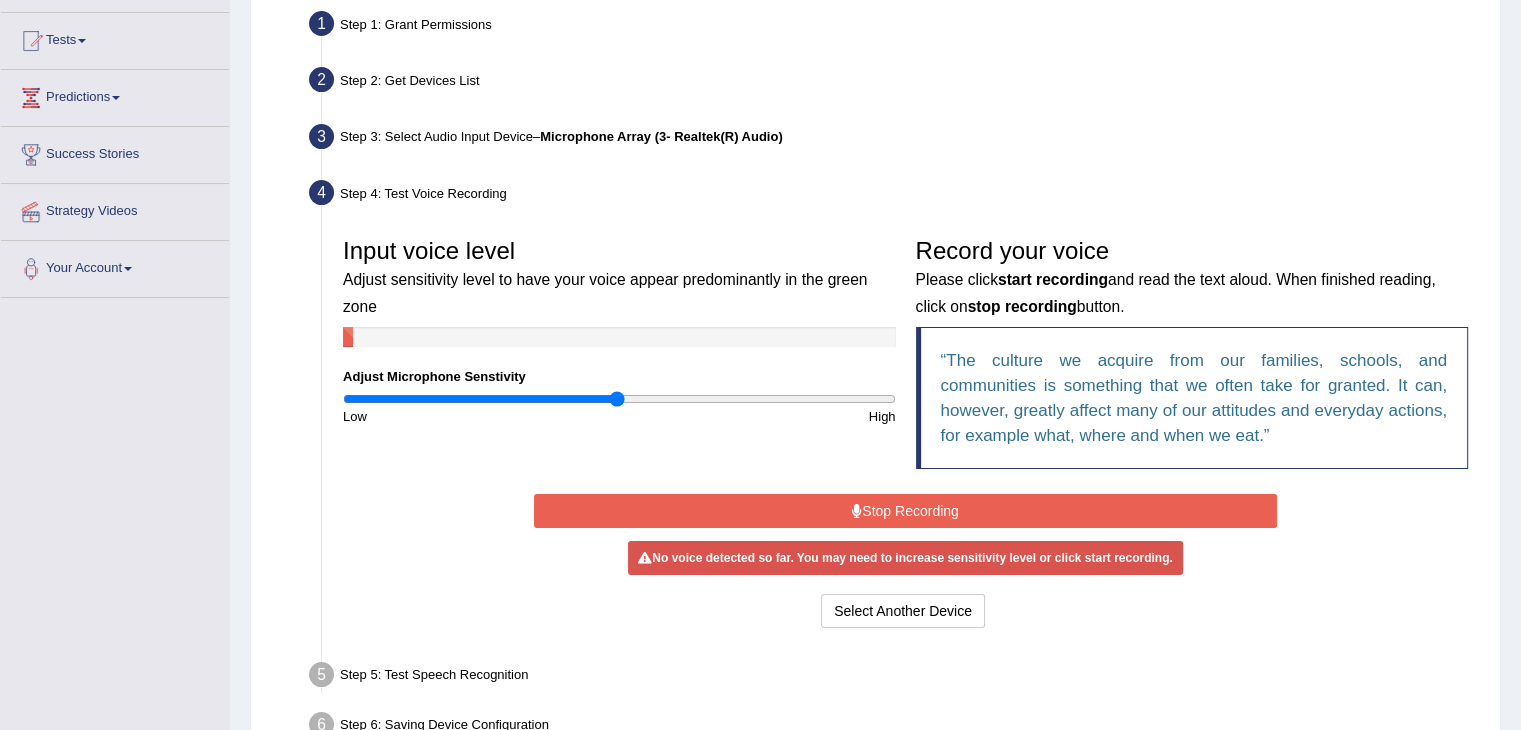 click on "Stop Recording" at bounding box center (905, 511) 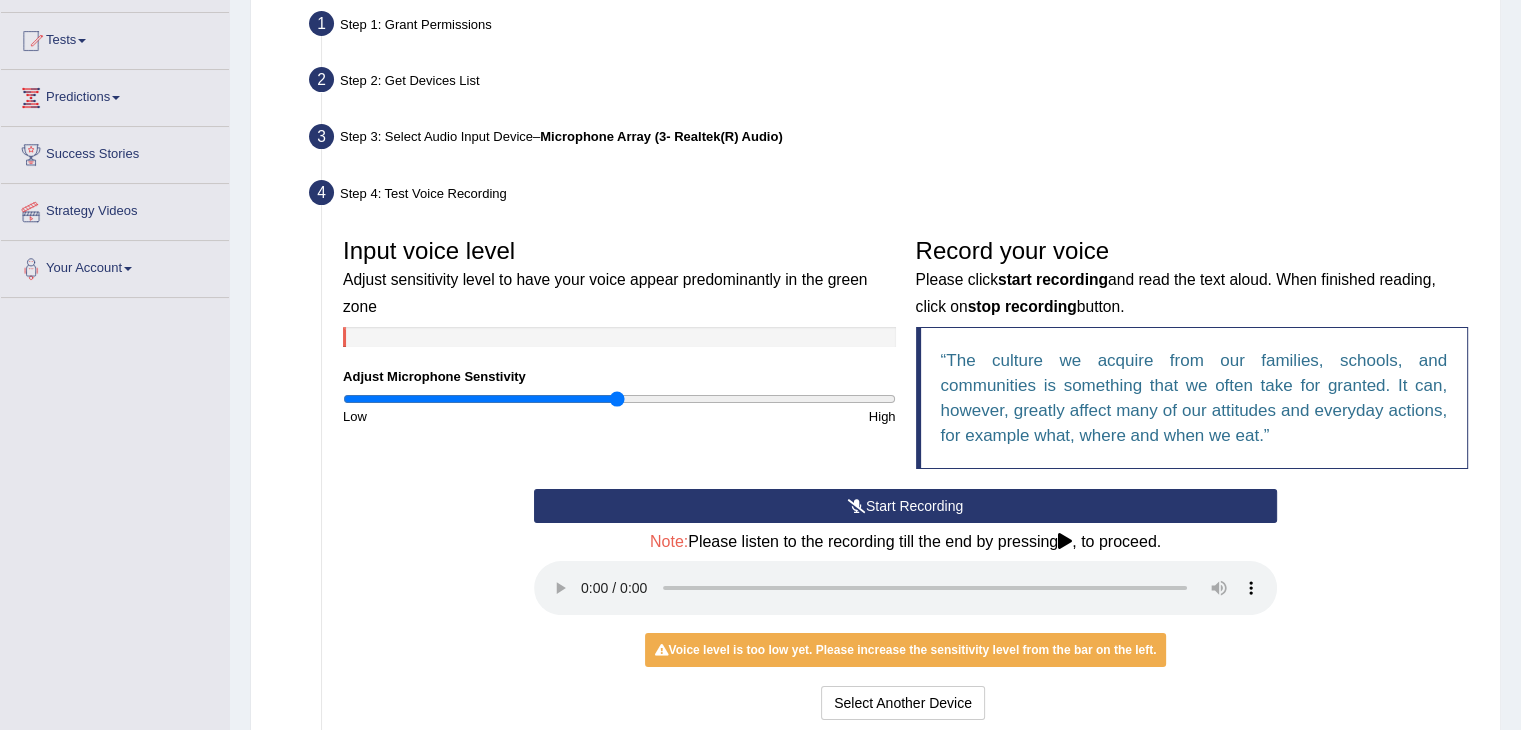 click on "Start Recording" at bounding box center [905, 506] 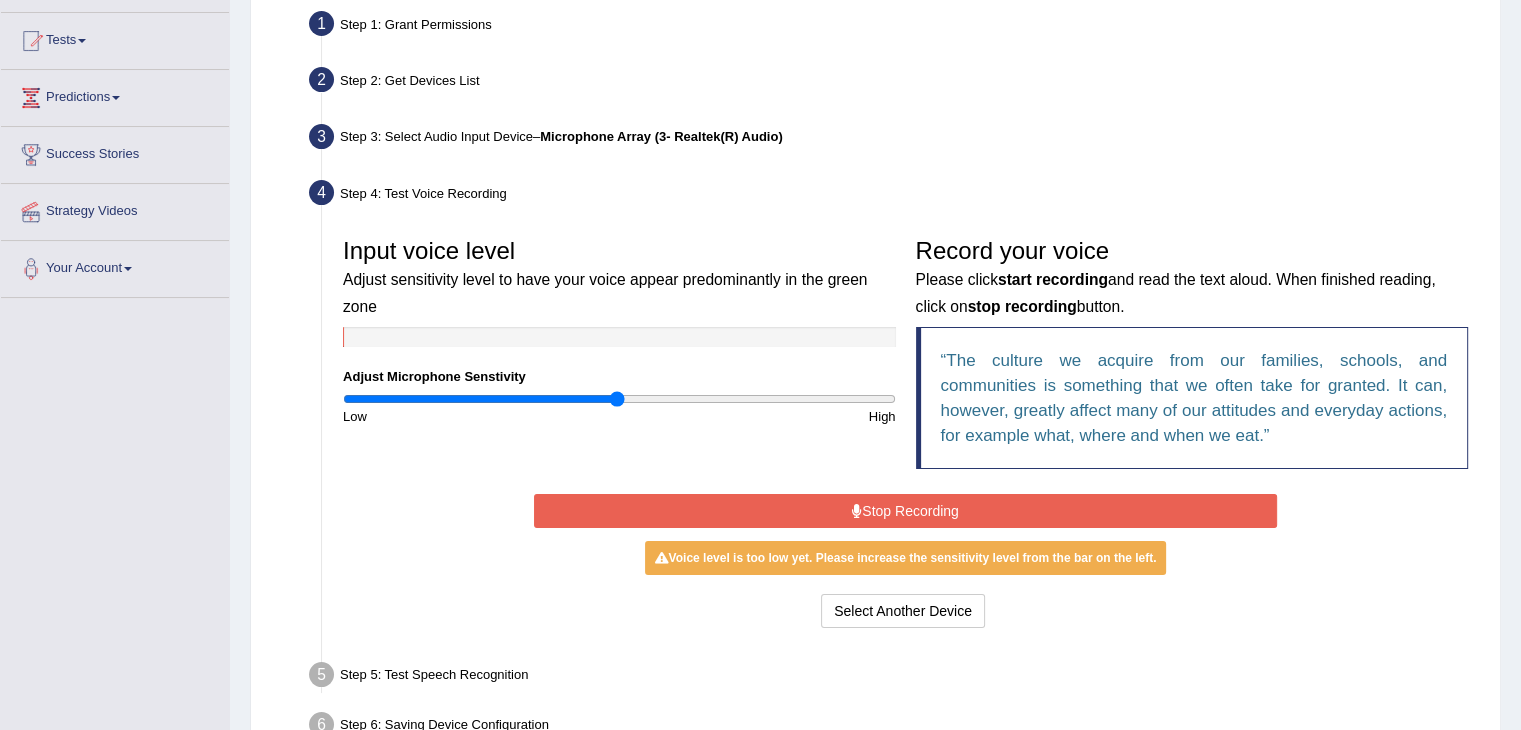 click on "Stop Recording" at bounding box center (905, 511) 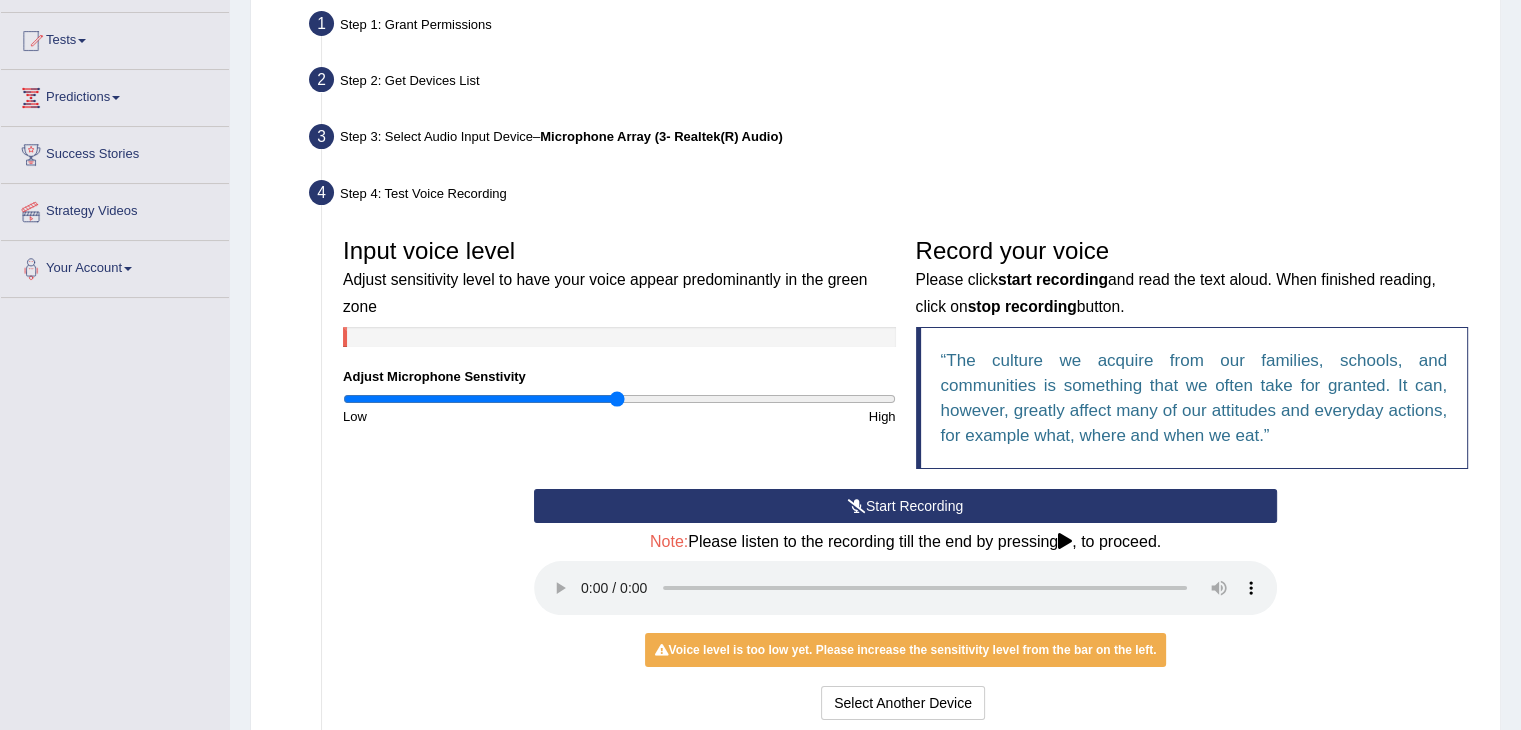 click on "Start Recording" at bounding box center [905, 506] 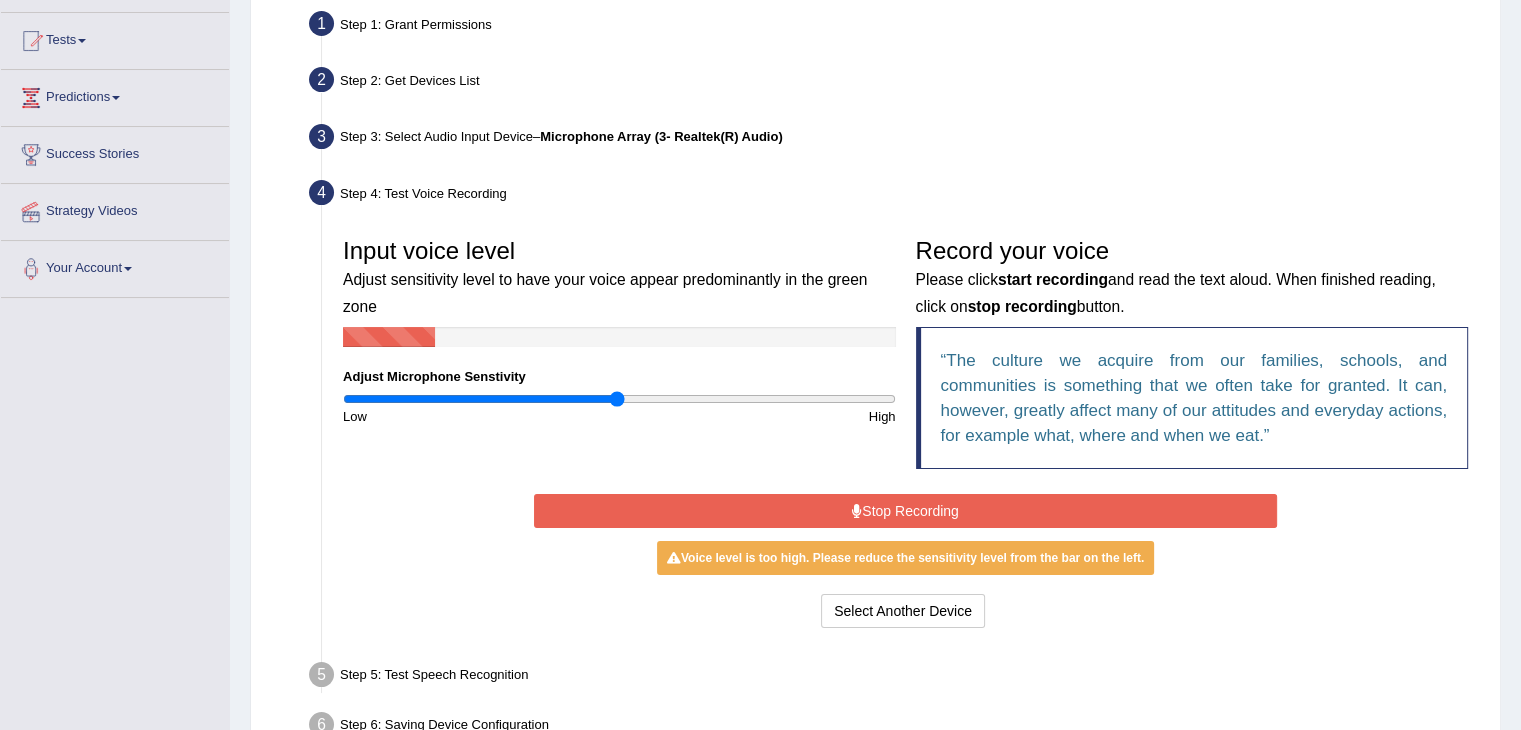click on "Stop Recording" at bounding box center [905, 511] 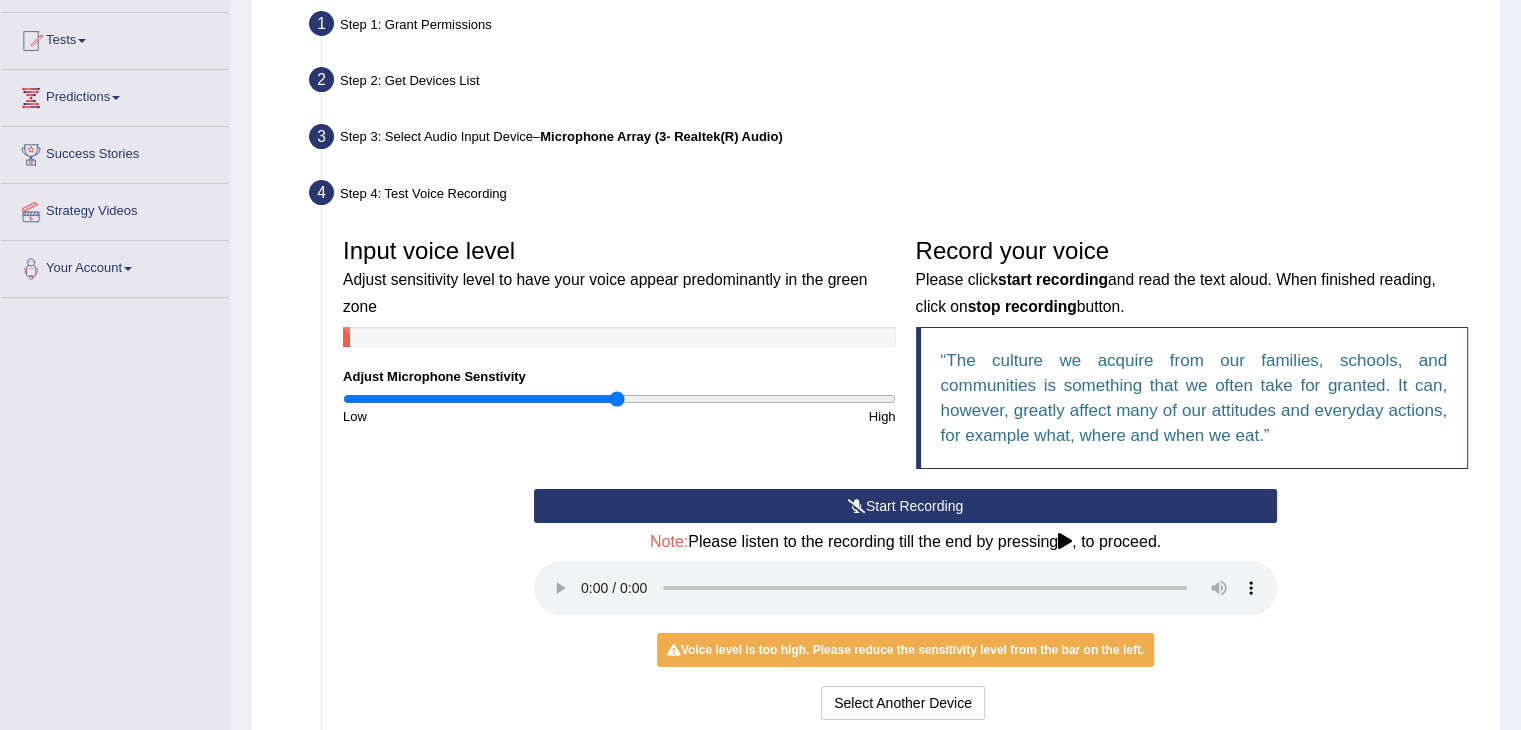 click on "Start Recording" at bounding box center [905, 506] 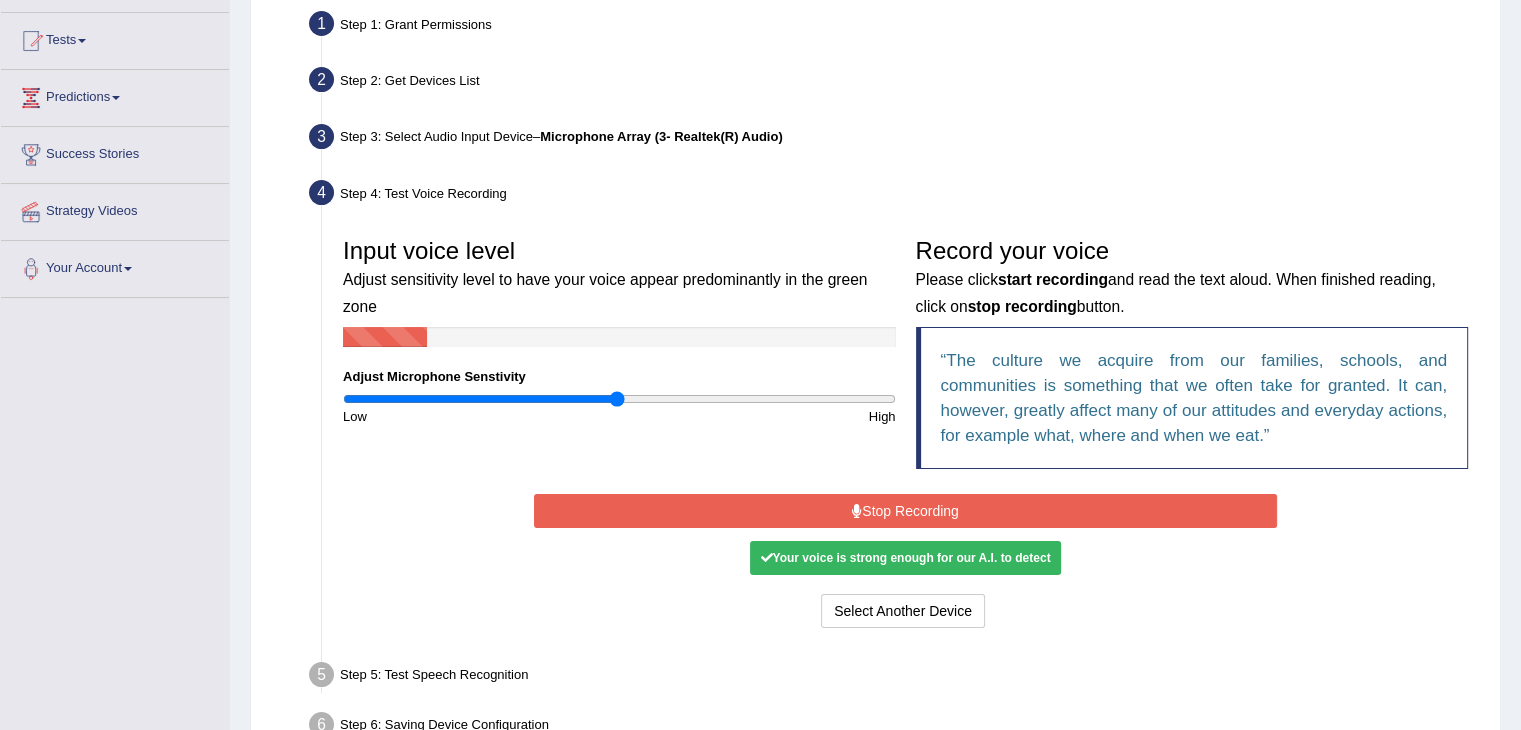 click on "Stop Recording" at bounding box center (905, 511) 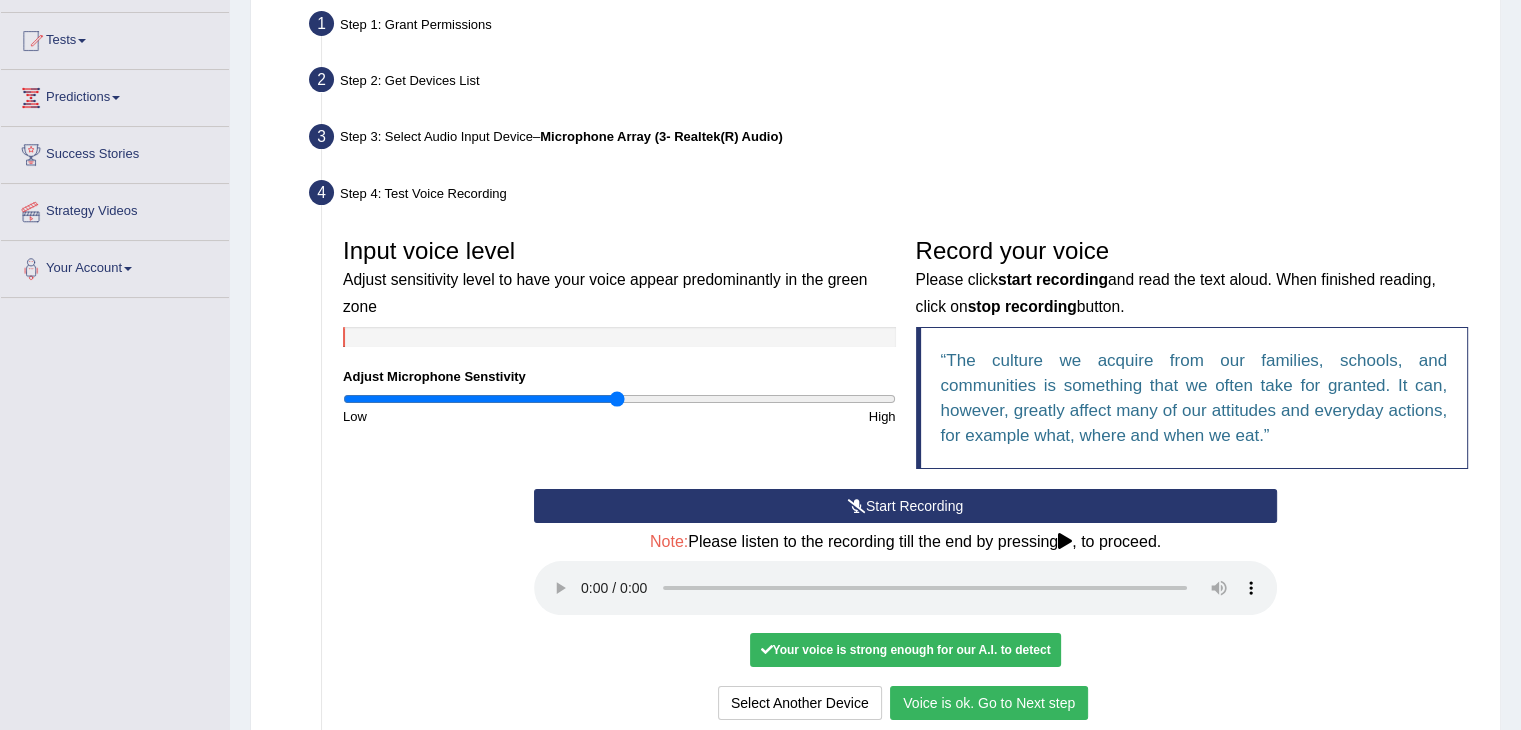 click on "Voice is ok. Go to Next step" at bounding box center [989, 703] 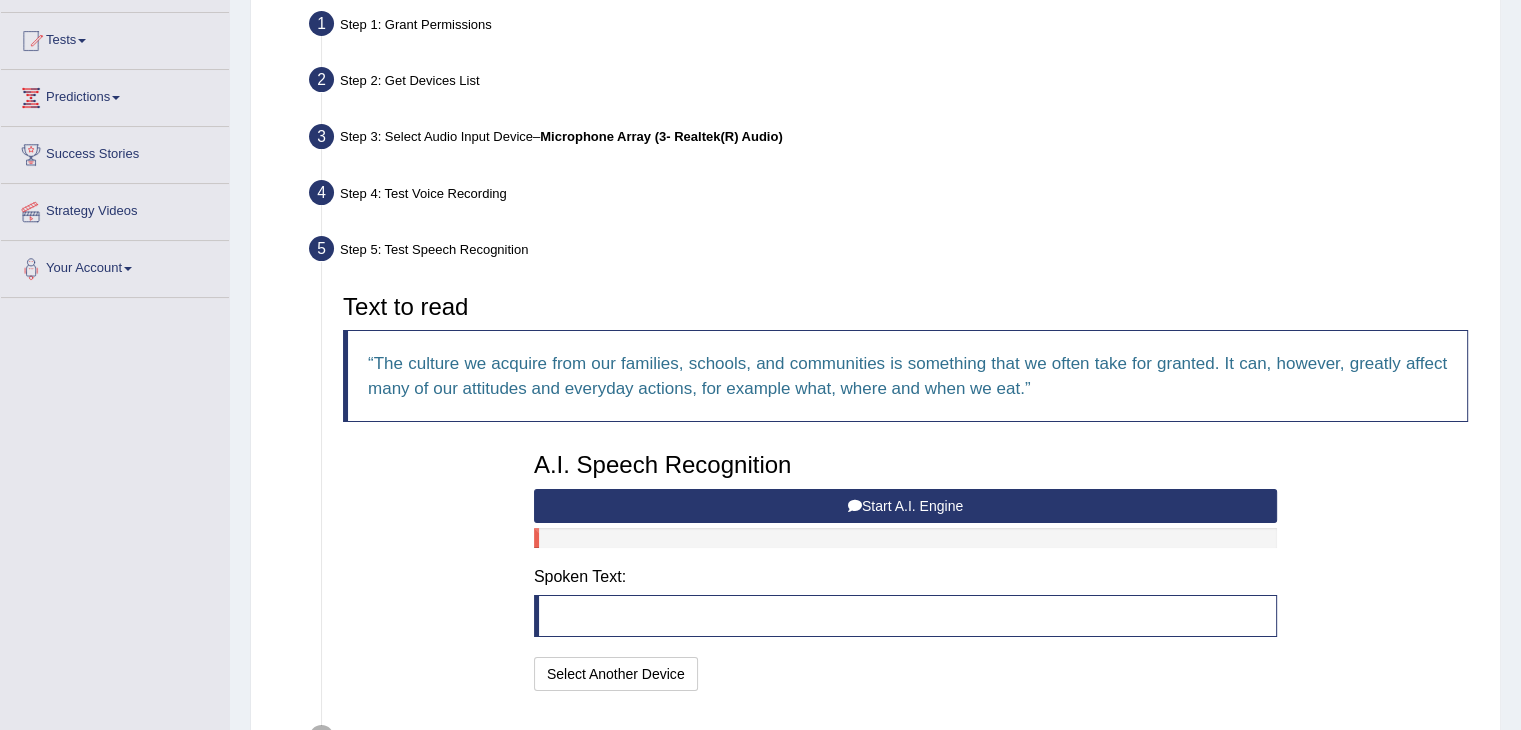 click on "Start A.I. Engine" at bounding box center [905, 506] 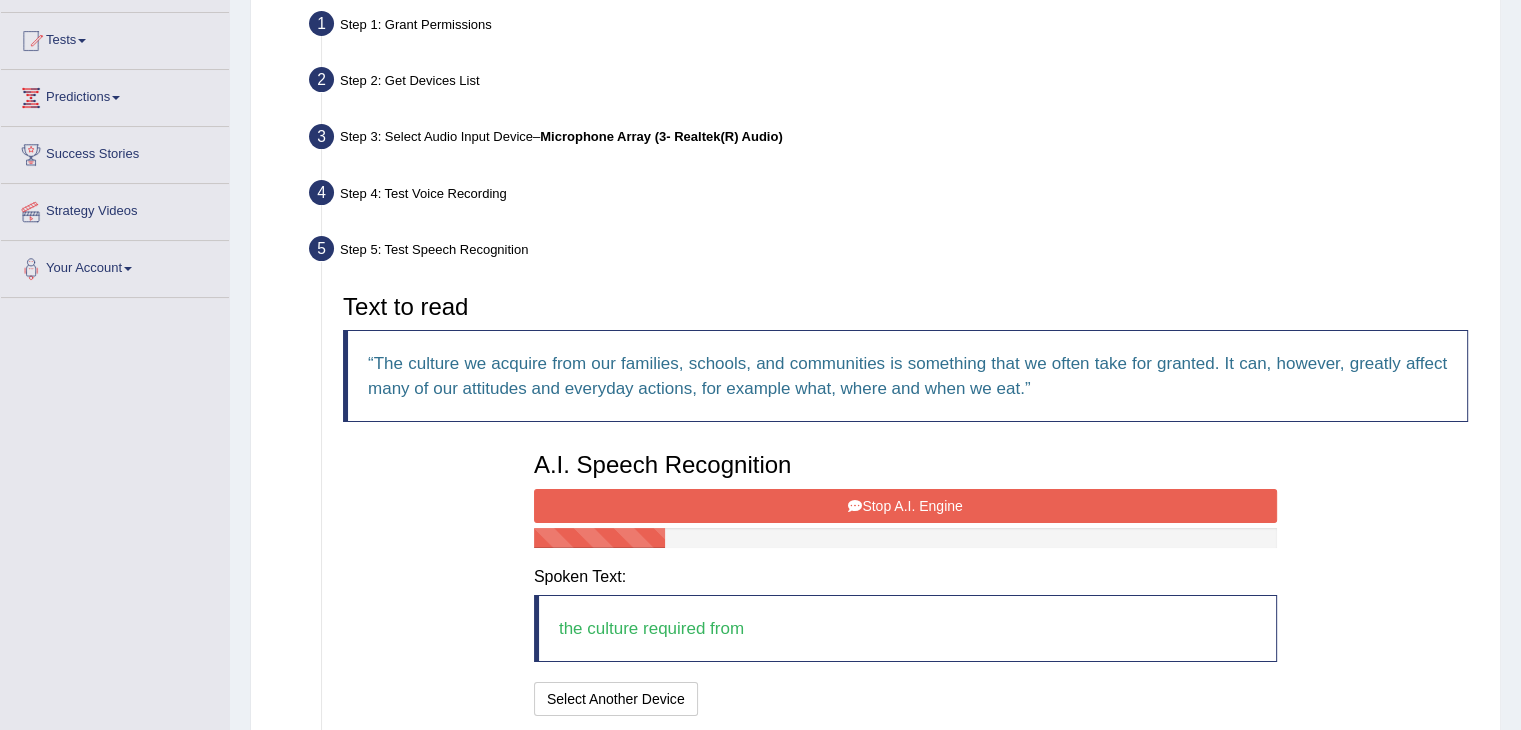 click on "Stop A.I. Engine" at bounding box center [905, 506] 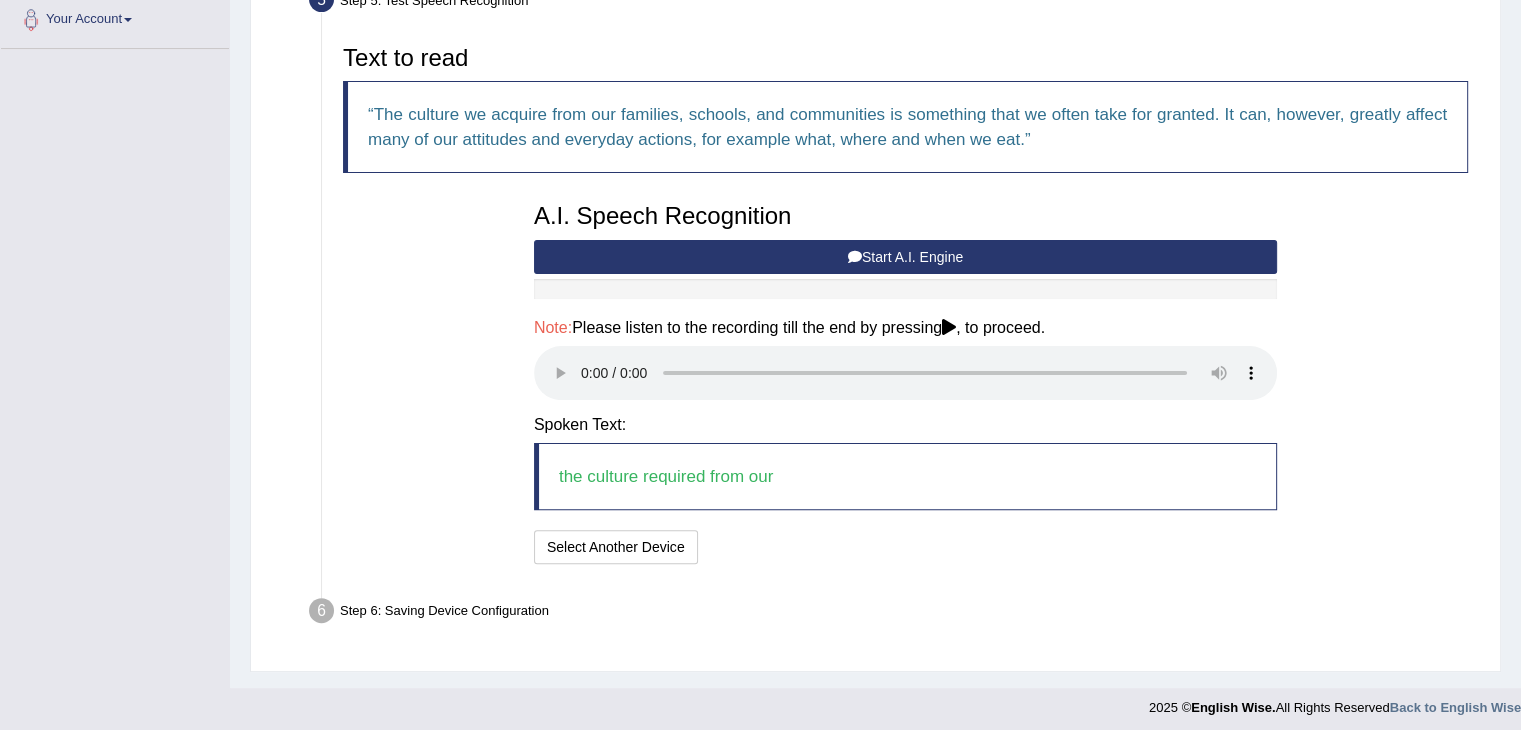 scroll, scrollTop: 455, scrollLeft: 0, axis: vertical 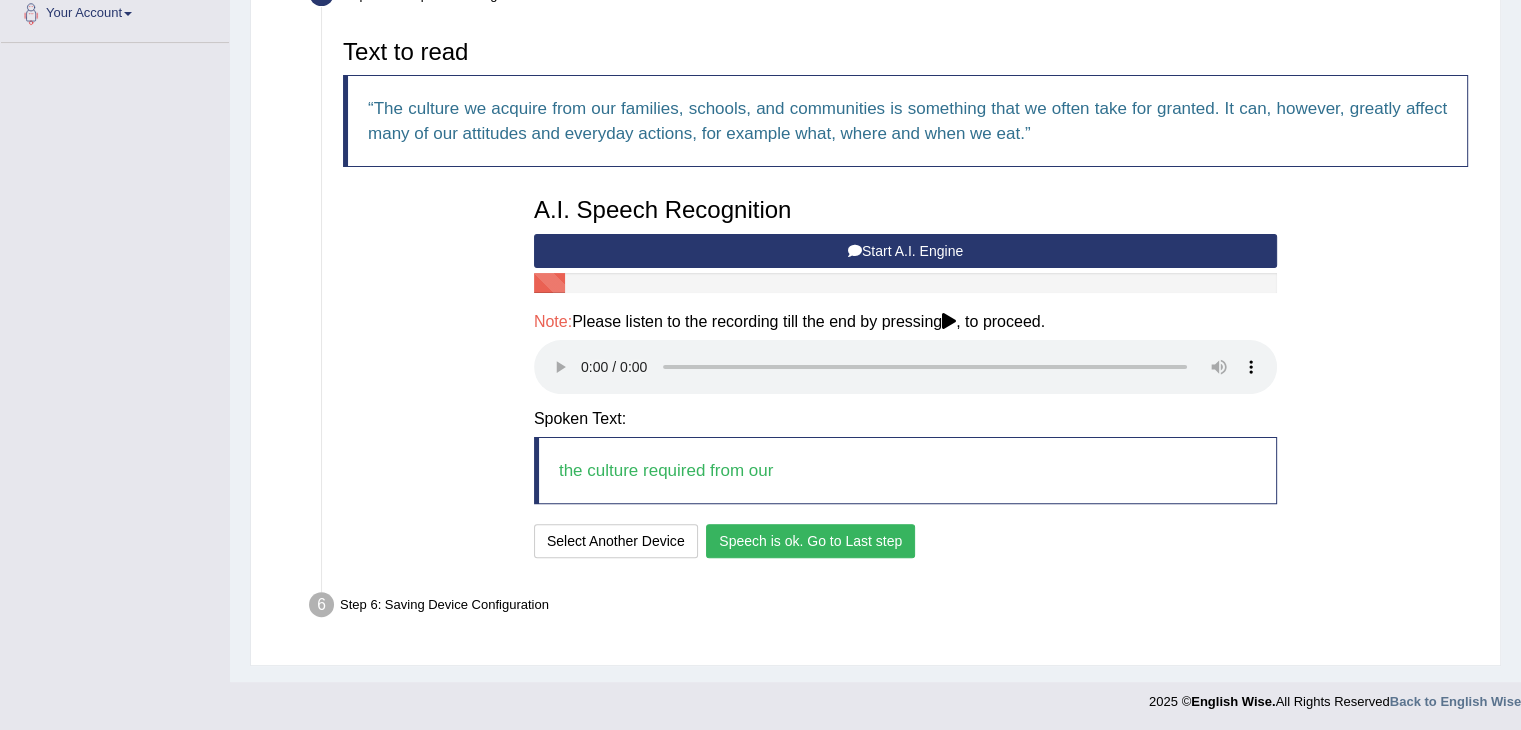 click on "Speech is ok. Go to Last step" at bounding box center [810, 541] 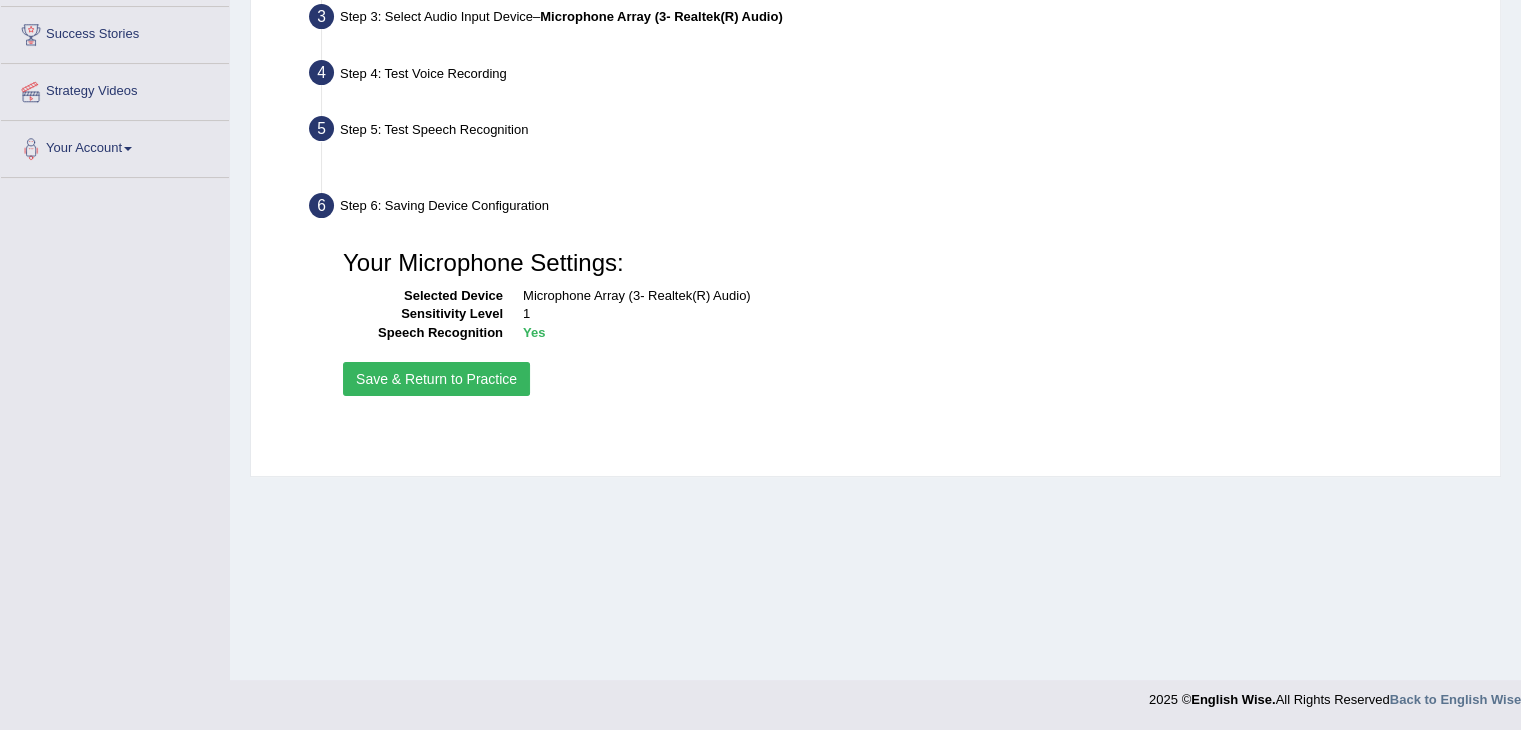 scroll, scrollTop: 320, scrollLeft: 0, axis: vertical 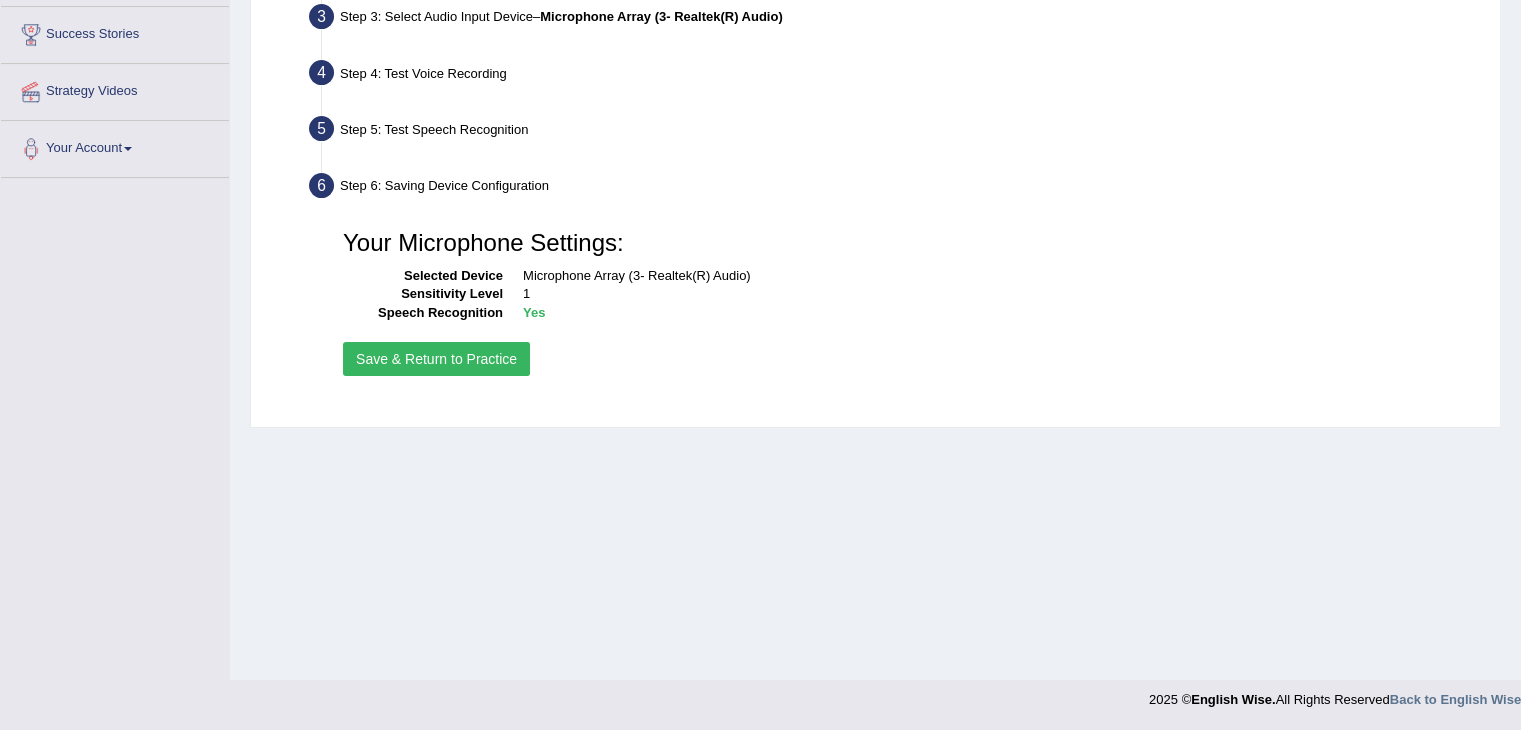 click on "Save & Return to Practice" at bounding box center (436, 359) 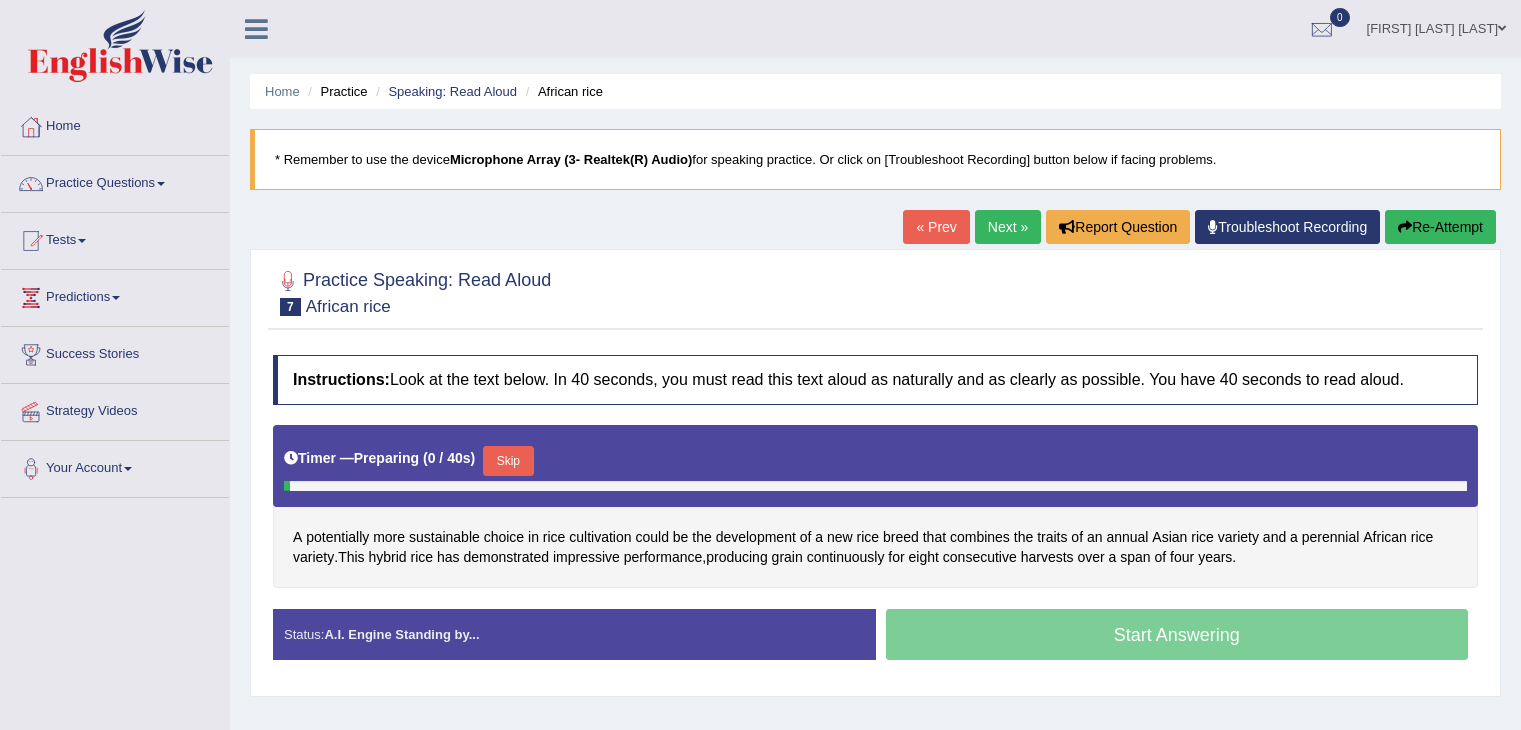 scroll, scrollTop: 0, scrollLeft: 0, axis: both 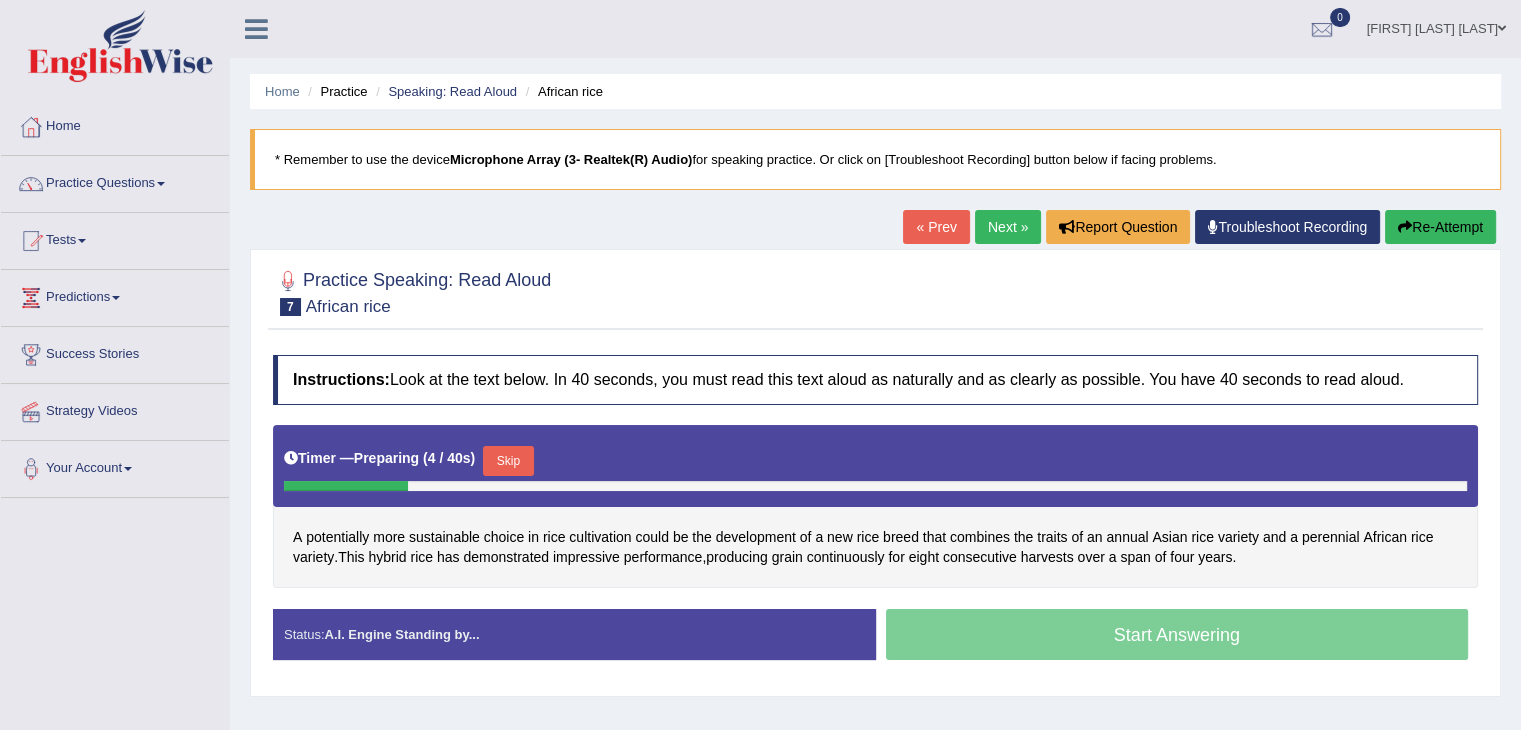 click on "Next »" at bounding box center (1008, 227) 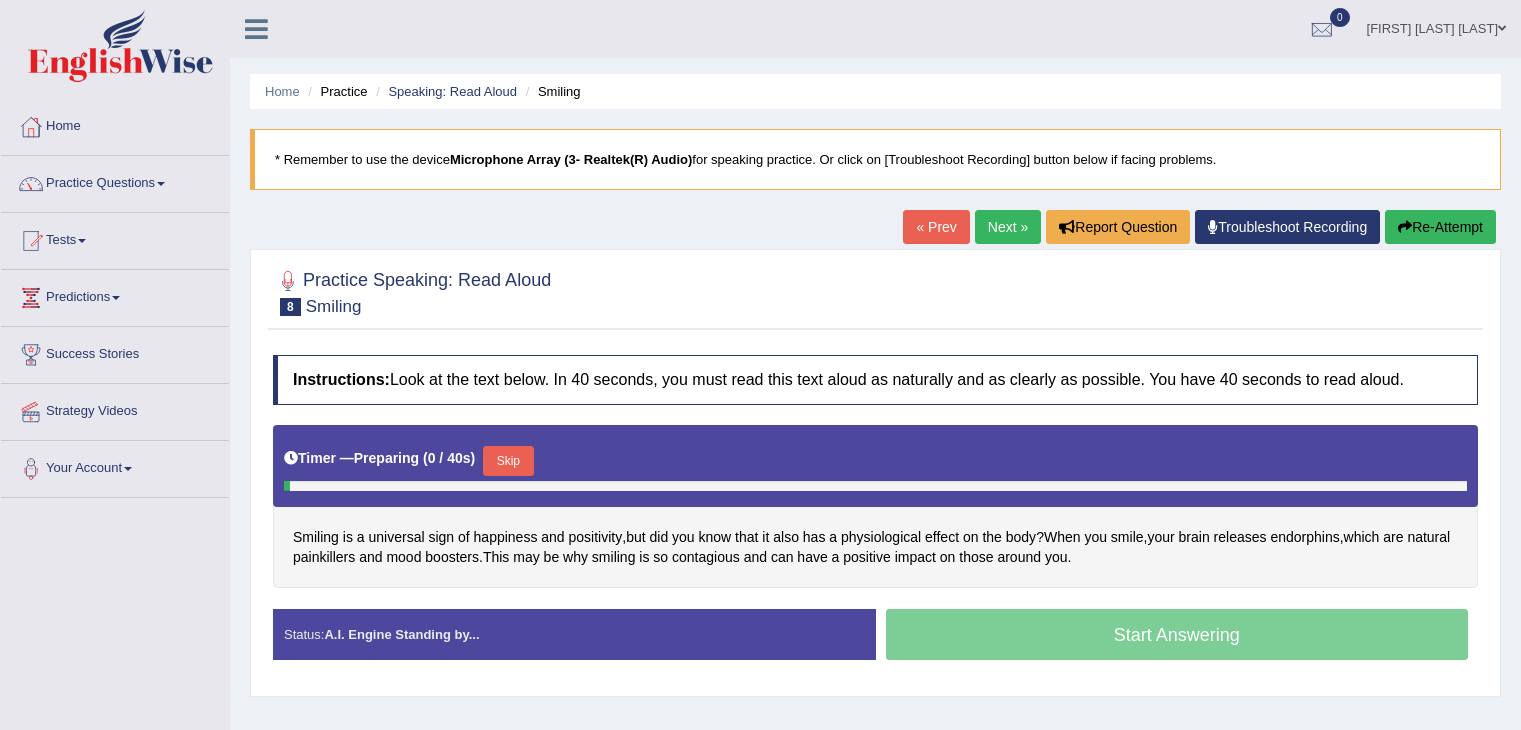 scroll, scrollTop: 0, scrollLeft: 0, axis: both 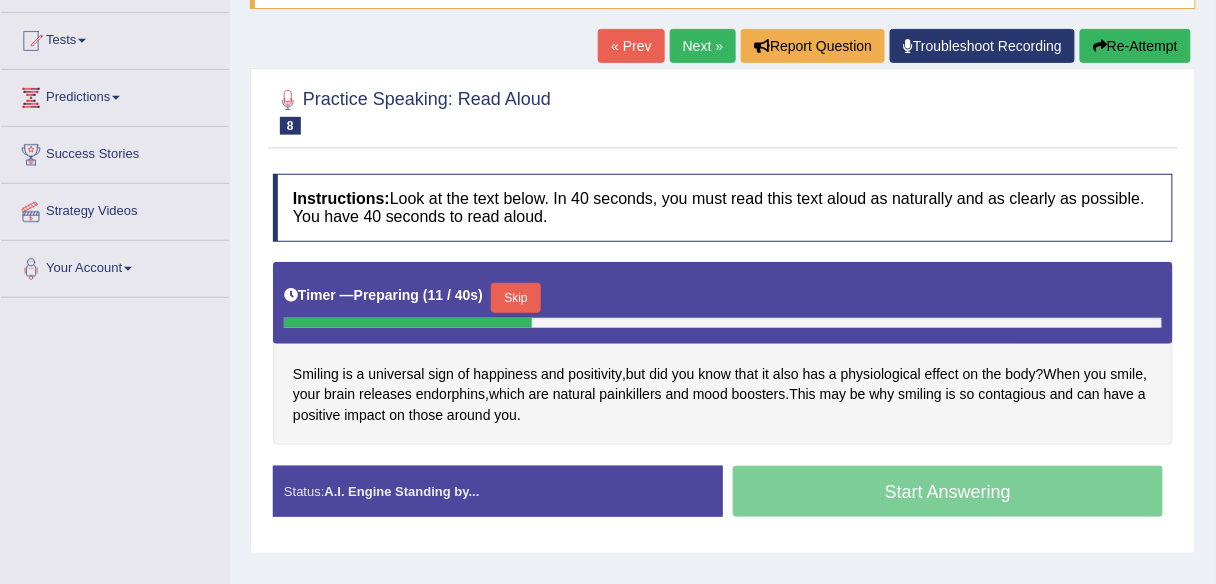 drag, startPoint x: 1491, startPoint y: 18, endPoint x: 889, endPoint y: 206, distance: 630.67267 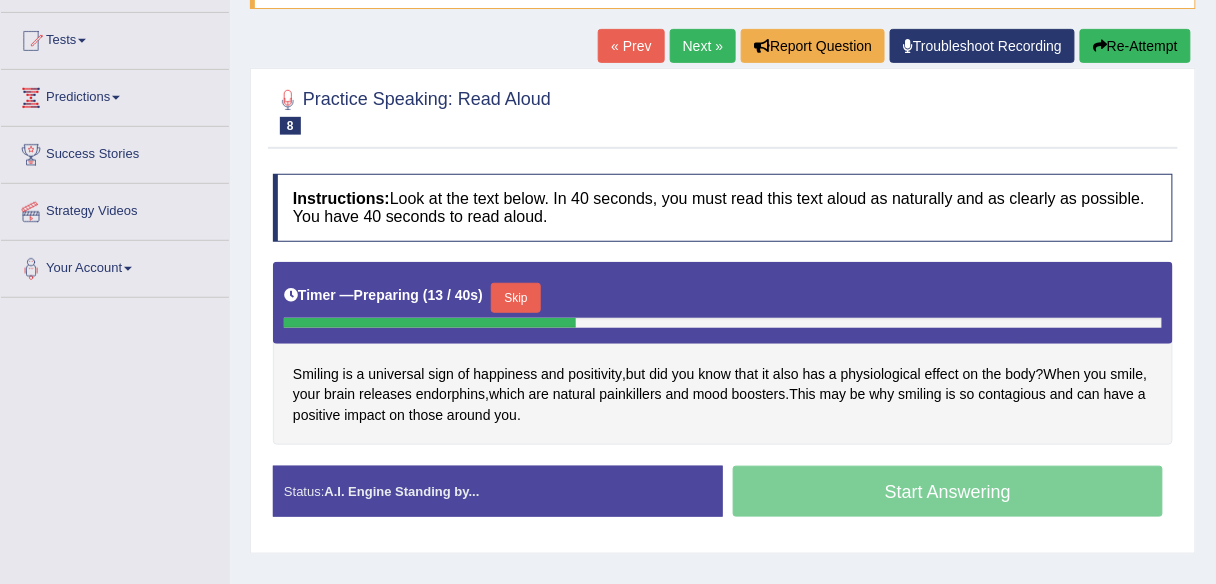 click at bounding box center (1100, 46) 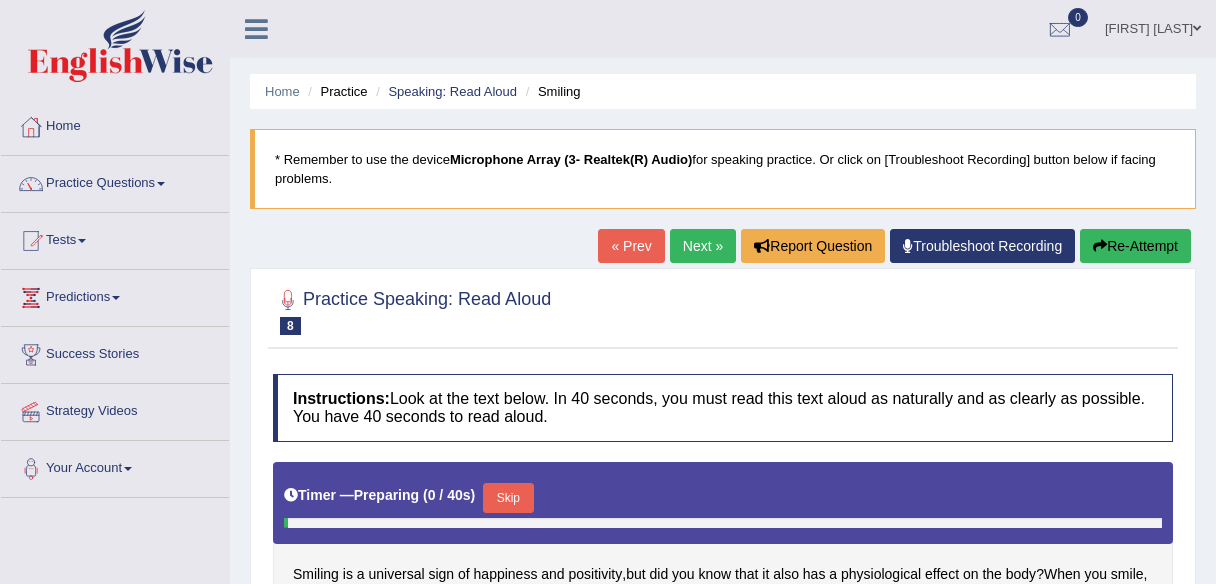 scroll, scrollTop: 200, scrollLeft: 0, axis: vertical 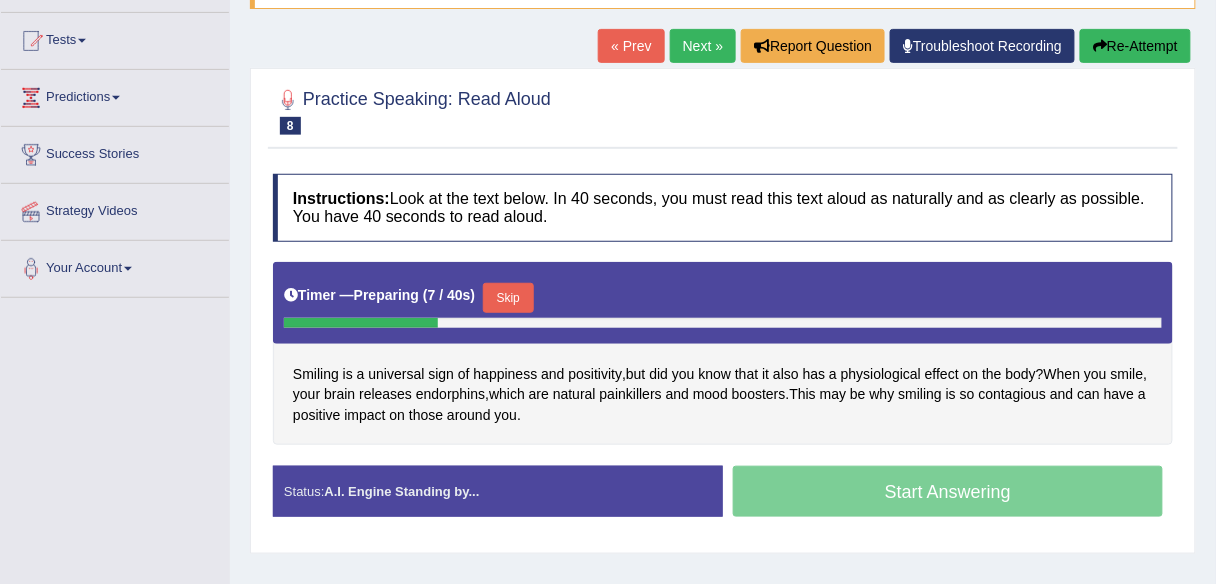 click on "Practice Speaking: Read Aloud
8
Smiling
Instructions:  Look at the text below. In 40 seconds, you must read this text aloud as naturally and as clearly as possible. You have 40 seconds to read aloud.
Timer —  Preparing   ( 7 / 40s ) Skip Smiling   is   a   universal   sign   of   happiness   and   positivity ,  but   did   you   know   that   it   also   has   a   physiological   effect   on   the   body ?  When   you   smile ,  your   brain   releases   endorphins ,  which   are   natural   painkillers   and   mood   boosters .  This   may   be   why   smiling   is   so   contagious   and   can   have   a   positive   impact   on   those   around   you . Created with Highcharts 7.1.2 Too low Too high Time Pitch meter: 0 10 20 30 40 Created with Highcharts 7.1.2 Great Too slow Too fast Time Speech pace meter: 0 10 20 30 40 Accuracy Comparison for Reading Scores: Labels:
Red:  Missed/Mispronounced Words" at bounding box center (723, 311) 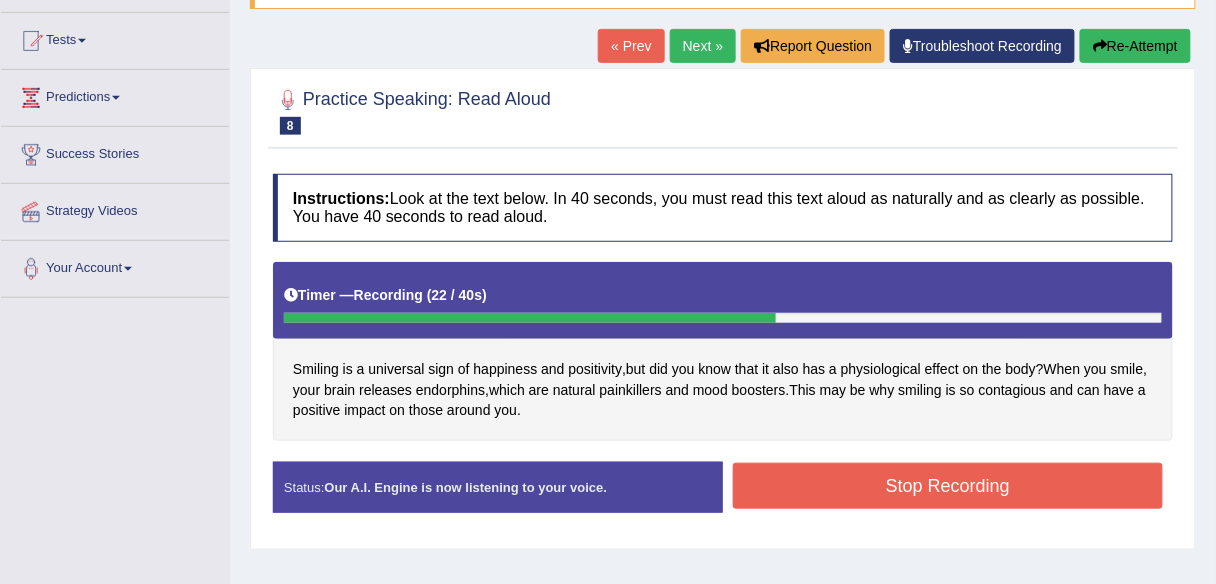 click on "Stop Recording" at bounding box center [948, 486] 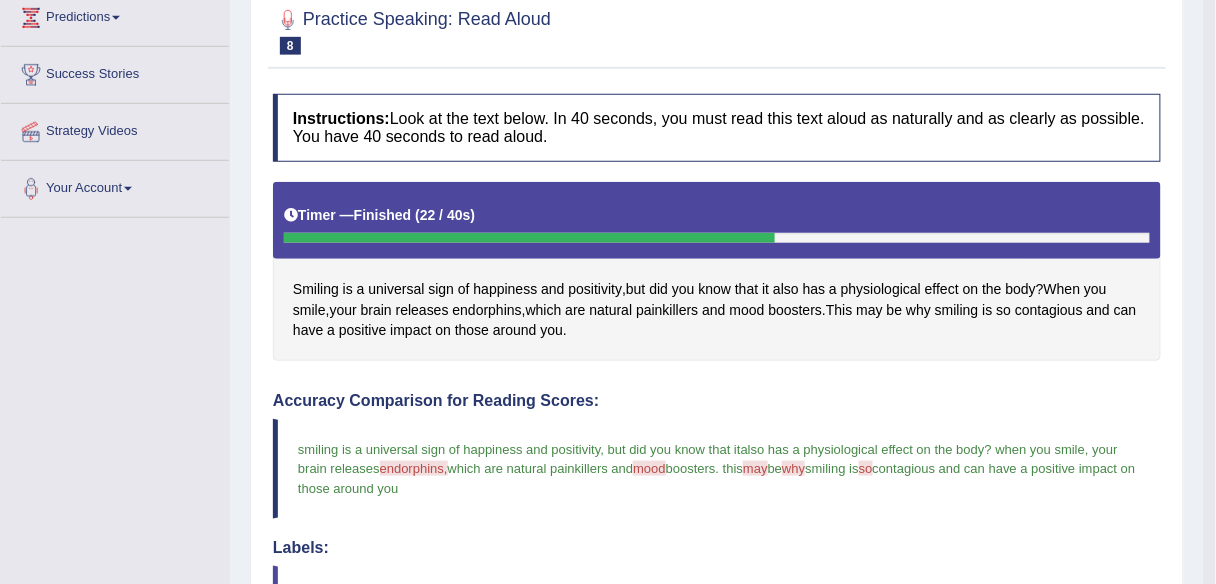 scroll, scrollTop: 232, scrollLeft: 0, axis: vertical 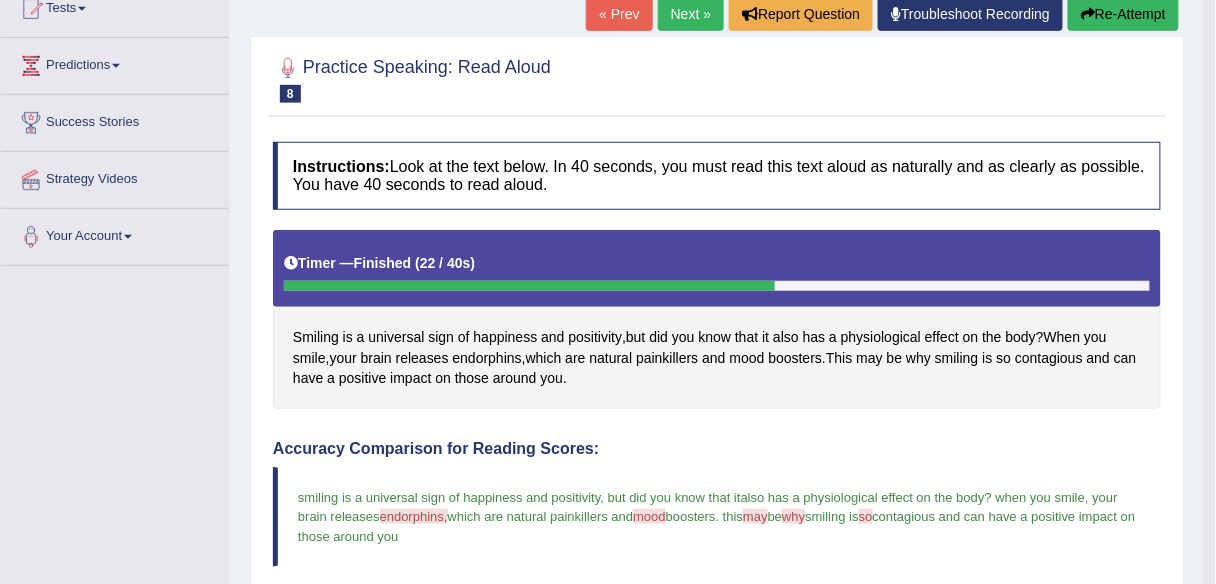 click on "Next »" at bounding box center (691, 14) 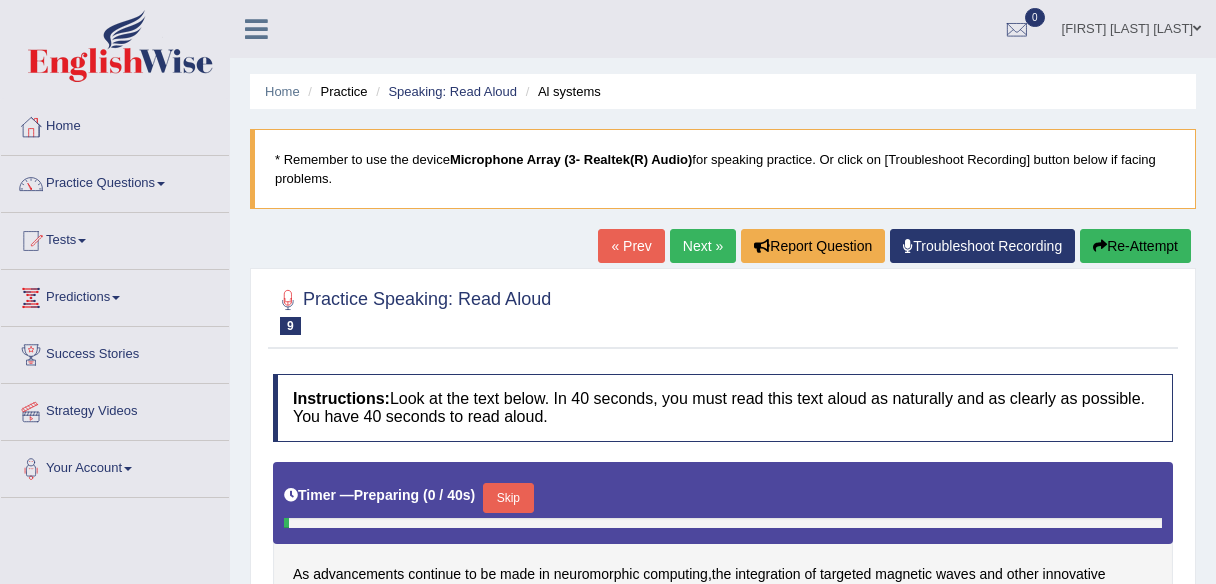 scroll, scrollTop: 0, scrollLeft: 0, axis: both 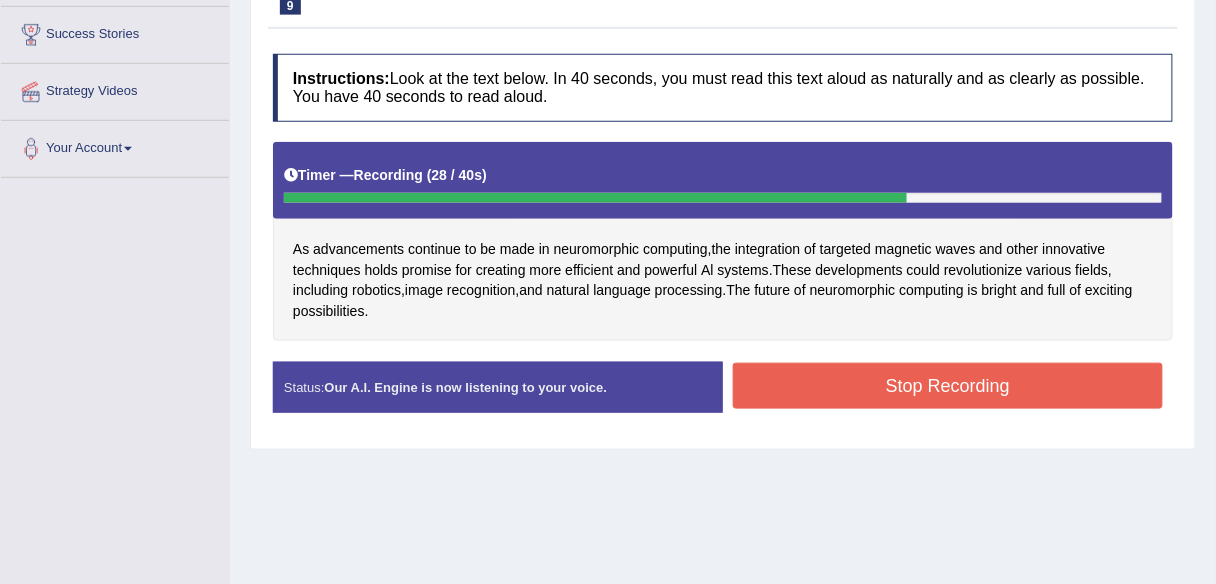 click on "Stop Recording" at bounding box center (948, 386) 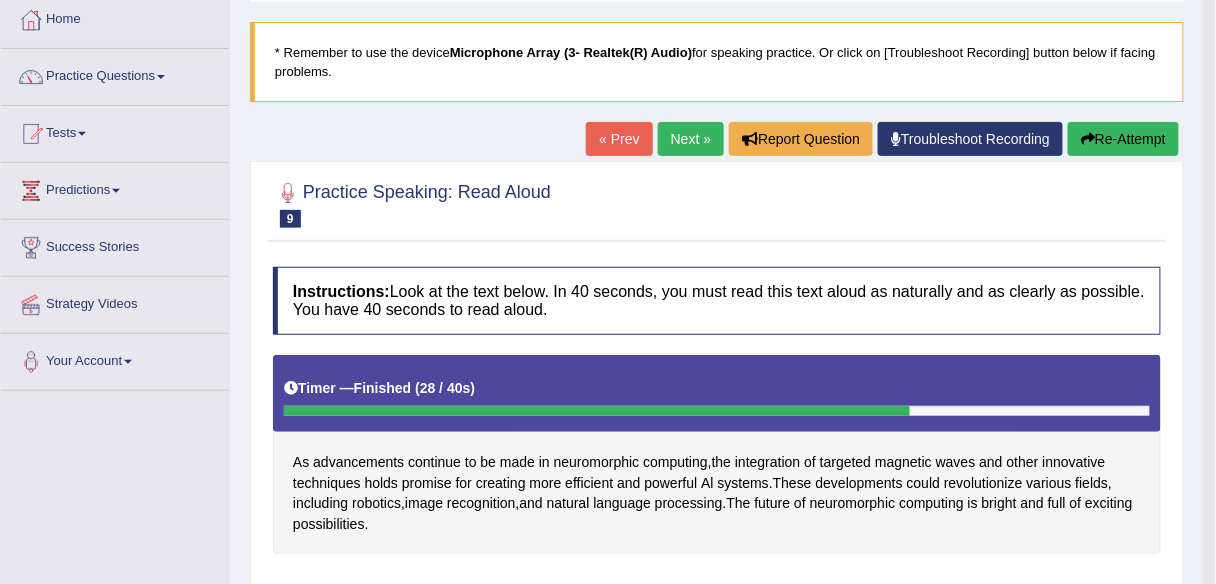 scroll, scrollTop: 80, scrollLeft: 0, axis: vertical 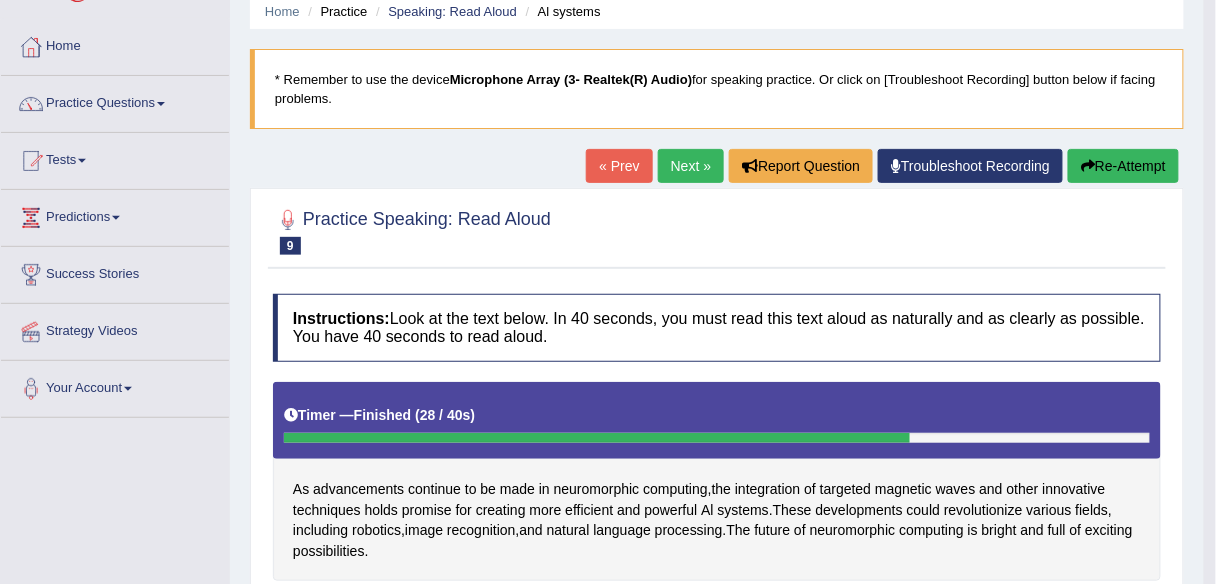click on "Re-Attempt" at bounding box center (1123, 166) 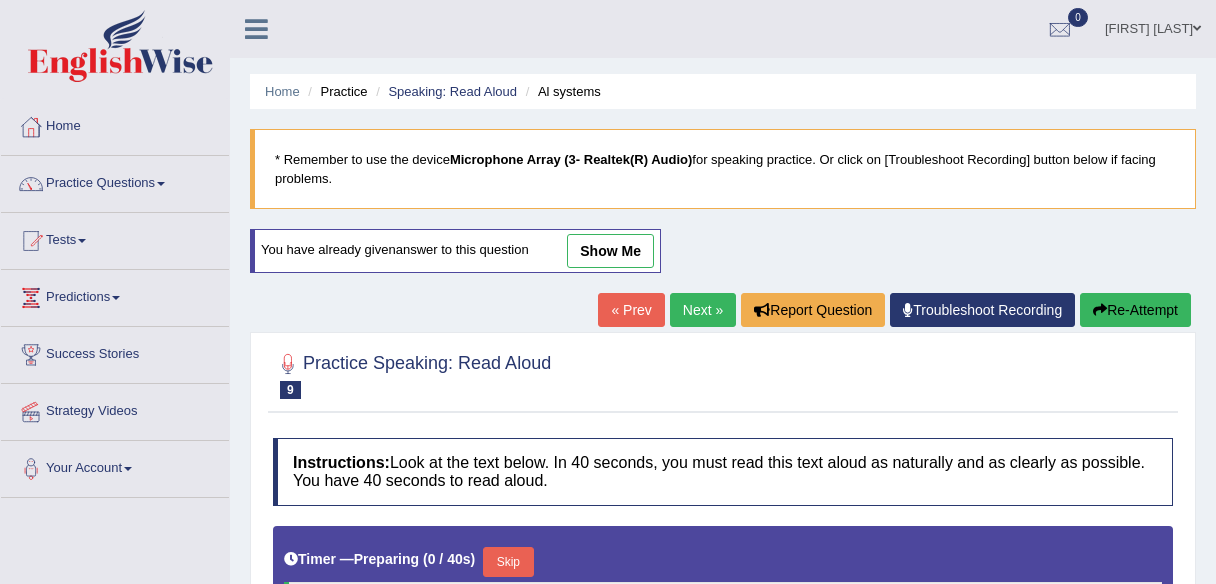 scroll, scrollTop: 80, scrollLeft: 0, axis: vertical 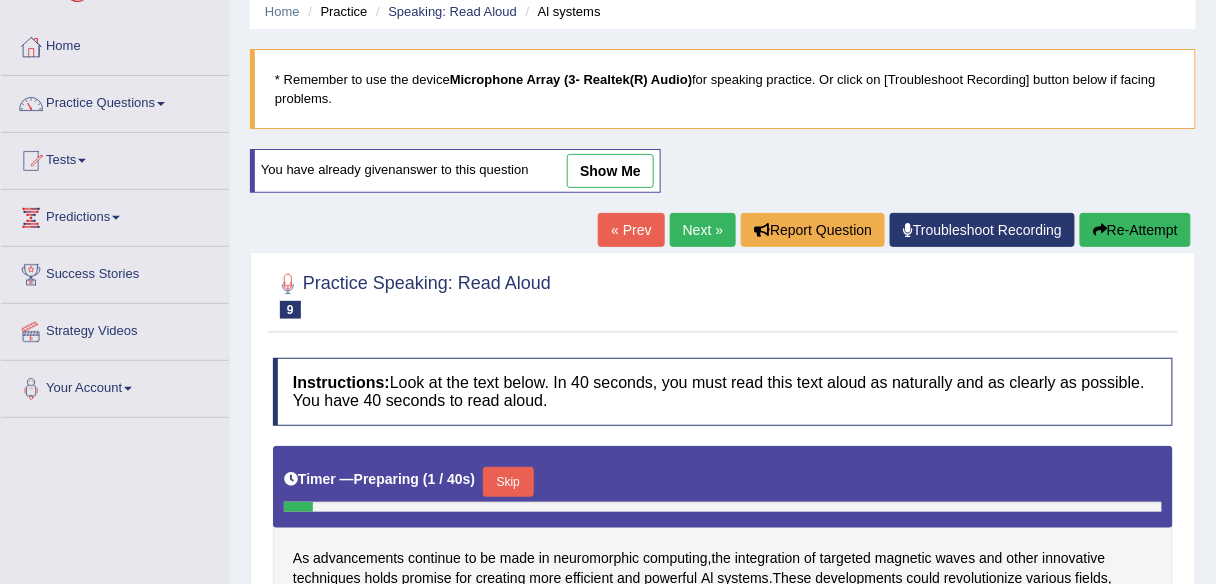 click at bounding box center (723, 294) 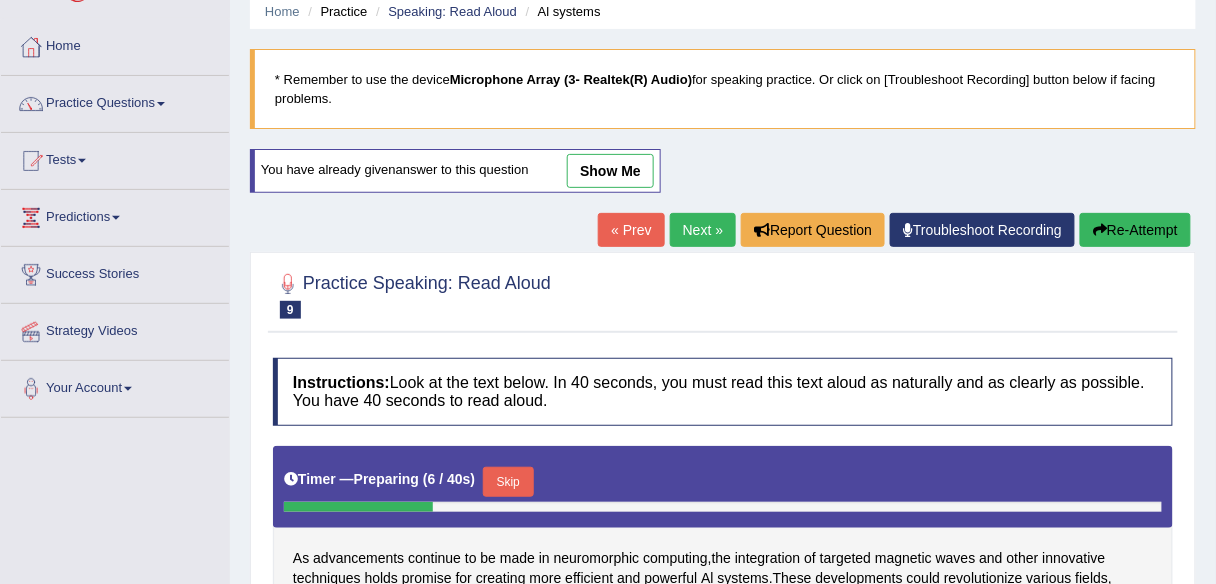 click on "Practice Speaking: Read Aloud
9
Al systems
Instructions:  Look at the text below. In 40 seconds, you must read this text aloud as naturally and as clearly as possible. You have 40 seconds to read aloud.
Timer —  Preparing   ( 6 / 40s ) Skip As   advancements   continue   to   be   made   in   neuromorphic   computing ,  the   integration   of   targeted   magnetic   waves   and   other   innovative   techniques   holds   promise   for   creating   more   efficient   and   powerful   Al   systems .  These   developments   could   revolutionize   various   fields ,  including   robotics ,  image   recognition ,  and   natural   language   processing .  The   future   of   neuromorphic   computing   is   bright   and   full   of   exciting   possibilities . Created with Highcharts 7.1.2 Too low Too high Time Pitch meter: 0 10 20 30 40 Created with Highcharts 7.1.2 Great Too slow Too fast Time Speech pace meter: 0 10 20 30 40" at bounding box center (723, 505) 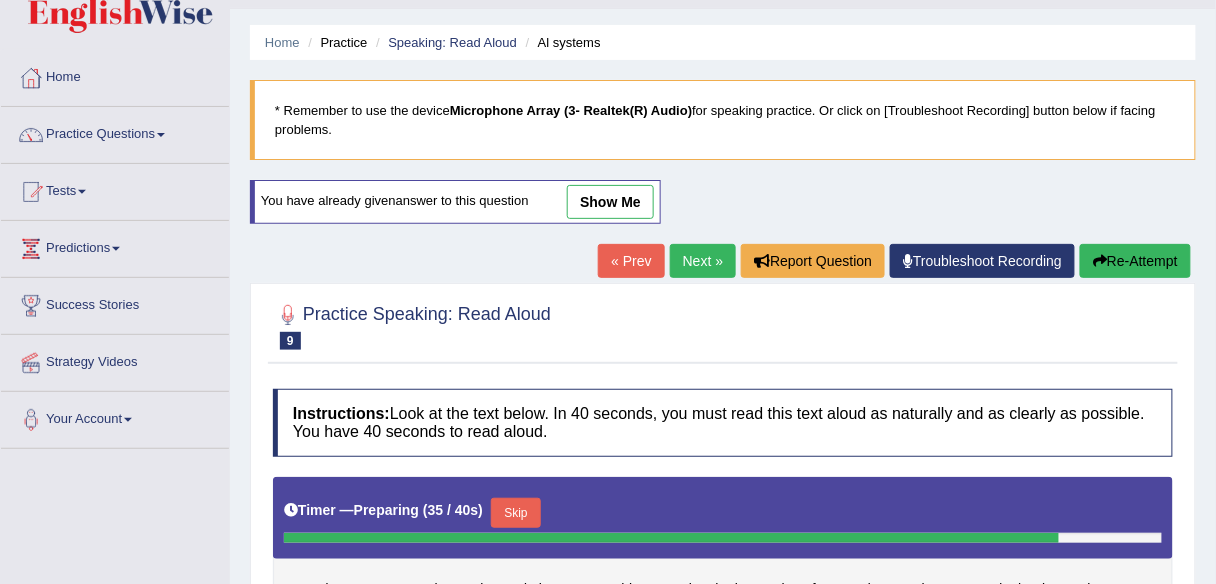 scroll, scrollTop: 0, scrollLeft: 0, axis: both 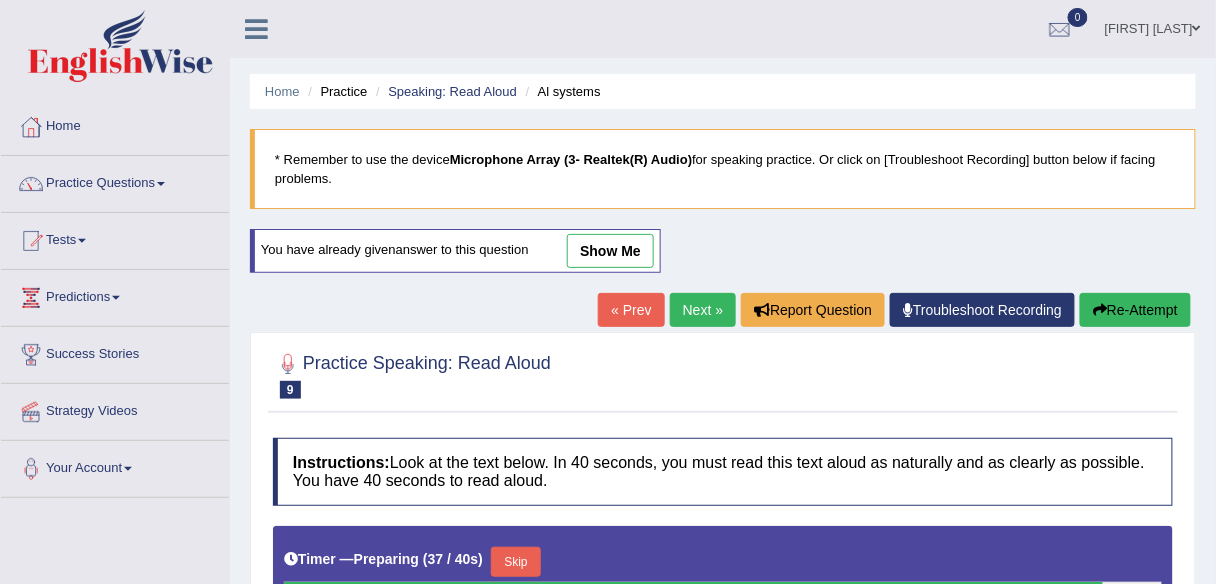 click on "Re-Attempt" at bounding box center (1135, 310) 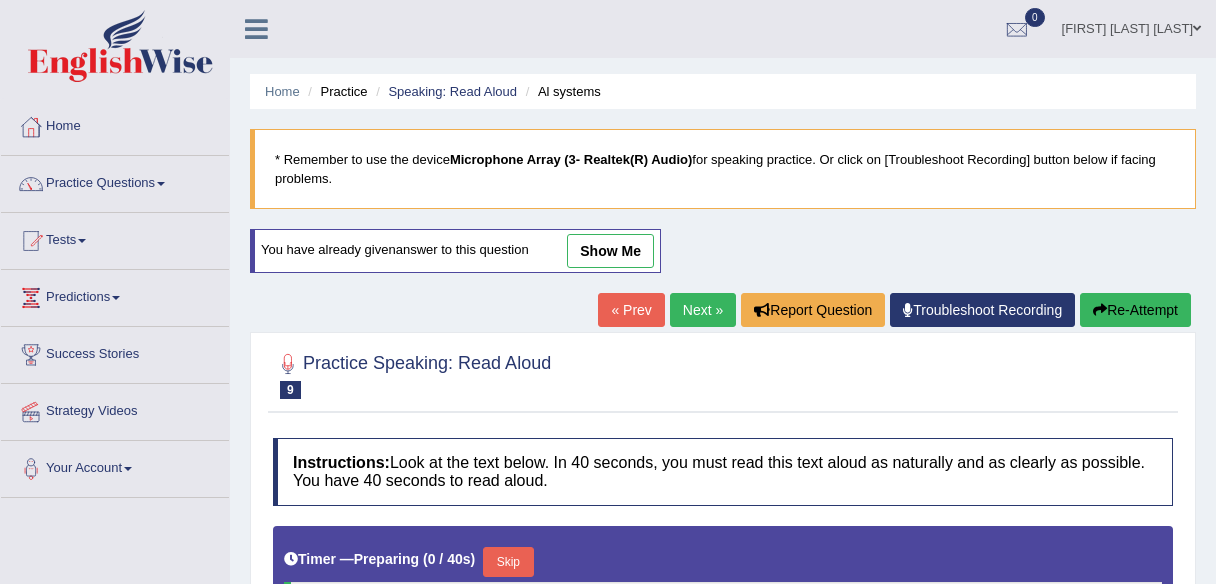 scroll, scrollTop: 0, scrollLeft: 0, axis: both 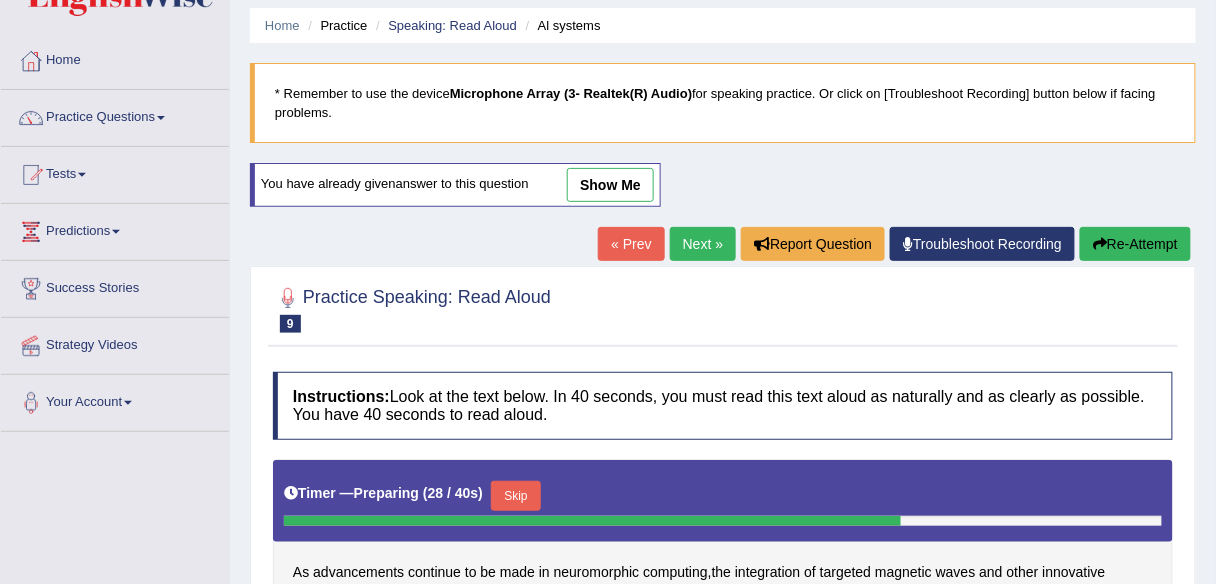 click on "Re-Attempt" at bounding box center (1135, 244) 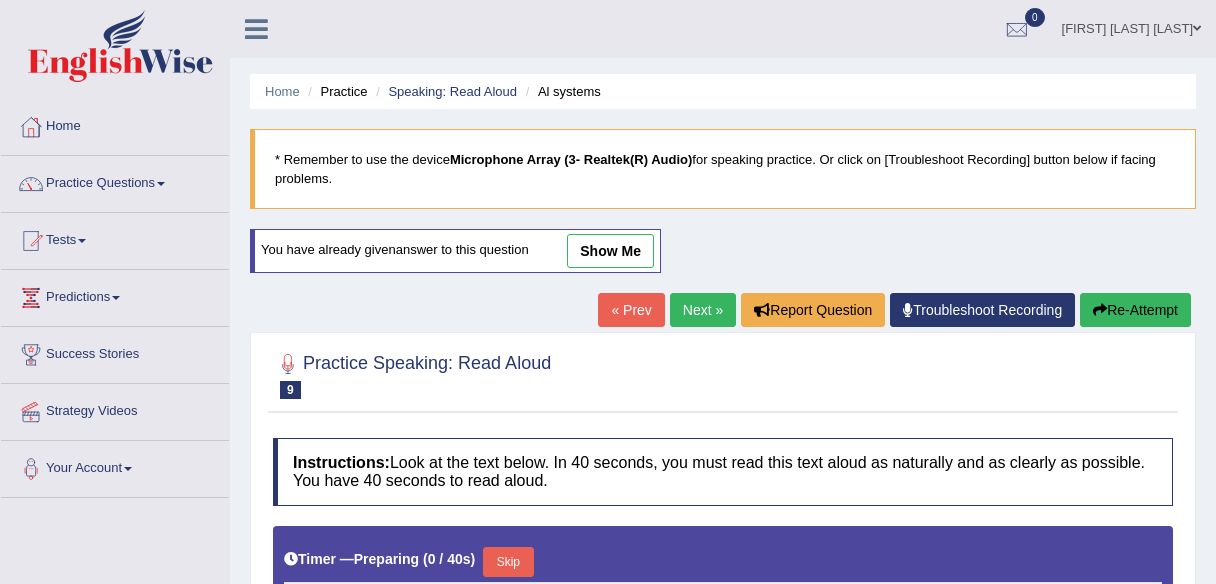 scroll, scrollTop: 66, scrollLeft: 0, axis: vertical 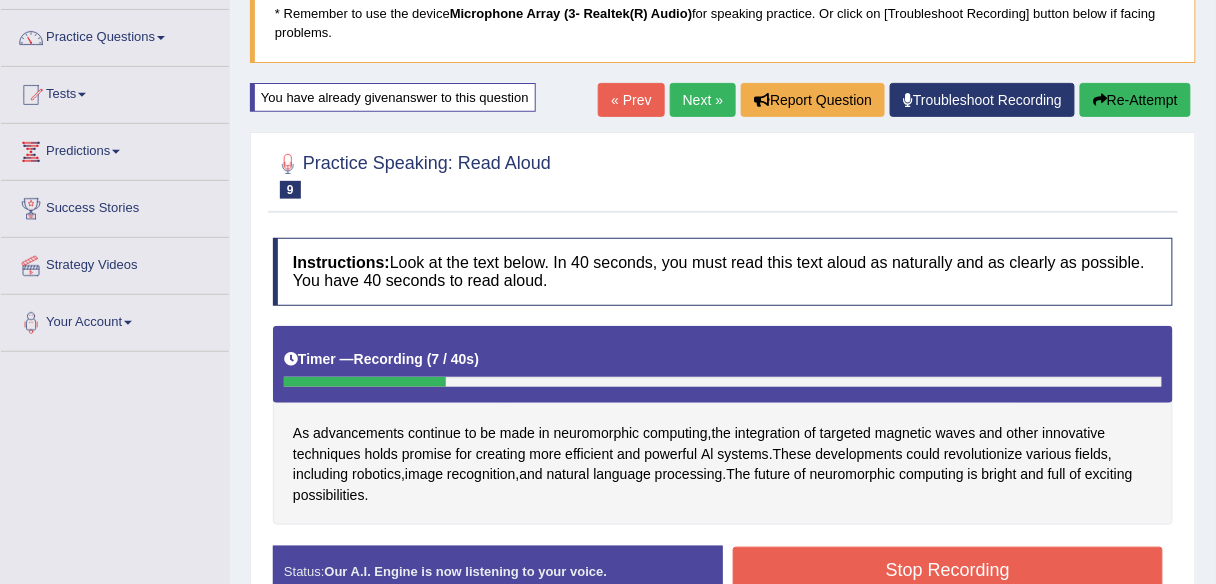 click on "Timer —  Recording   ( 7 / 40s )" at bounding box center [723, 359] 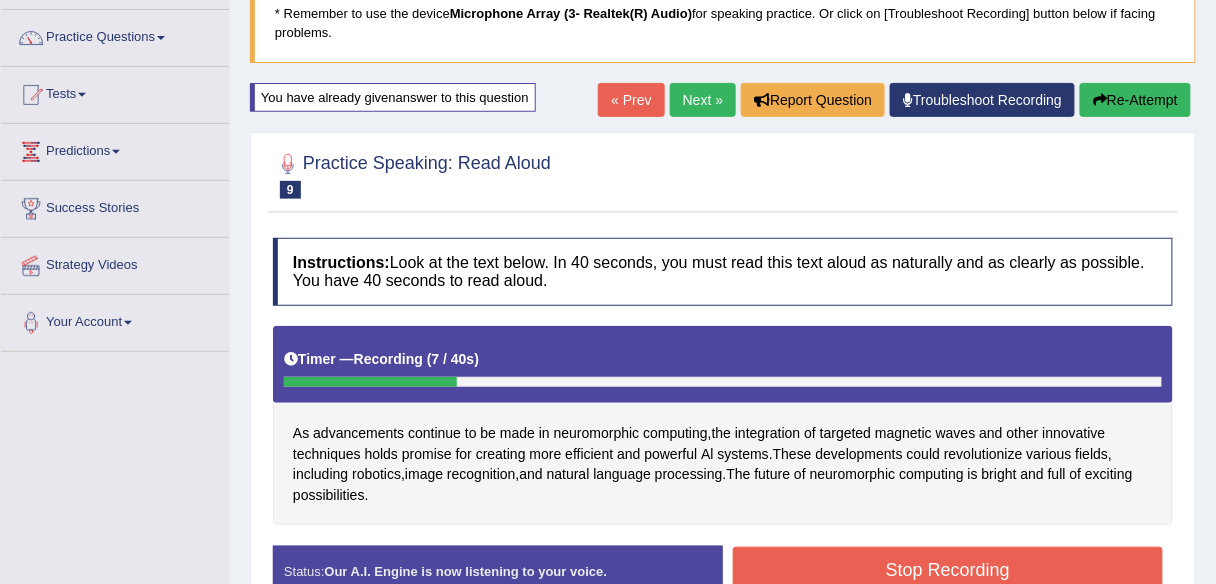 scroll, scrollTop: 0, scrollLeft: 0, axis: both 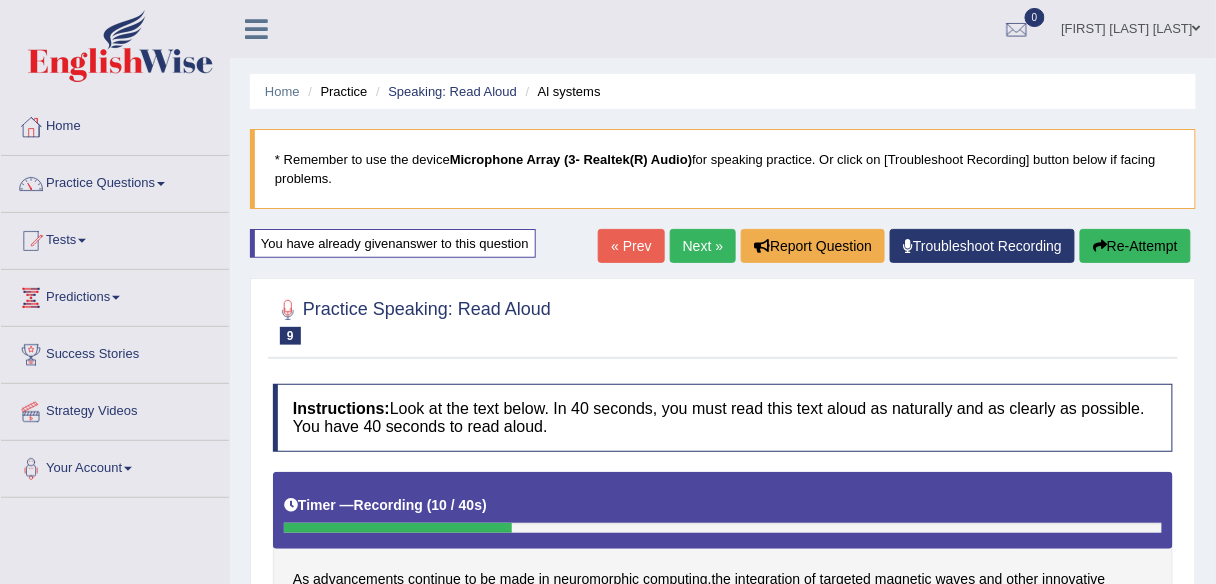 click on "Re-Attempt" at bounding box center [1135, 246] 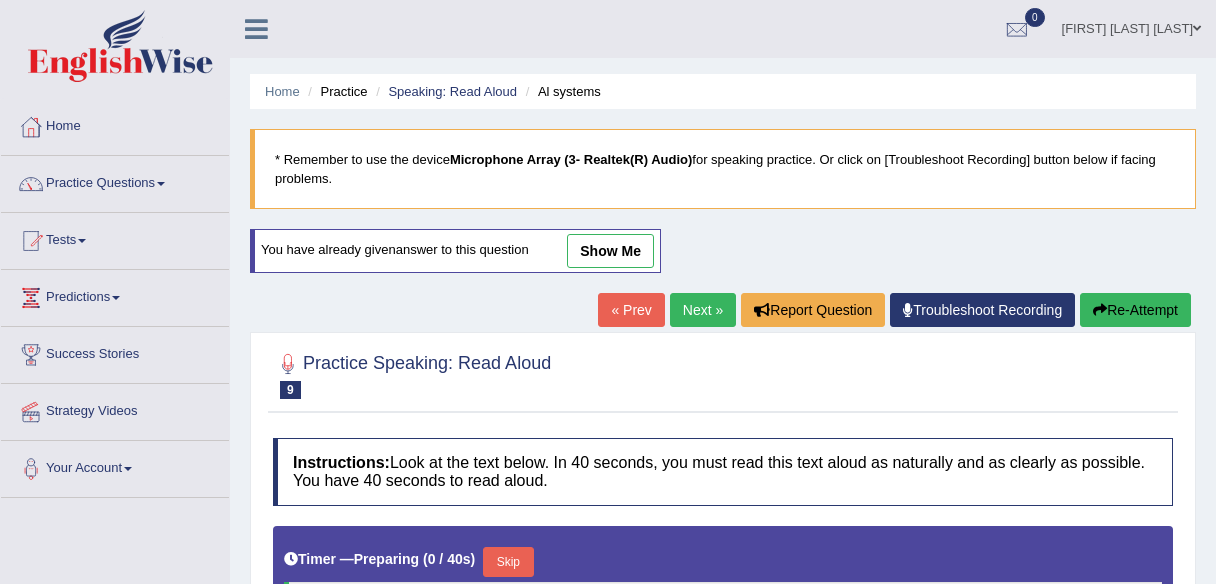 scroll, scrollTop: 0, scrollLeft: 0, axis: both 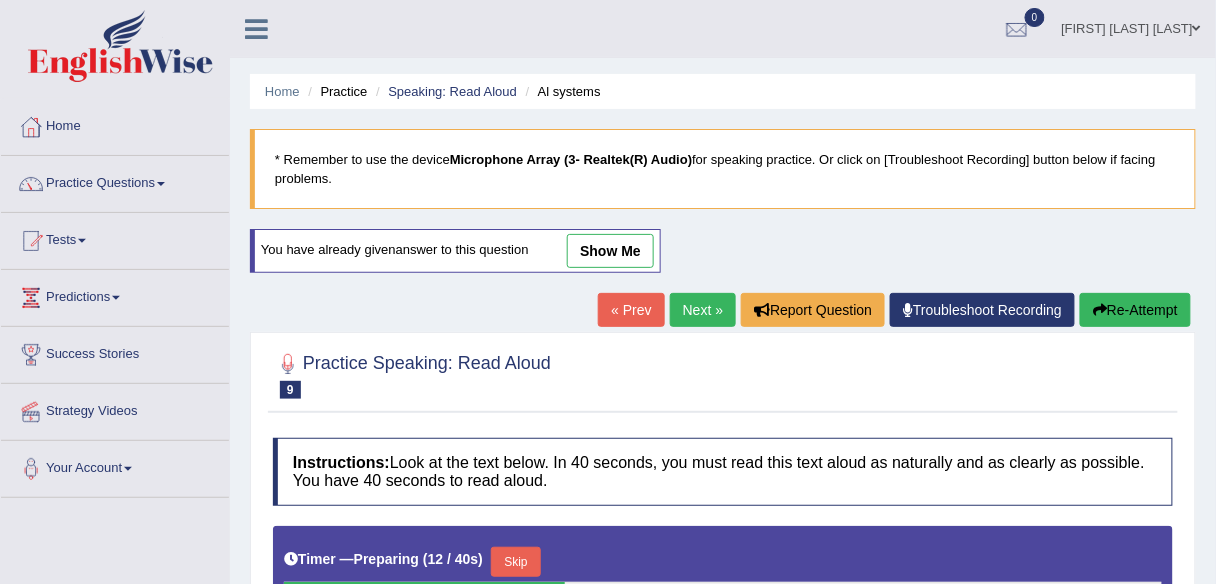 click on "Re-Attempt" at bounding box center [1135, 310] 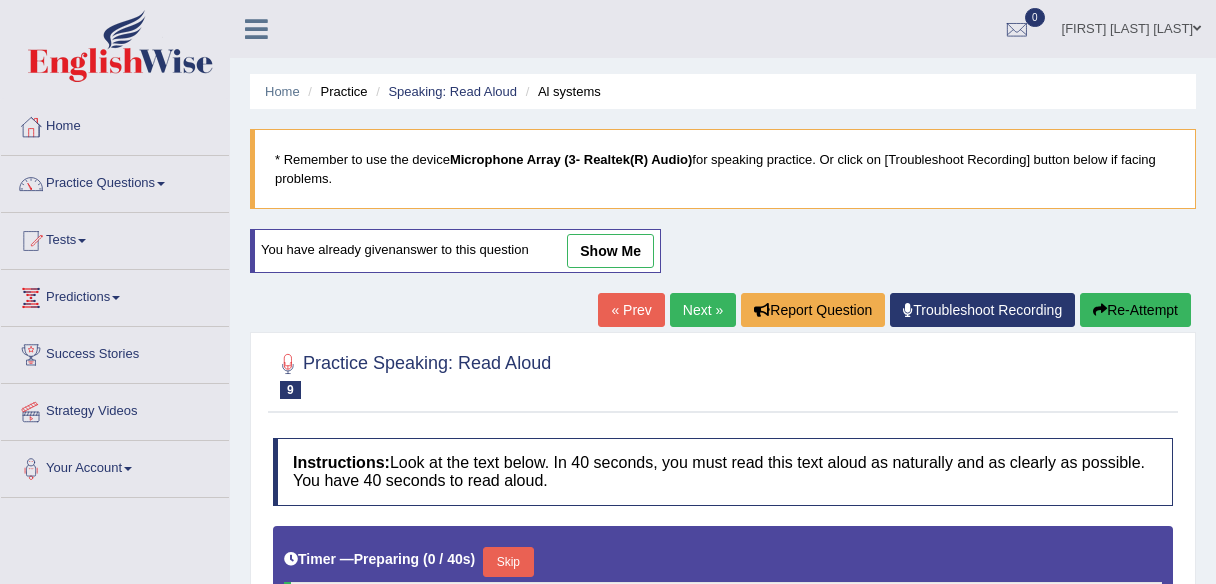 scroll, scrollTop: 0, scrollLeft: 0, axis: both 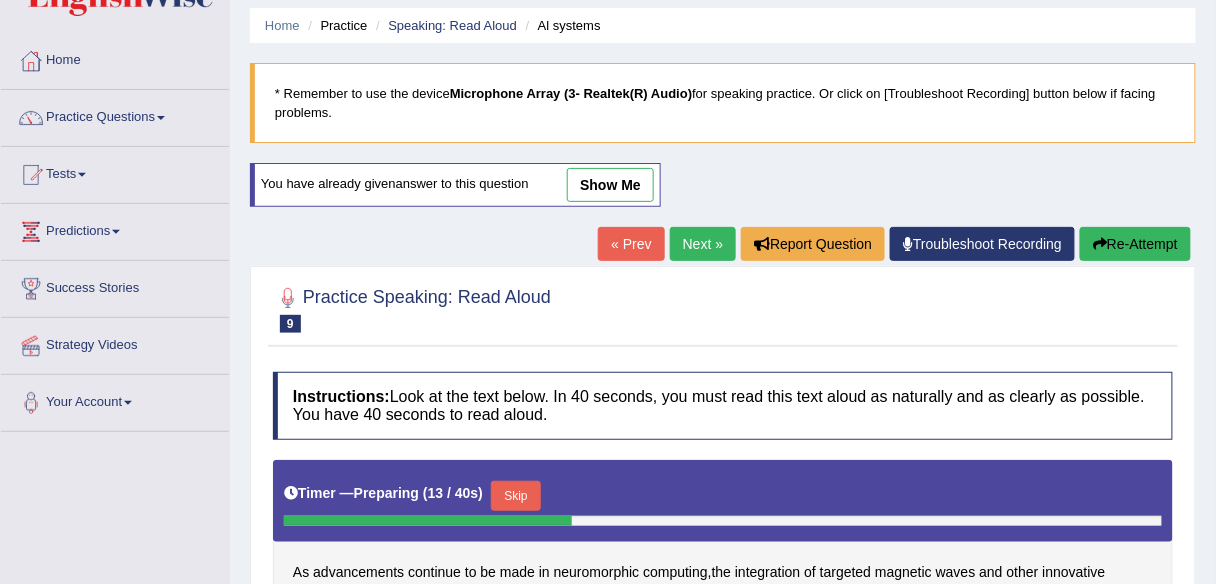 click on "Re-Attempt" at bounding box center (1135, 244) 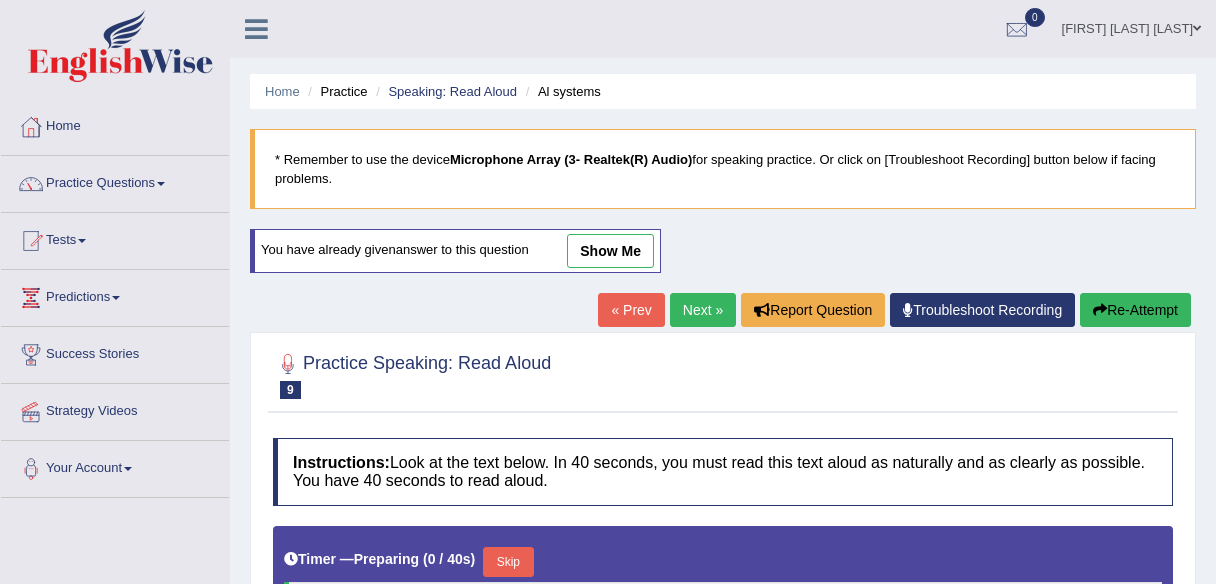 scroll, scrollTop: 66, scrollLeft: 0, axis: vertical 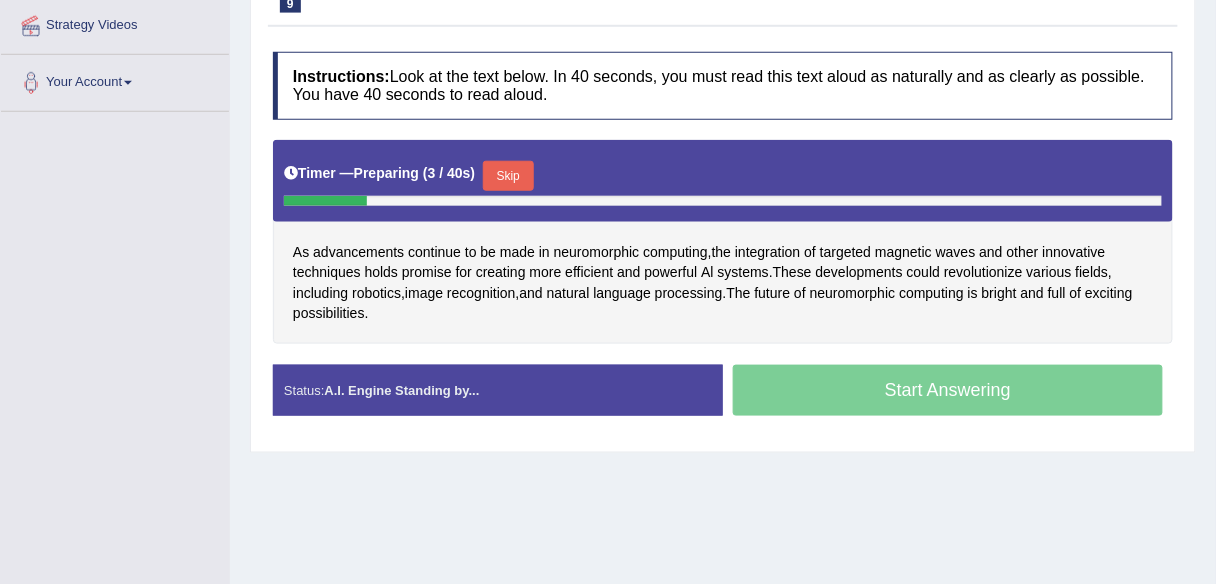 click on "Skip" at bounding box center [508, 176] 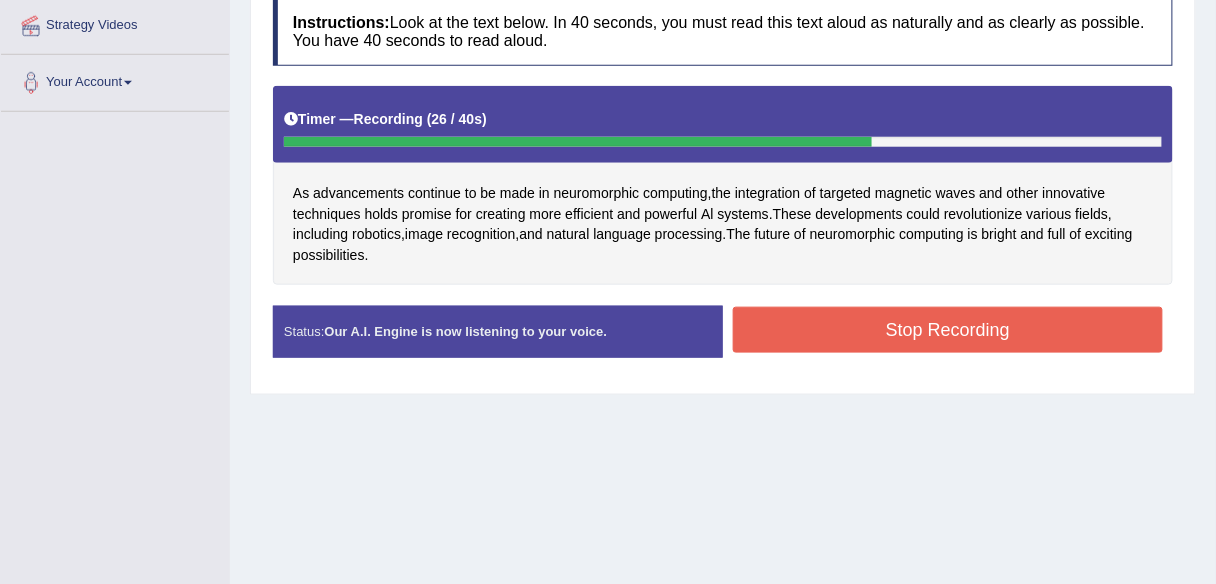 click on "Stop Recording" at bounding box center (948, 330) 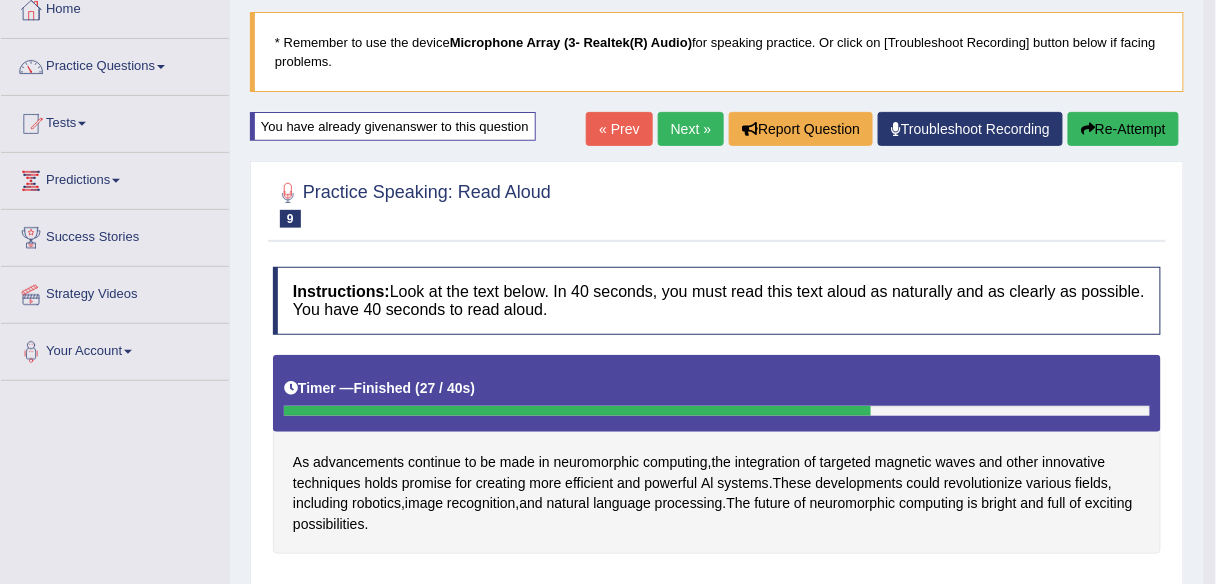 scroll, scrollTop: 66, scrollLeft: 0, axis: vertical 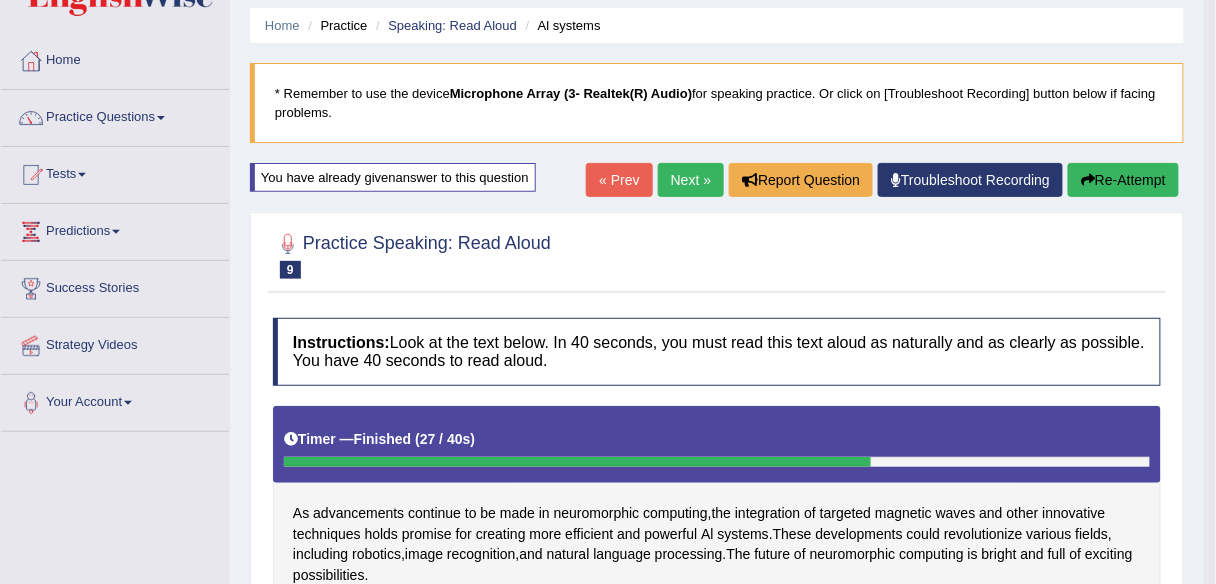 click on "Next »" at bounding box center [691, 180] 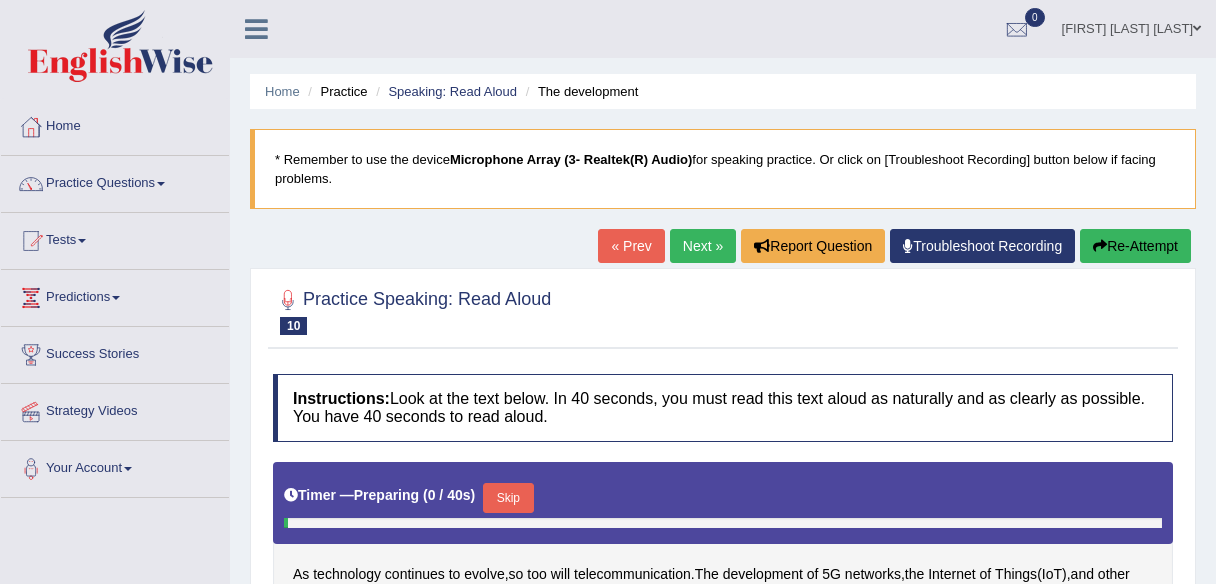 scroll, scrollTop: 0, scrollLeft: 0, axis: both 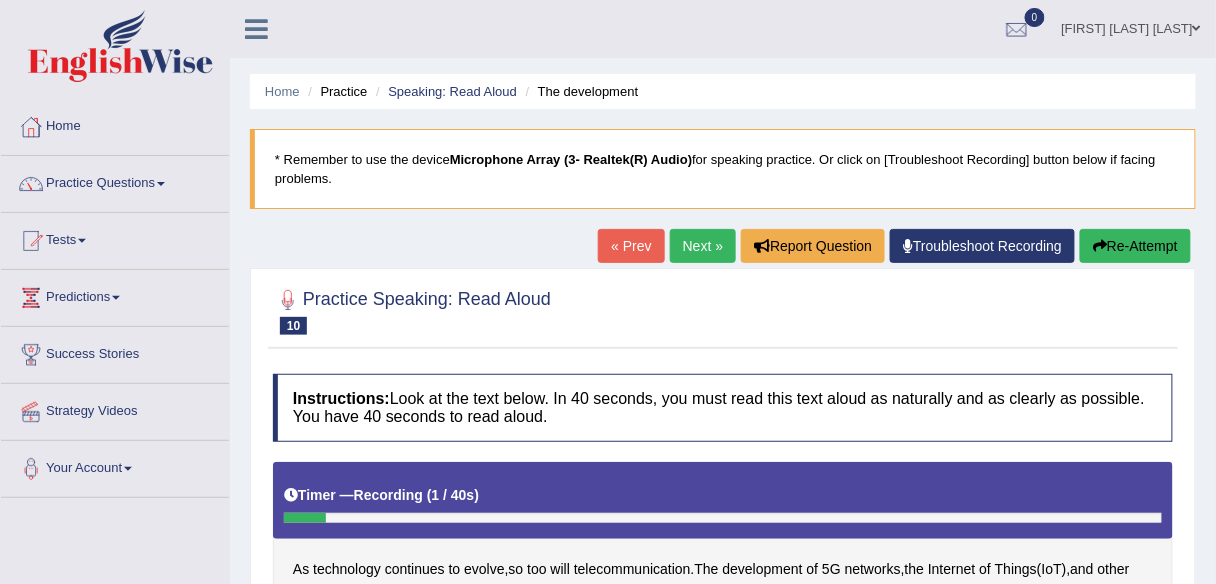 drag, startPoint x: 1150, startPoint y: 235, endPoint x: 1145, endPoint y: 255, distance: 20.615528 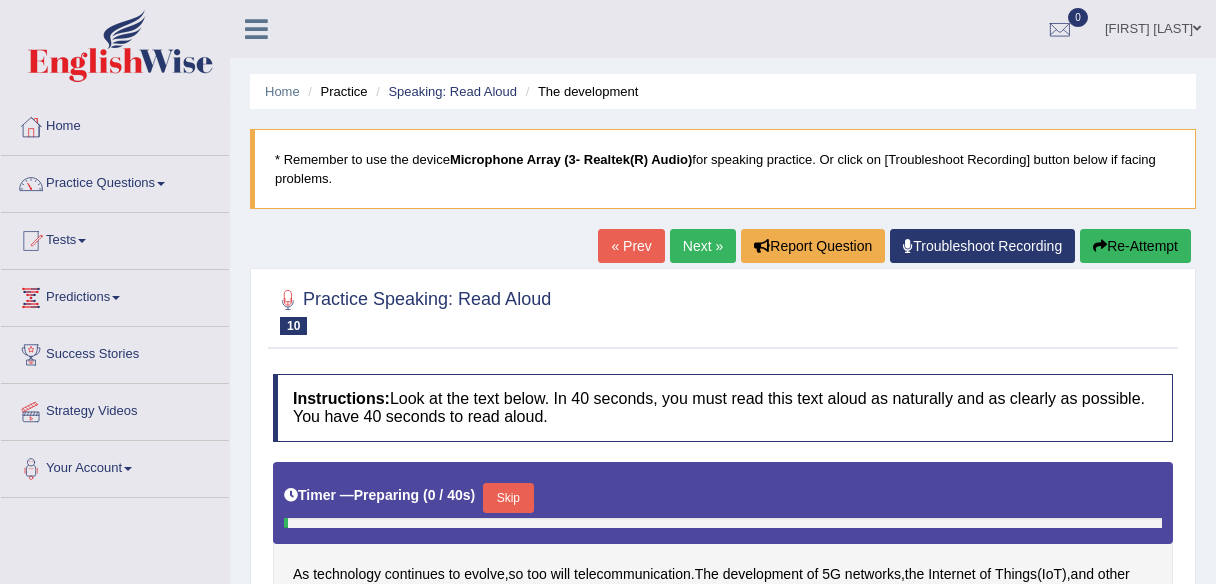 scroll, scrollTop: 0, scrollLeft: 0, axis: both 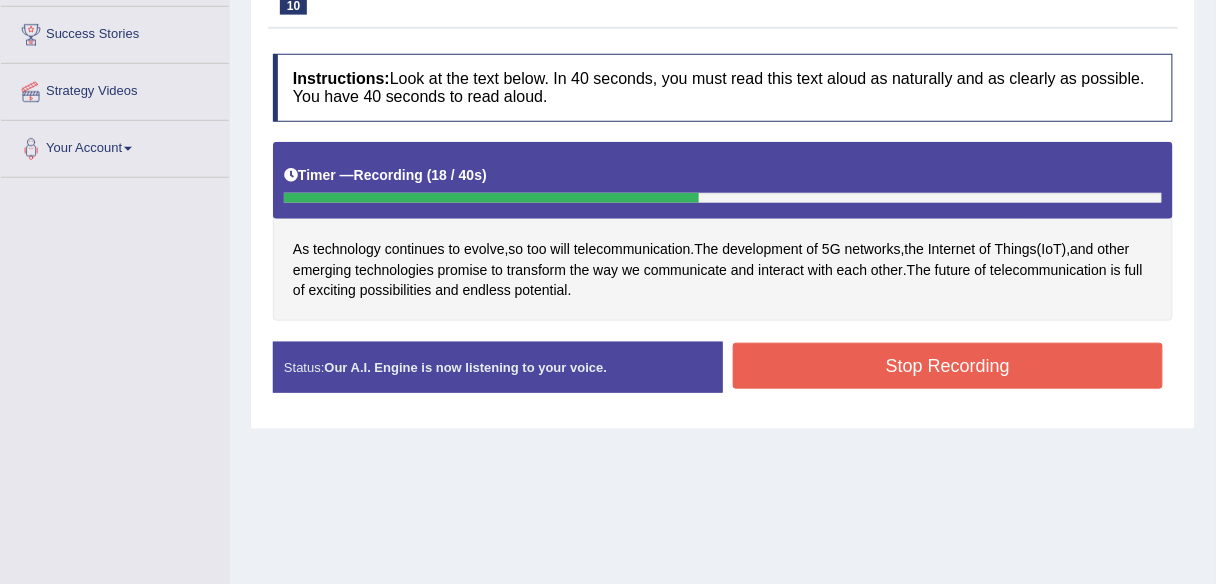 click on "Stop Recording" at bounding box center [948, 366] 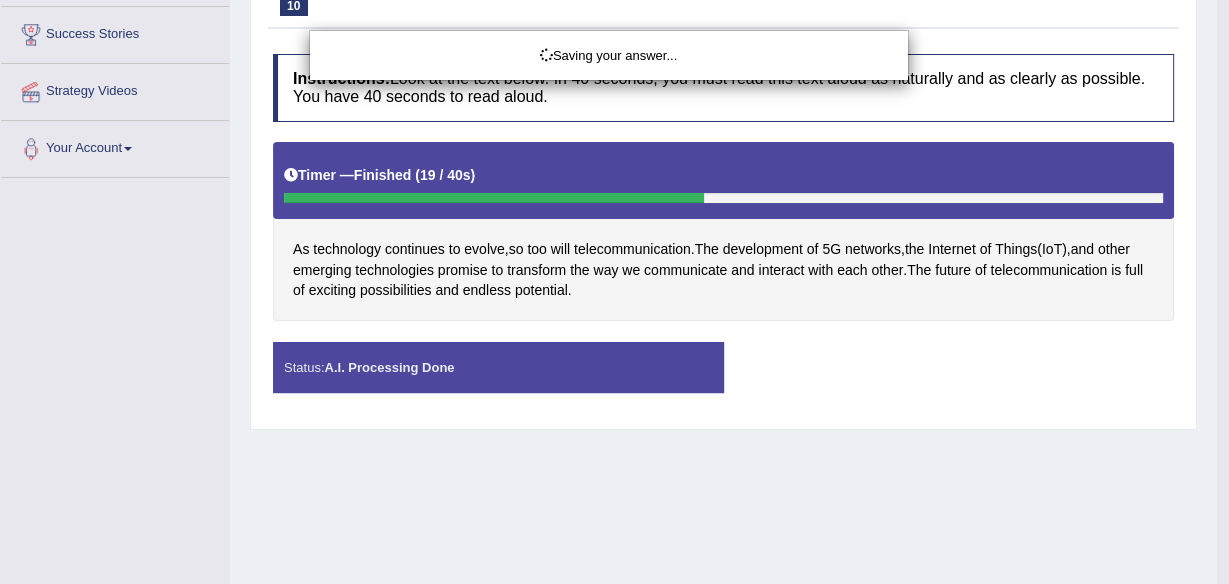 click on "Toggle navigation
Home
Practice Questions   Speaking Practice Read Aloud
Repeat Sentence
Describe Image
Re-tell Lecture
Answer Short Question
Summarize Group Discussion
Respond To A Situation
Writing Practice  Summarize Written Text
Write Essay
Reading Practice  Reading & Writing: Fill In The Blanks
Choose Multiple Answers
Re-order Paragraphs
Fill In The Blanks
Choose Single Answer
Listening Practice  Summarize Spoken Text
Highlight Incorrect Words
Highlight Correct Summary
Select Missing Word
Choose Single Answer
Choose Multiple Answers
Fill In The Blanks
Write From Dictation
Pronunciation
Tests  Take Practice Sectional Test" at bounding box center [614, -28] 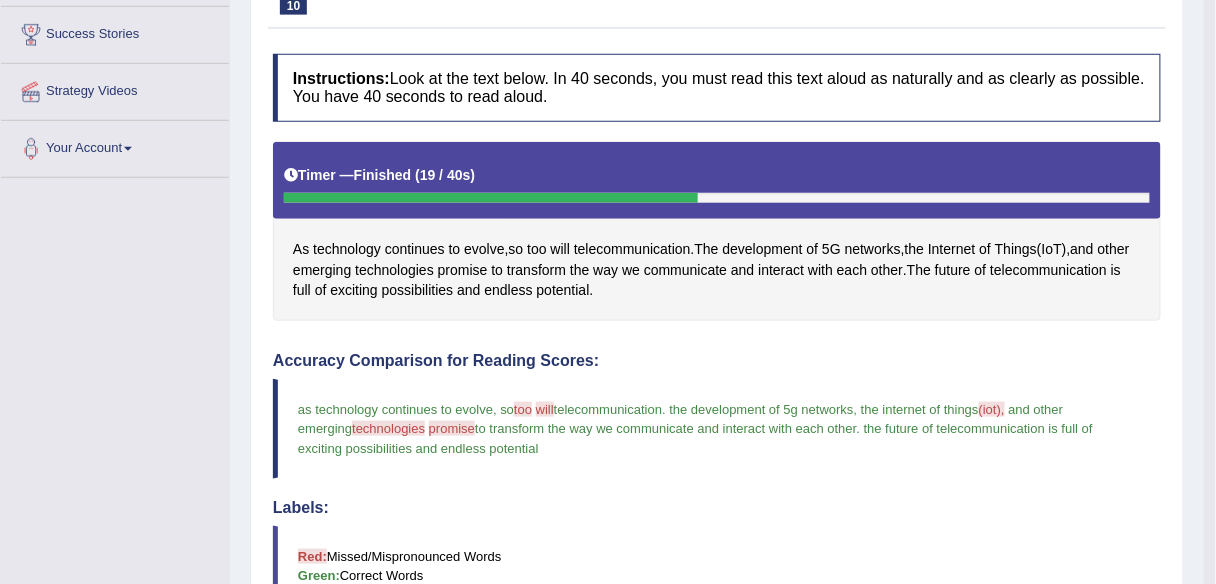 click on "as technology continues to evolve ,    so  too to   will we  telecommunication .    the development of 5g networks ,    the internet of things  (iot),    and other emerging  technologies technology   promise promised  to transform the way we communicate and interact with each other .    the future of telecommunication is full of exciting possibilities and endless potential" at bounding box center [717, 428] 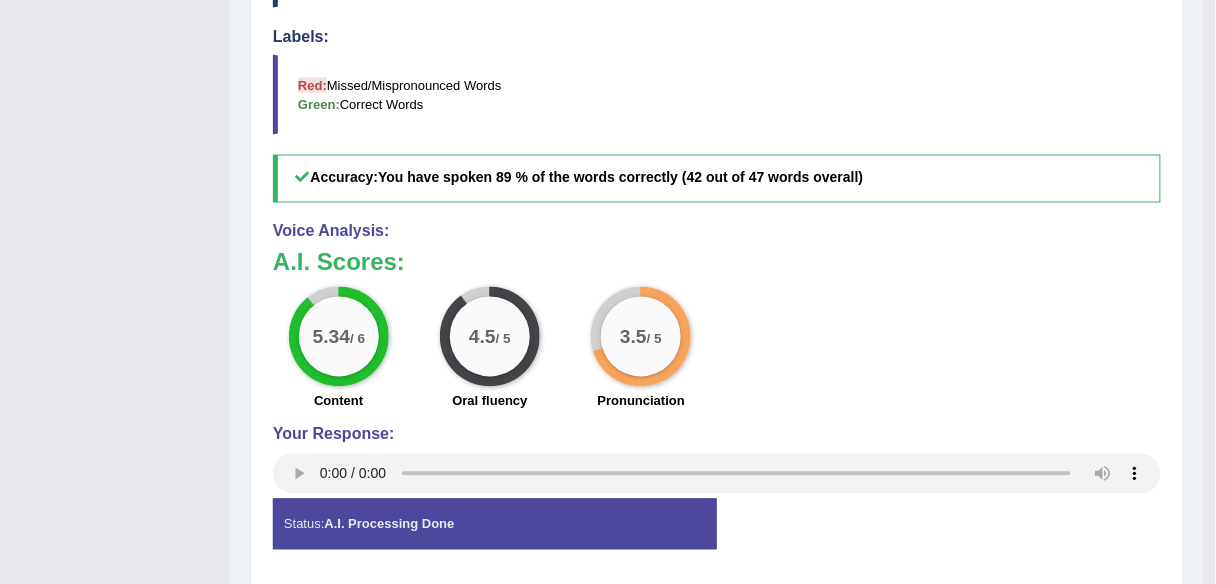 scroll, scrollTop: 800, scrollLeft: 0, axis: vertical 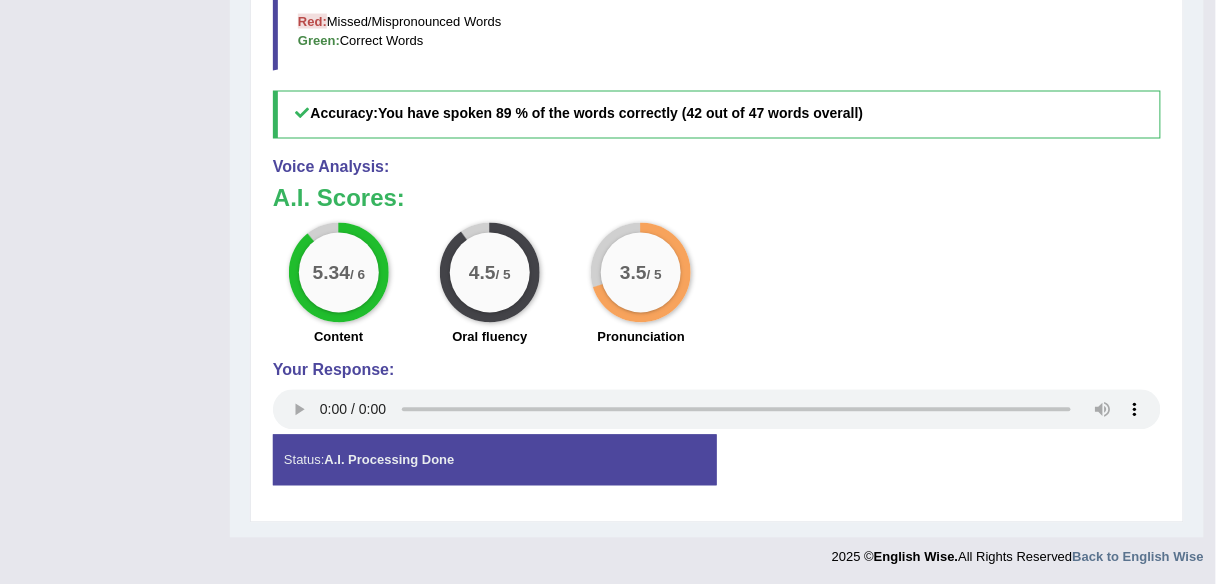 click on "Toggle navigation
Home
Practice Questions   Speaking Practice Read Aloud
Repeat Sentence
Describe Image
Re-tell Lecture
Answer Short Question
Summarize Group Discussion
Respond To A Situation
Writing Practice  Summarize Written Text
Write Essay
Reading Practice  Reading & Writing: Fill In The Blanks
Choose Multiple Answers
Re-order Paragraphs
Fill In The Blanks
Choose Single Answer
Listening Practice  Summarize Spoken Text
Highlight Incorrect Words
Highlight Correct Summary
Select Missing Word
Choose Single Answer
Choose Multiple Answers
Fill In The Blanks
Write From Dictation
Pronunciation
Tests  Take Practice Sectional Test
Take Mock Test" at bounding box center [602, -139] 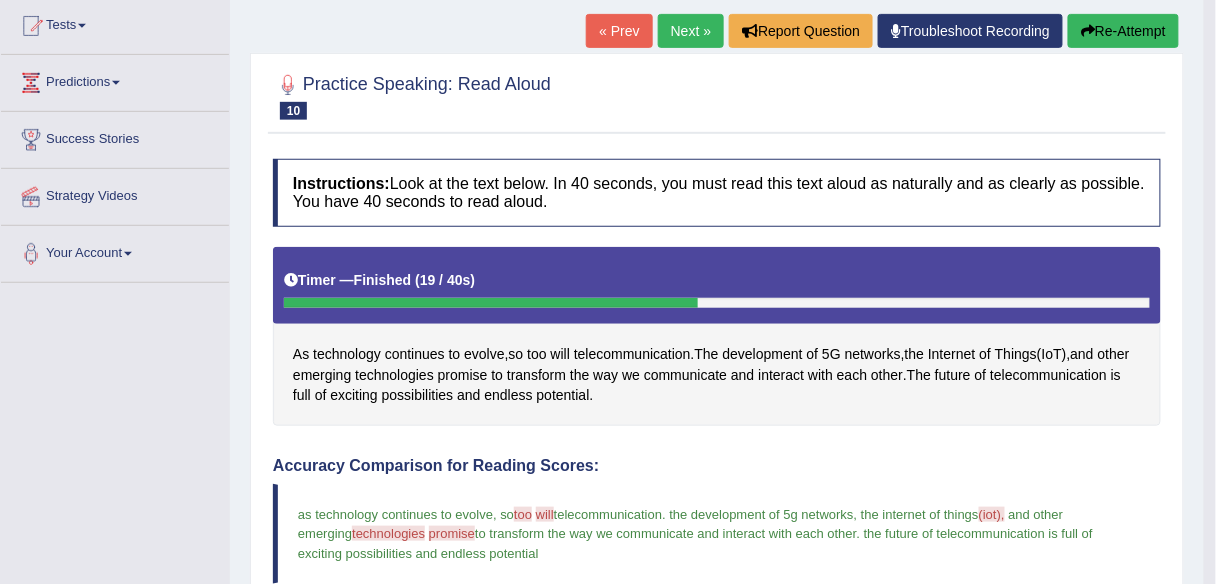 scroll, scrollTop: 0, scrollLeft: 0, axis: both 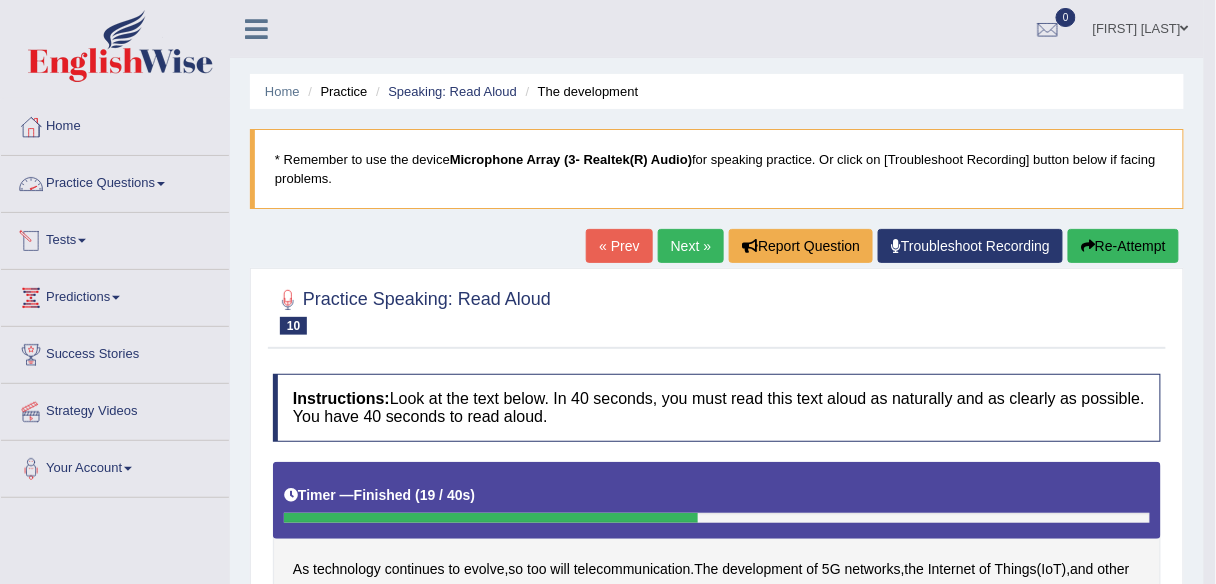 click on "Practice Questions" at bounding box center (115, 181) 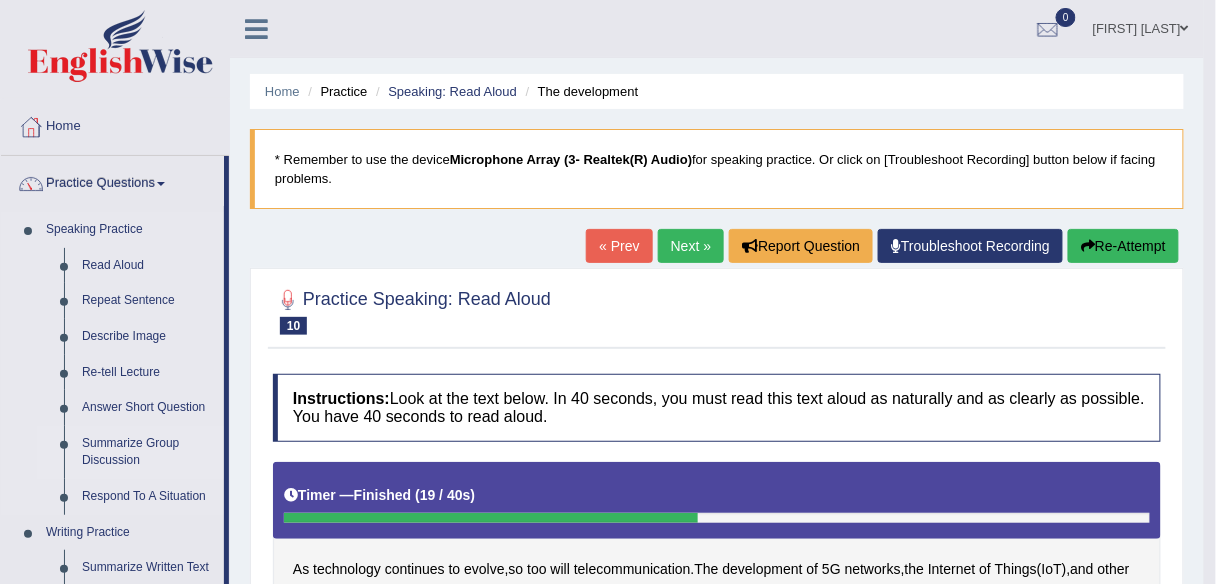 click on "Summarize Group Discussion" at bounding box center [148, 452] 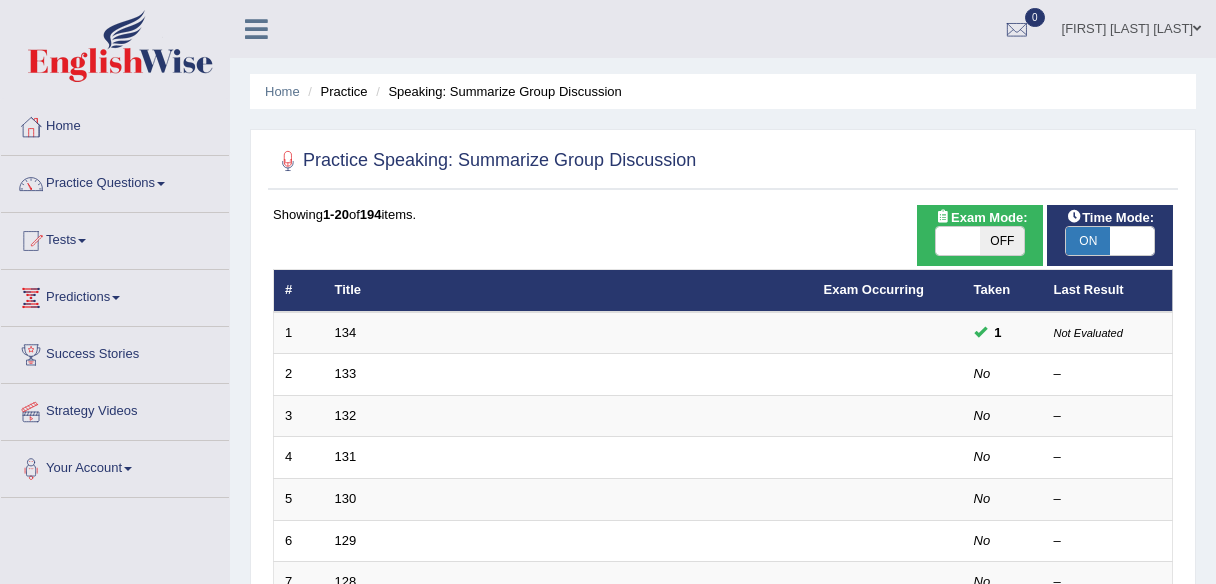 scroll, scrollTop: 0, scrollLeft: 0, axis: both 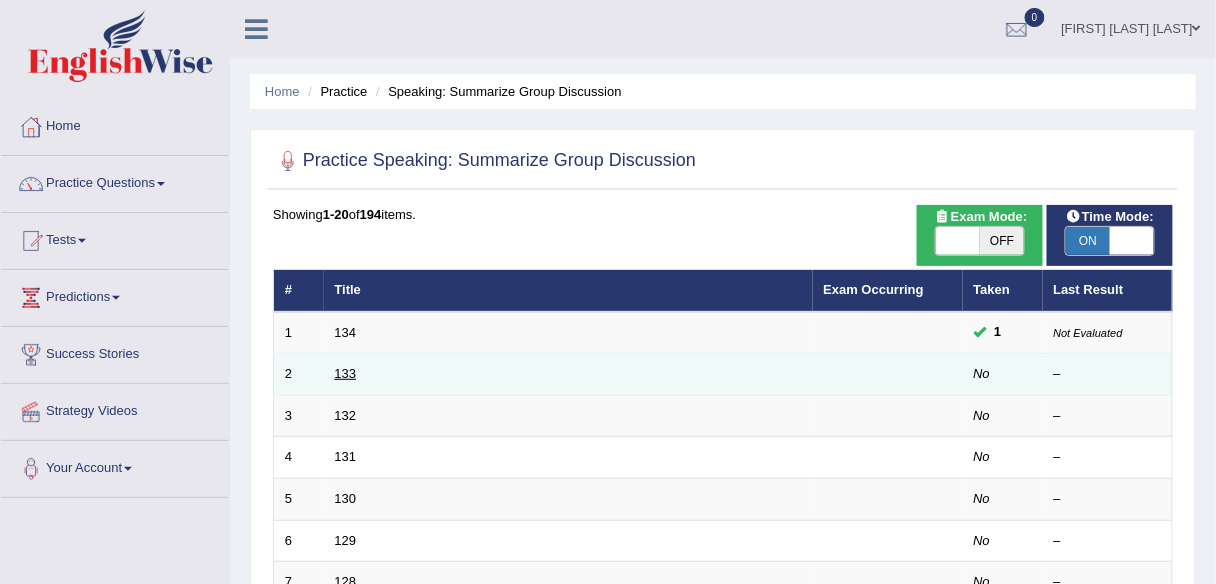 click on "133" at bounding box center [346, 373] 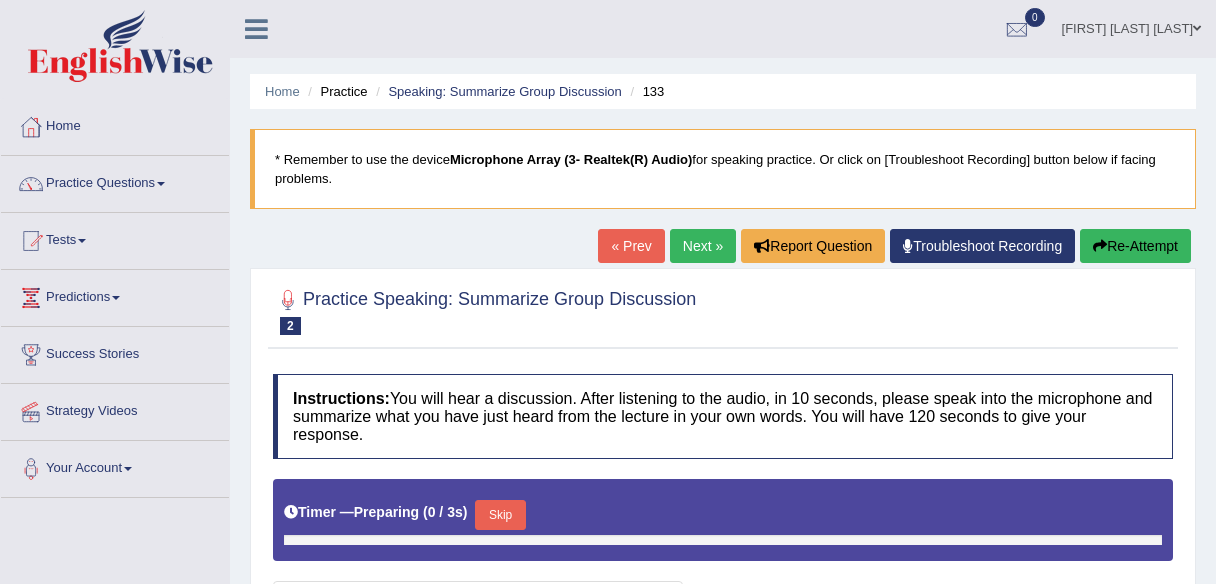 scroll, scrollTop: 0, scrollLeft: 0, axis: both 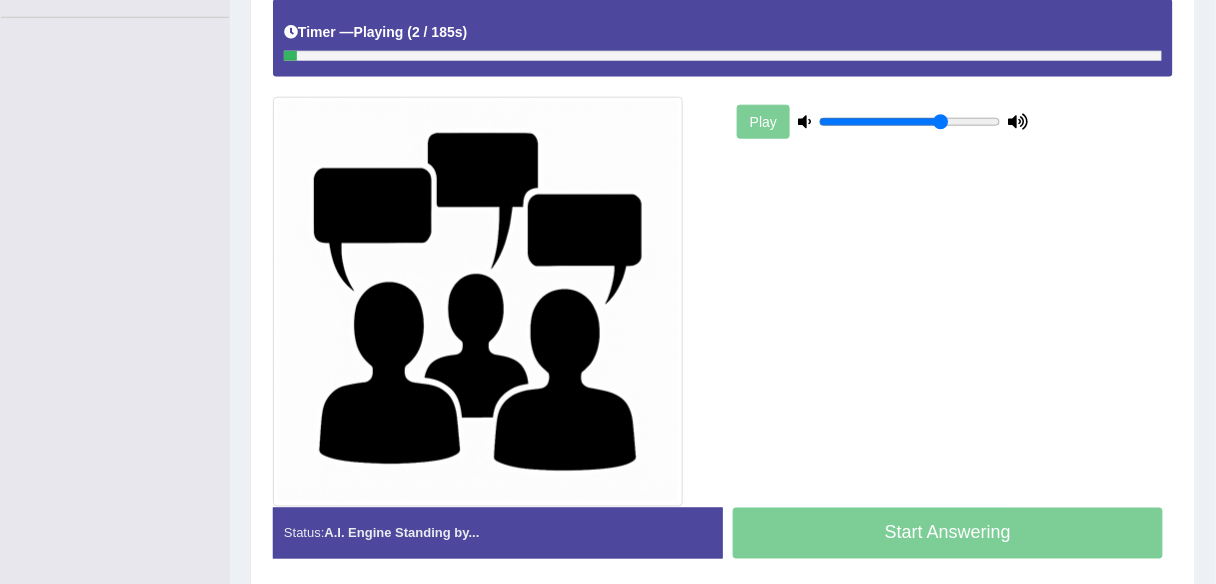 drag, startPoint x: 881, startPoint y: 114, endPoint x: 941, endPoint y: 114, distance: 60 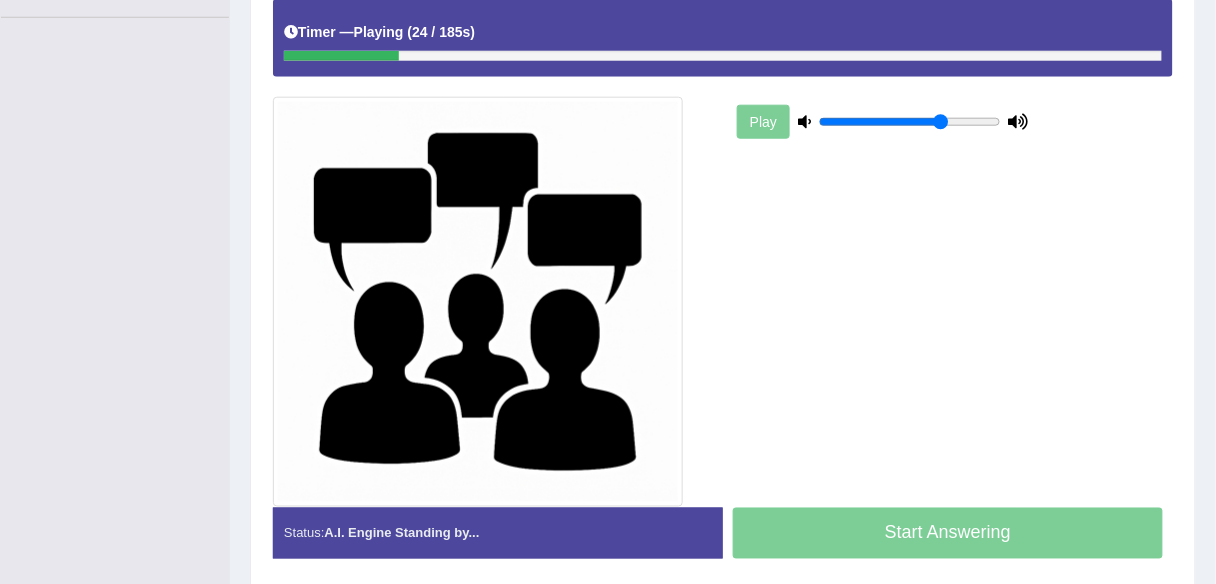 click on "Play" at bounding box center [723, 252] 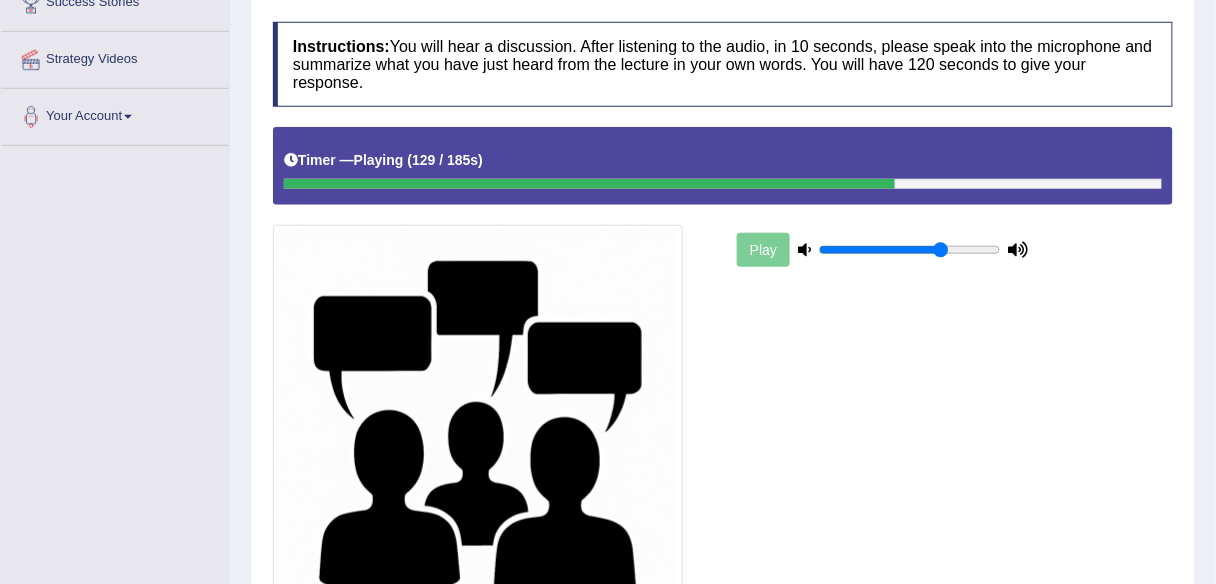 scroll, scrollTop: 320, scrollLeft: 0, axis: vertical 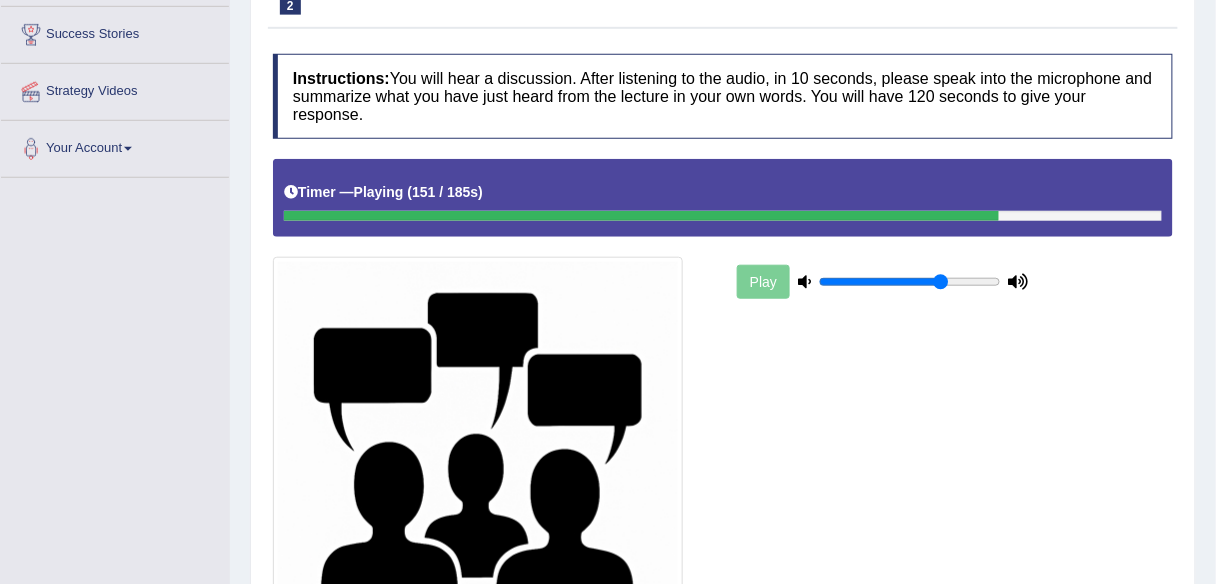 click on "Instructions:  You will hear a discussion. After listening to the audio, in 10 seconds, please speak into the microphone and summarize what you have just heard from the lecture in your own words. You will have 120 seconds to give your response." at bounding box center (723, 96) 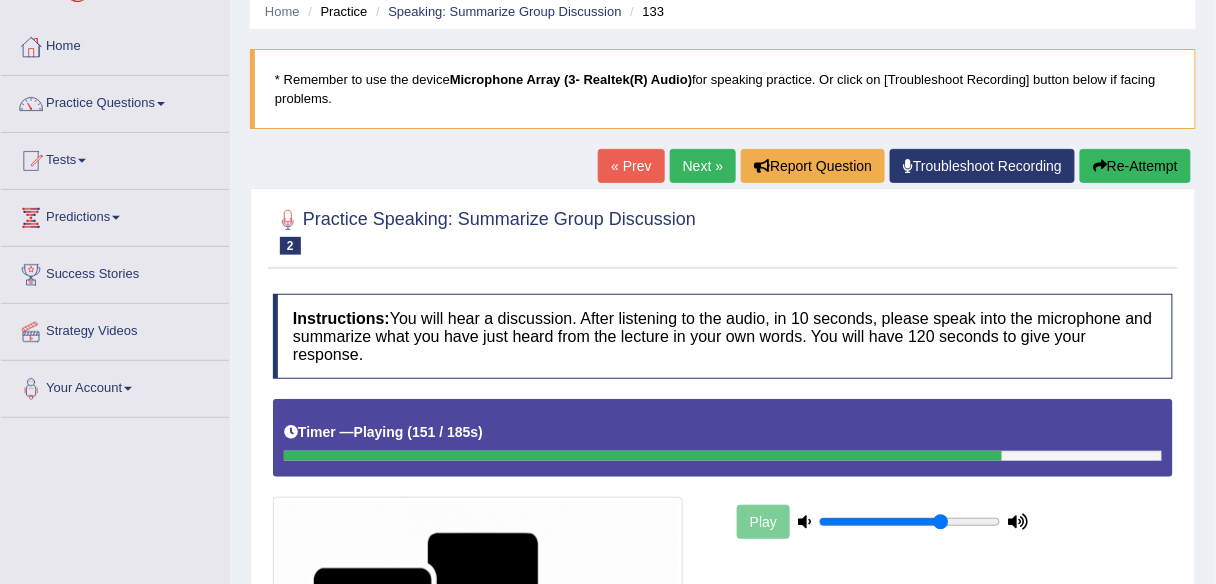 scroll, scrollTop: 0, scrollLeft: 0, axis: both 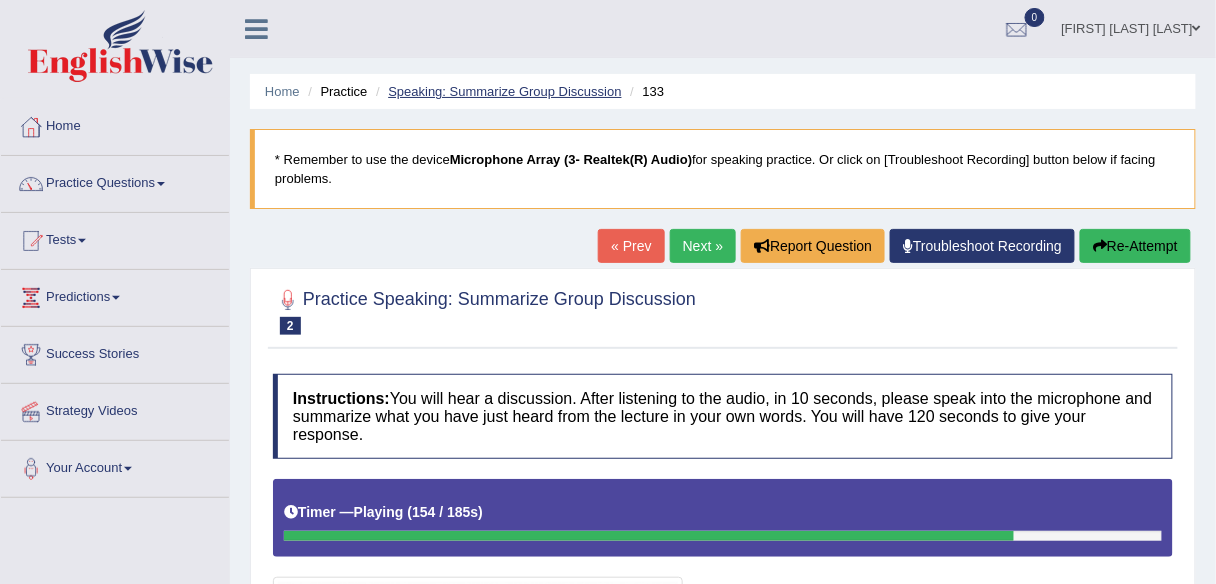 click on "Speaking: Summarize Group Discussion" at bounding box center (504, 91) 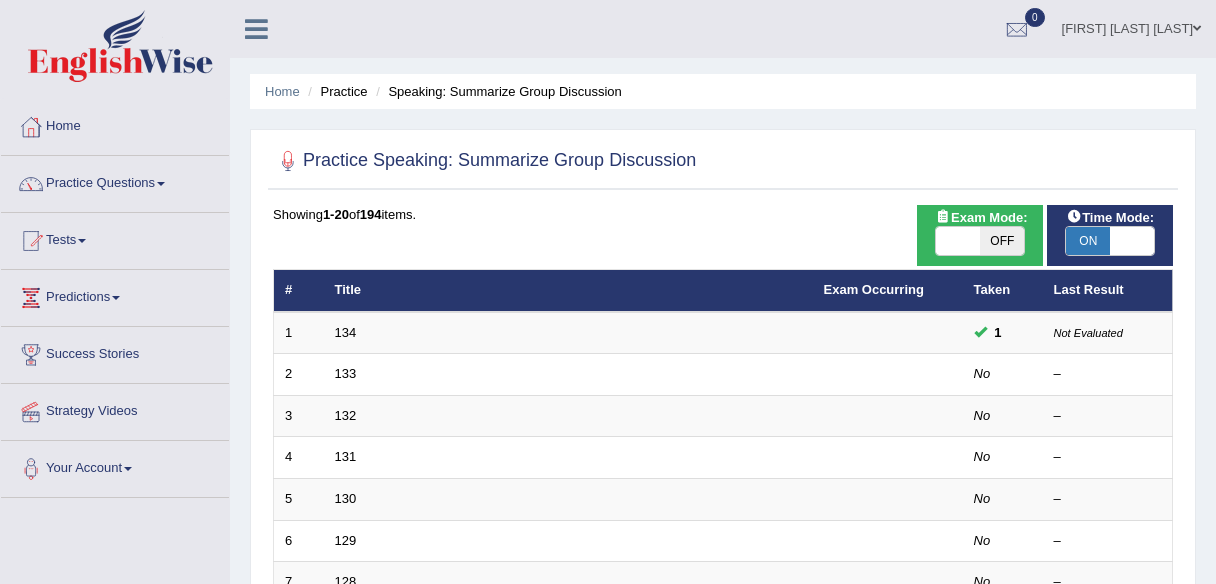 scroll, scrollTop: 0, scrollLeft: 0, axis: both 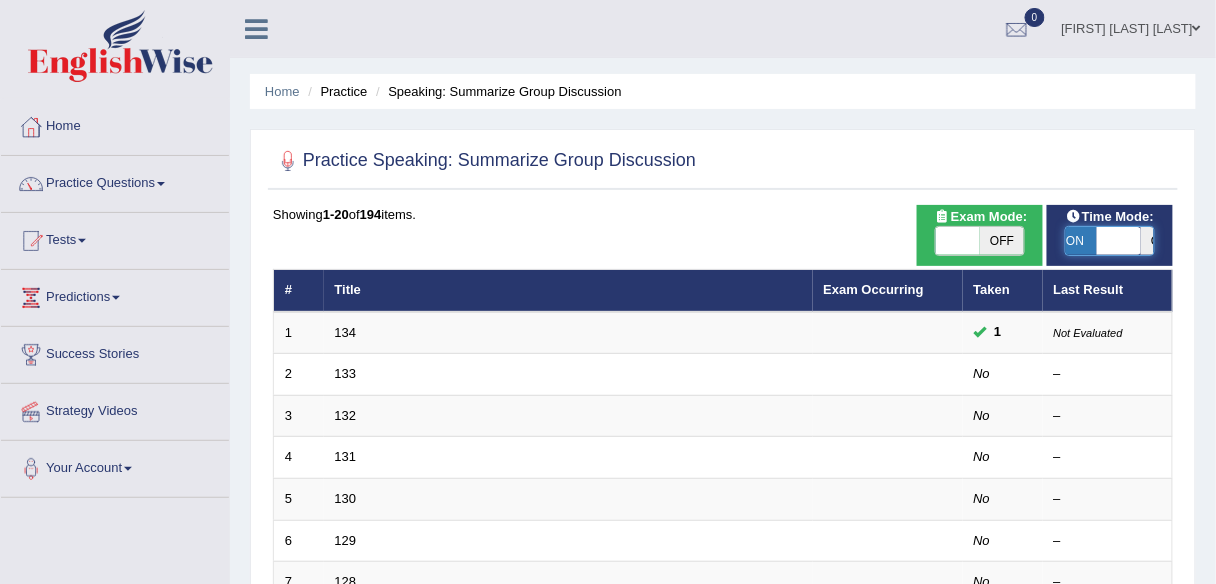 drag, startPoint x: 1117, startPoint y: 237, endPoint x: 1079, endPoint y: 231, distance: 38.470768 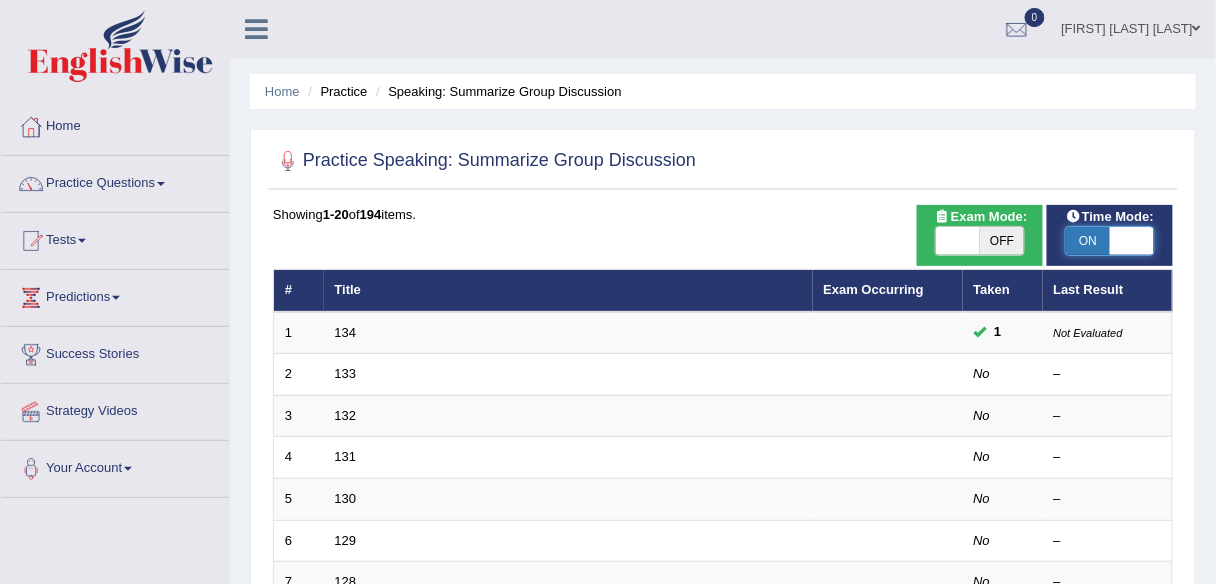 click at bounding box center (1132, 241) 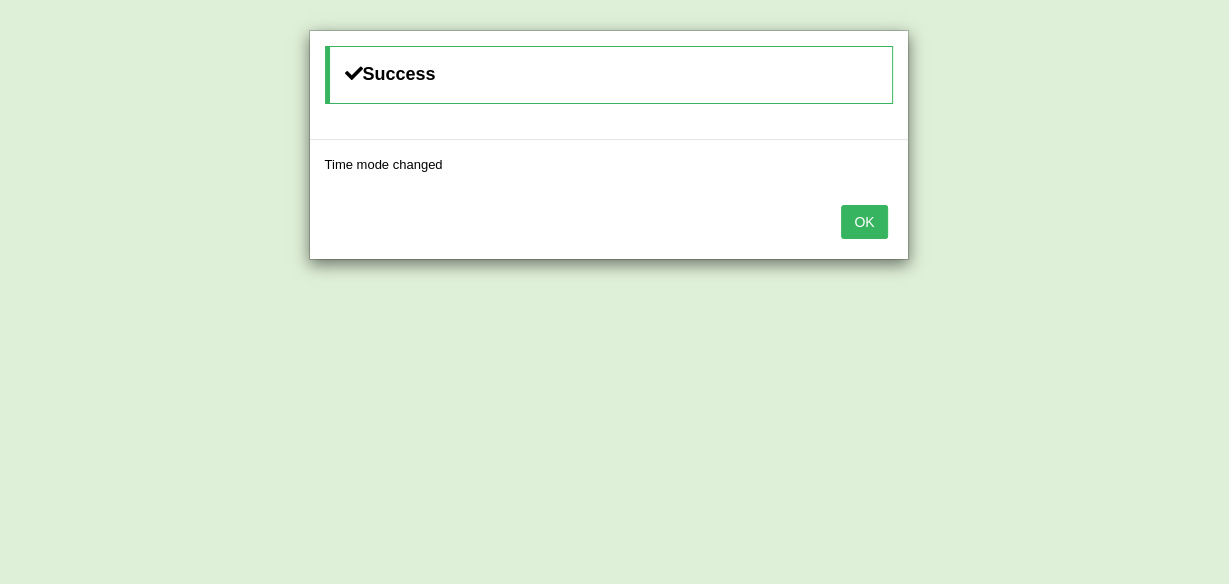 click on "OK" at bounding box center [864, 222] 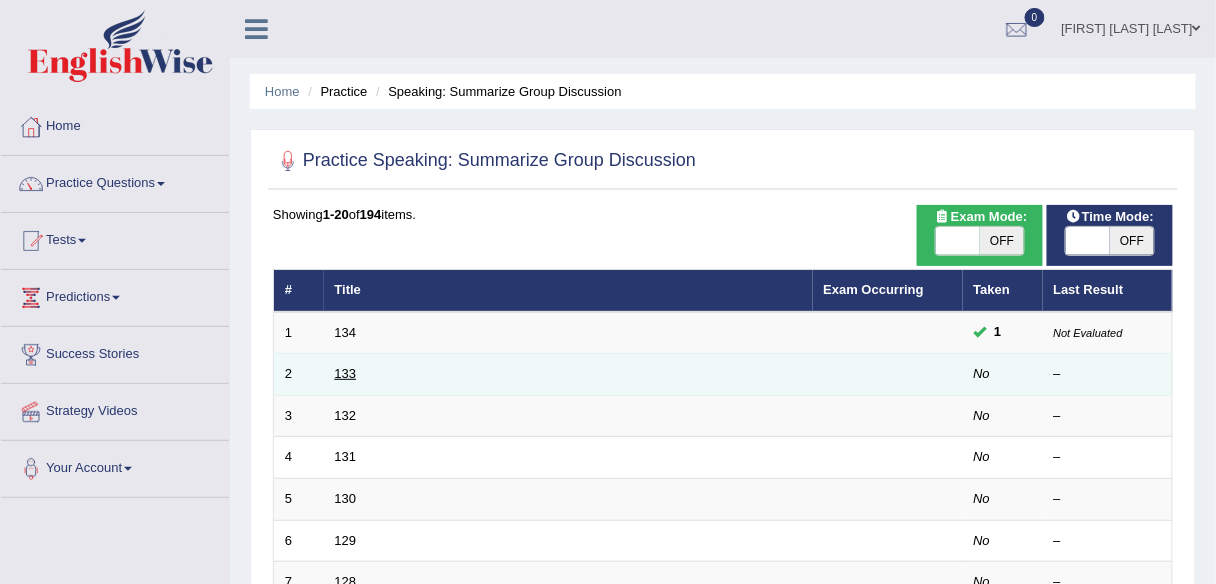 click on "133" at bounding box center [346, 373] 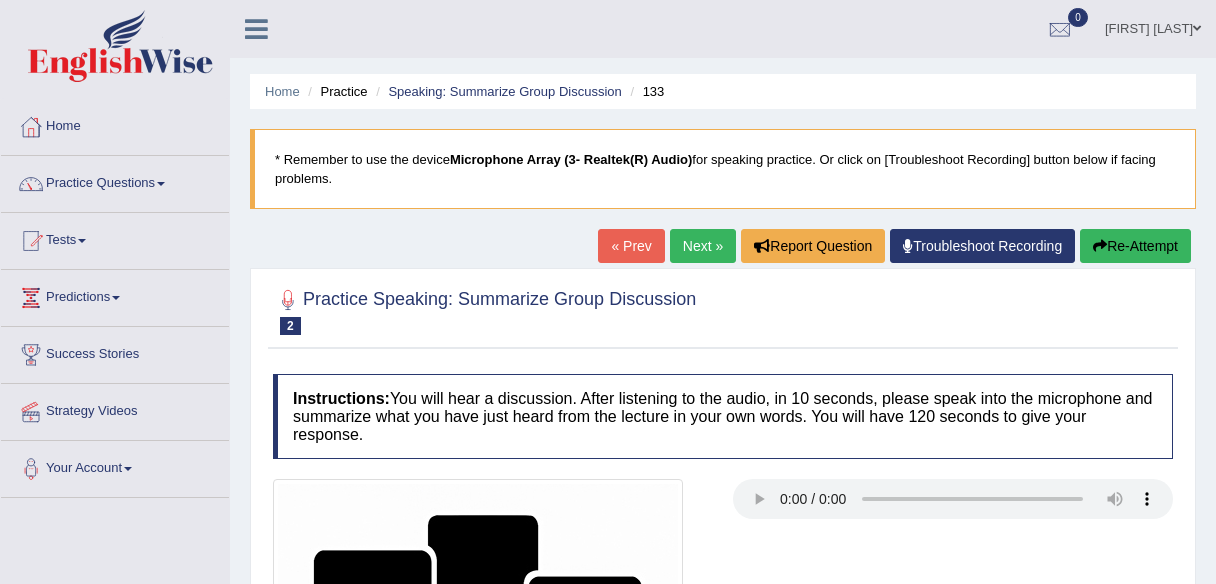 scroll, scrollTop: 0, scrollLeft: 0, axis: both 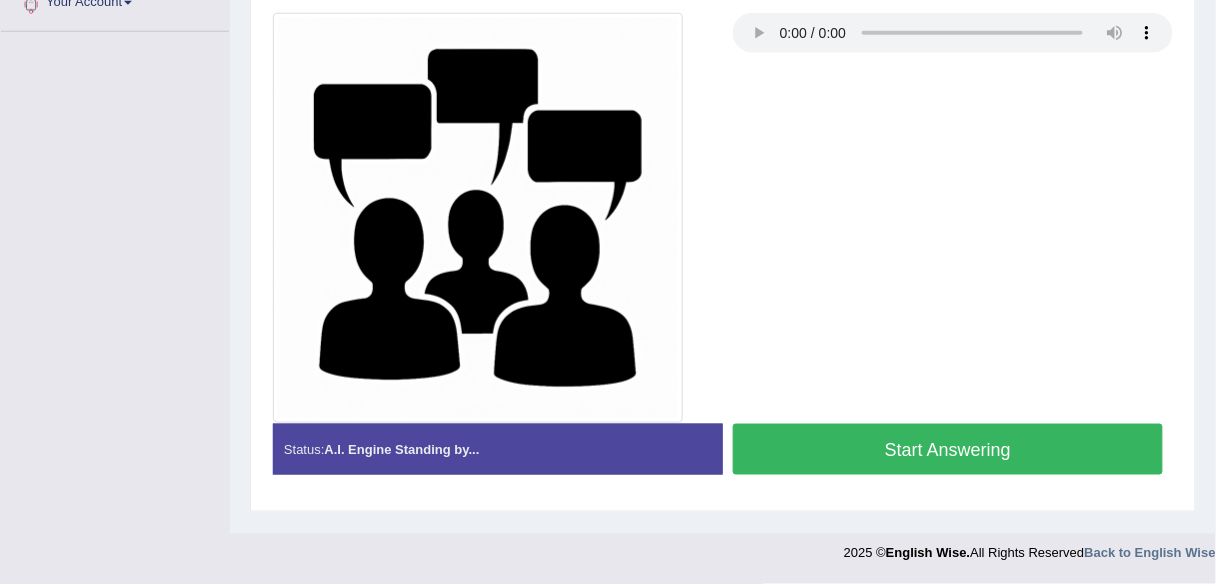 click on "Start Answering" at bounding box center (948, 449) 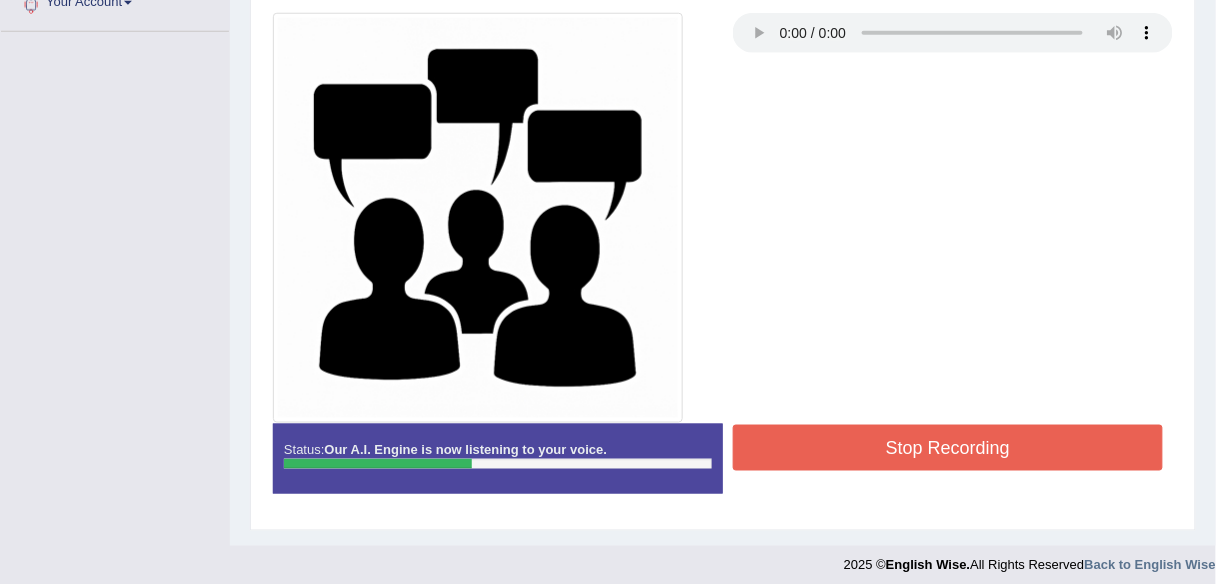 click on "Stop Recording" at bounding box center [948, 448] 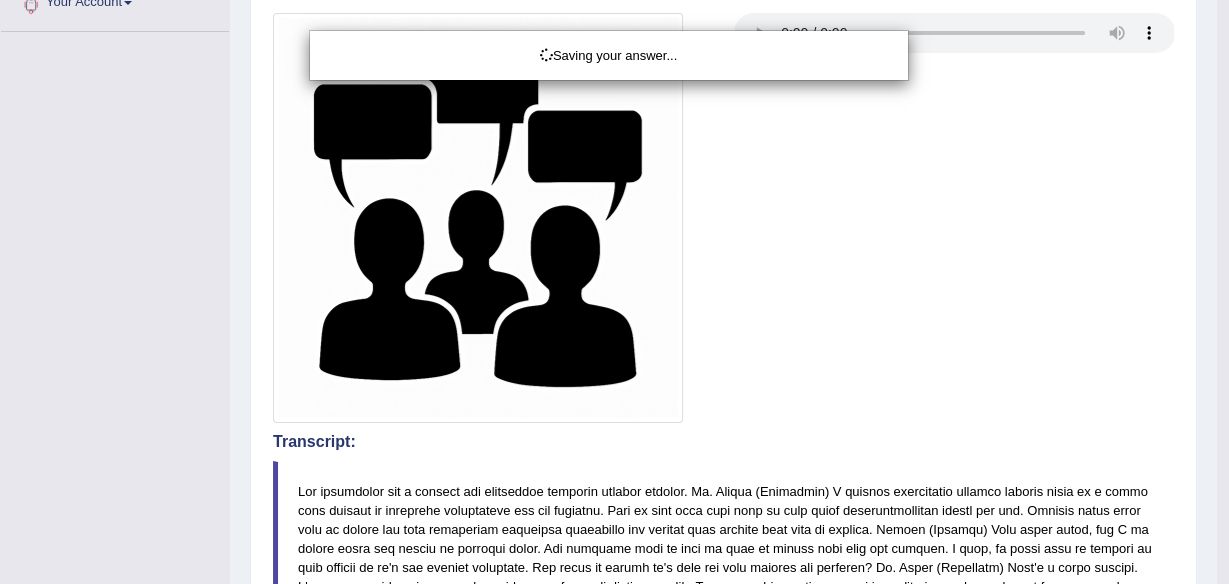 click on "Saving your answer..." at bounding box center [614, 292] 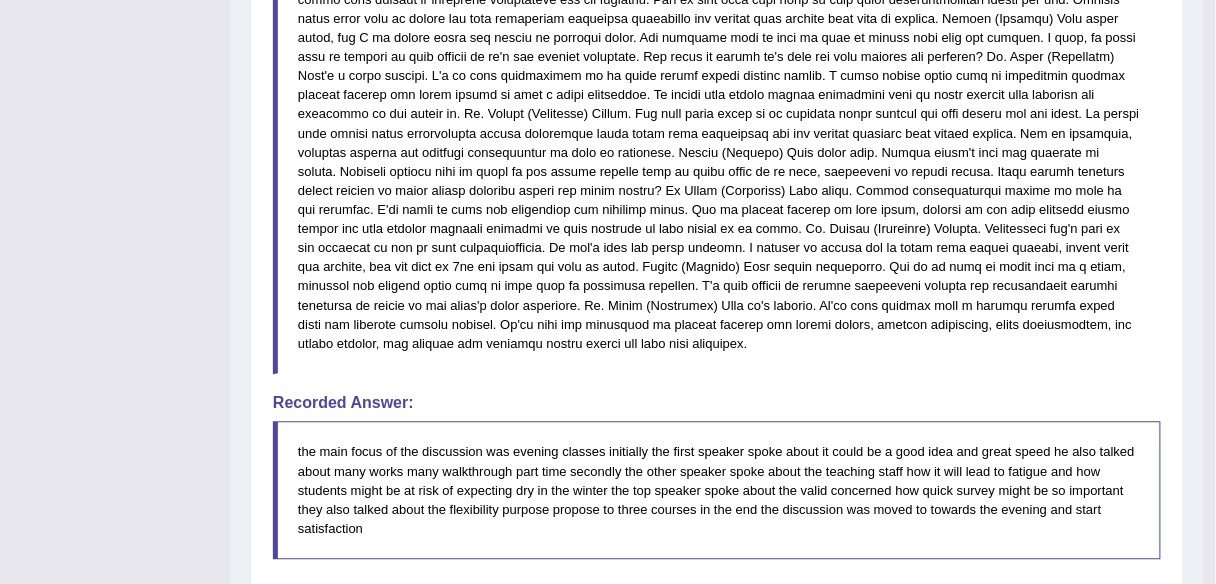 scroll, scrollTop: 1488, scrollLeft: 0, axis: vertical 